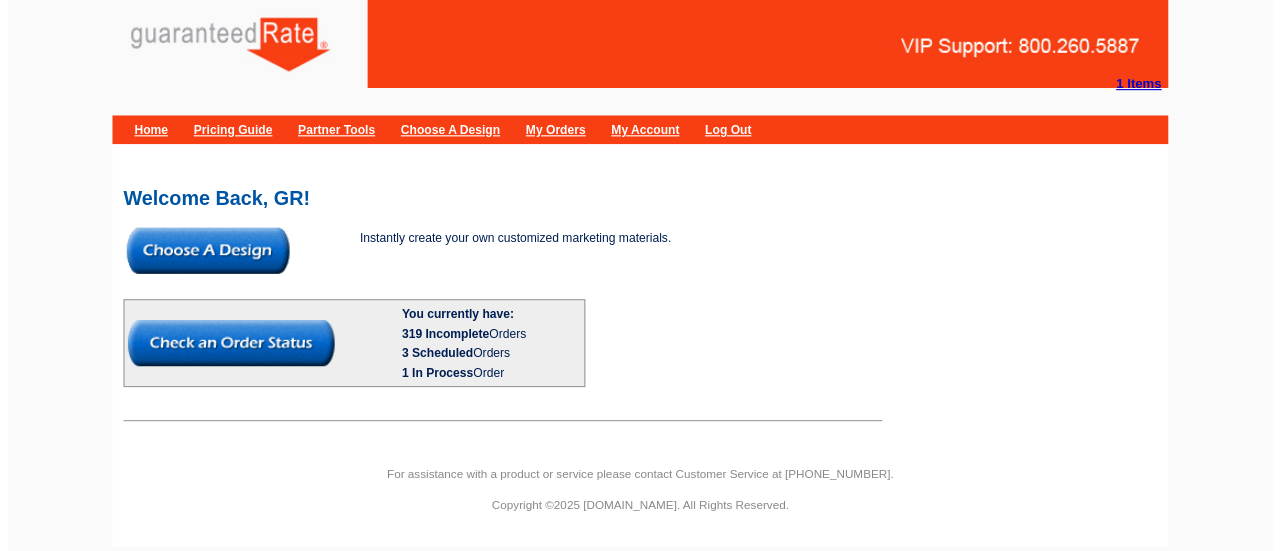 scroll, scrollTop: 0, scrollLeft: 0, axis: both 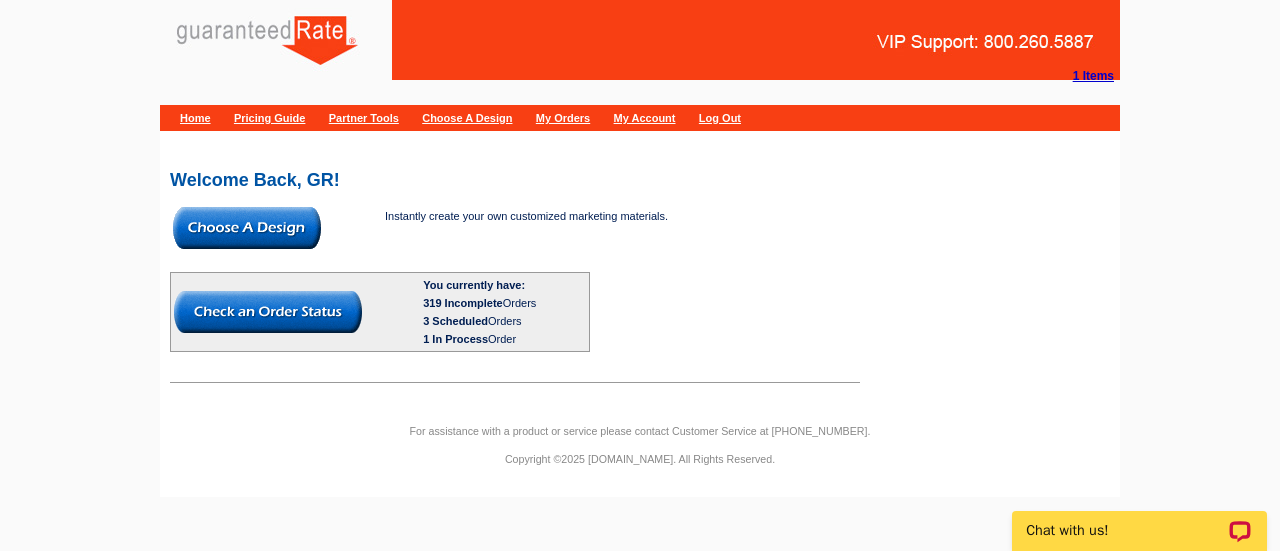 click at bounding box center (247, 228) 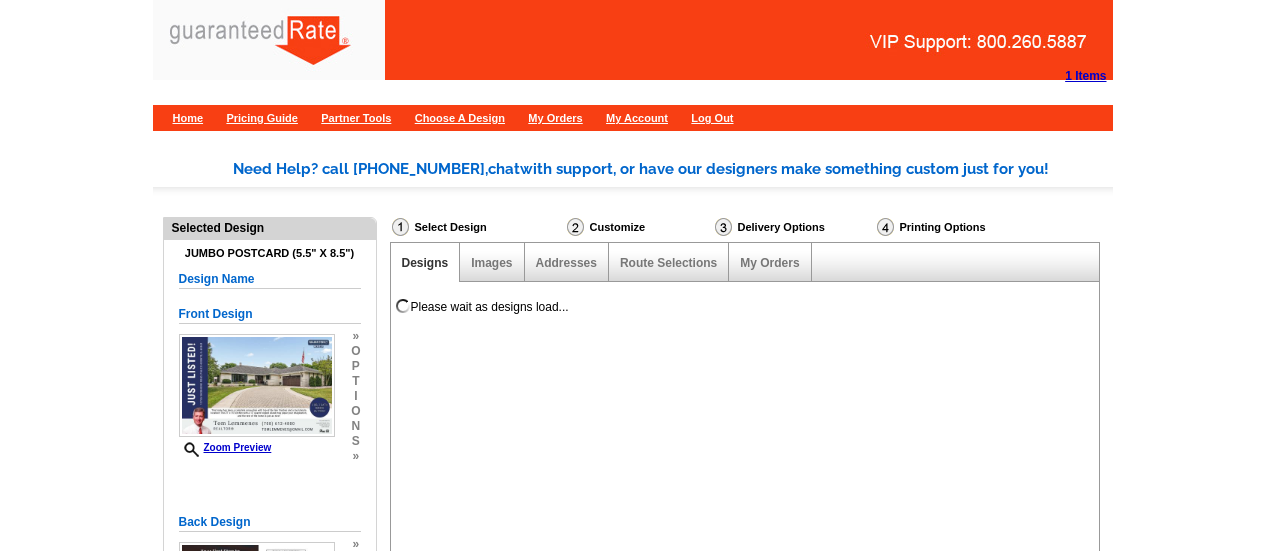 scroll, scrollTop: 0, scrollLeft: 0, axis: both 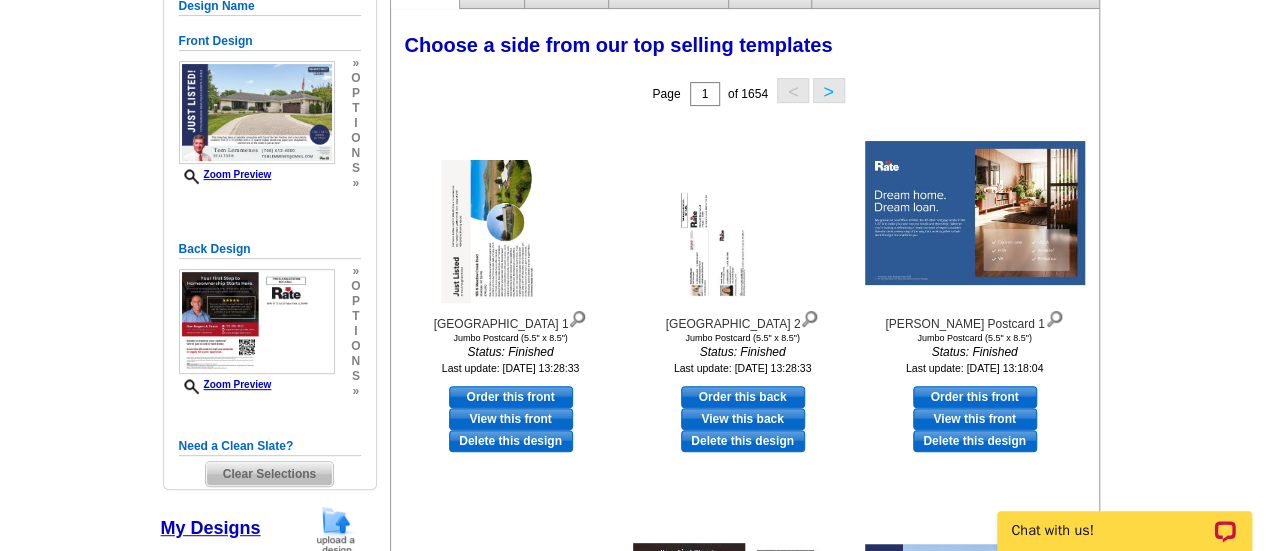 click on "Clear Selections" at bounding box center (269, 474) 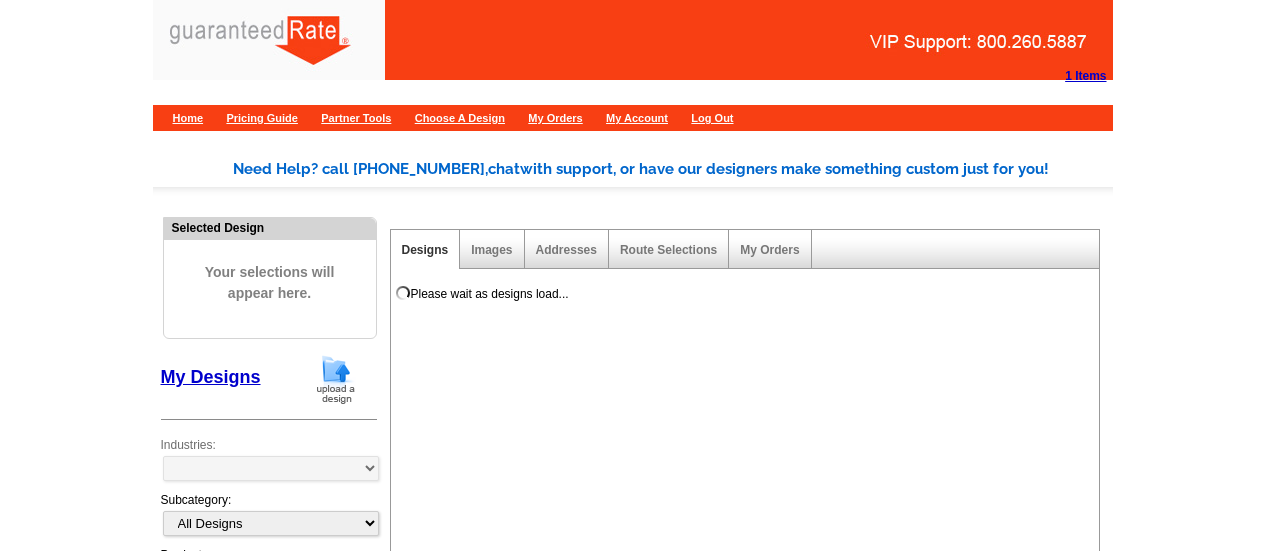 scroll, scrollTop: 0, scrollLeft: 0, axis: both 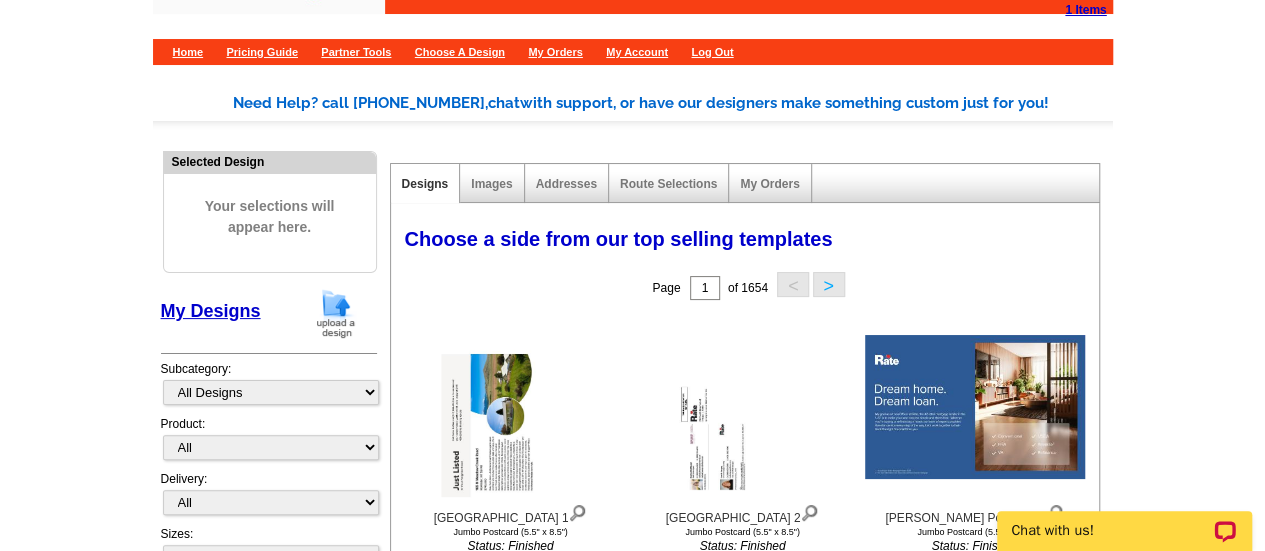 click at bounding box center [336, 313] 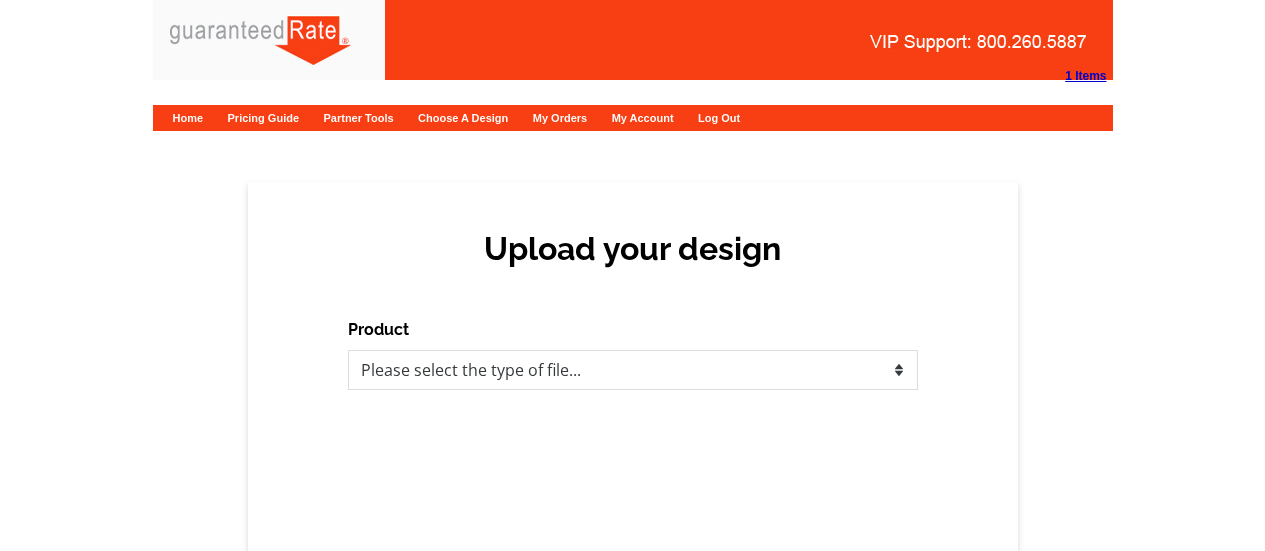 scroll, scrollTop: 0, scrollLeft: 0, axis: both 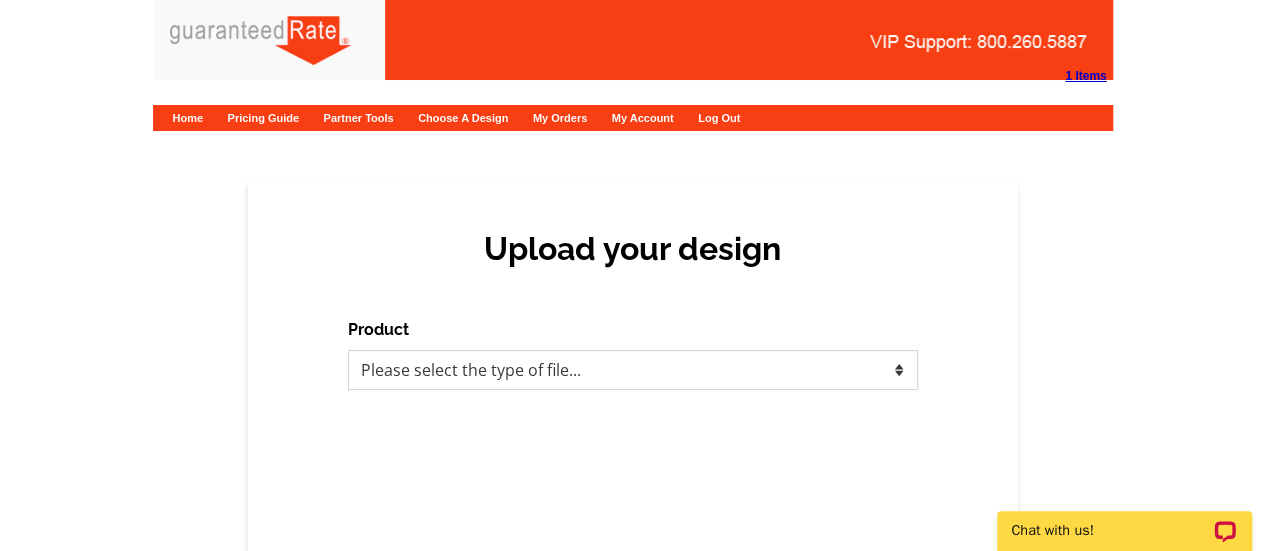 click on "Please select the type of file...
Postcards
Calendars
Business Cards
Letters and flyers
Greeting Cards" at bounding box center (633, 370) 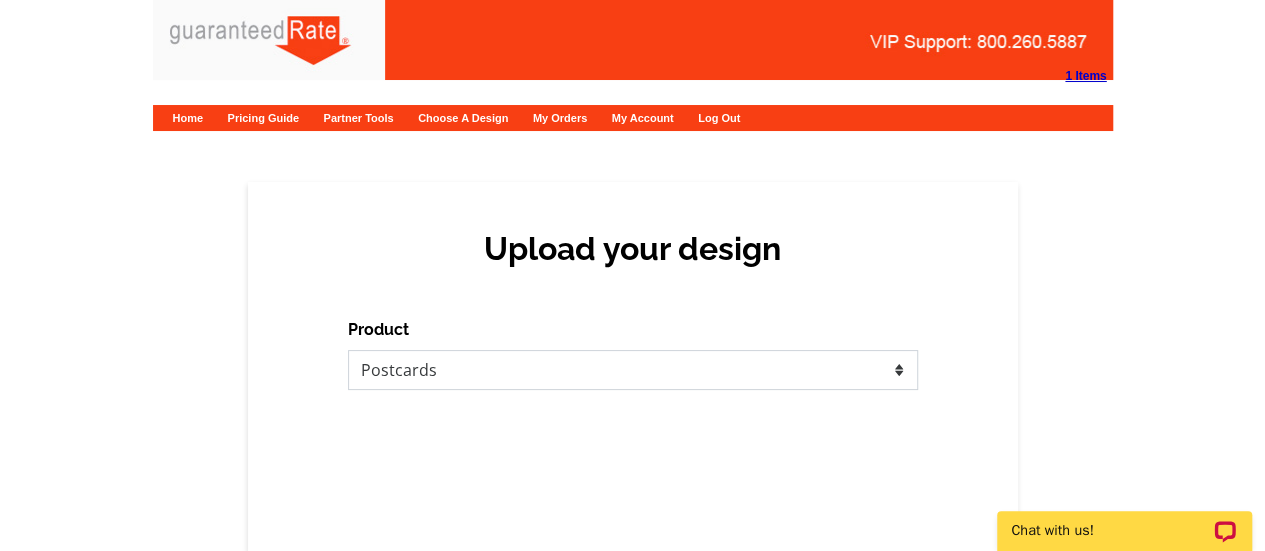 click on "Please select the type of file...
Postcards
Calendars
Business Cards
Letters and flyers
Greeting Cards" at bounding box center (633, 370) 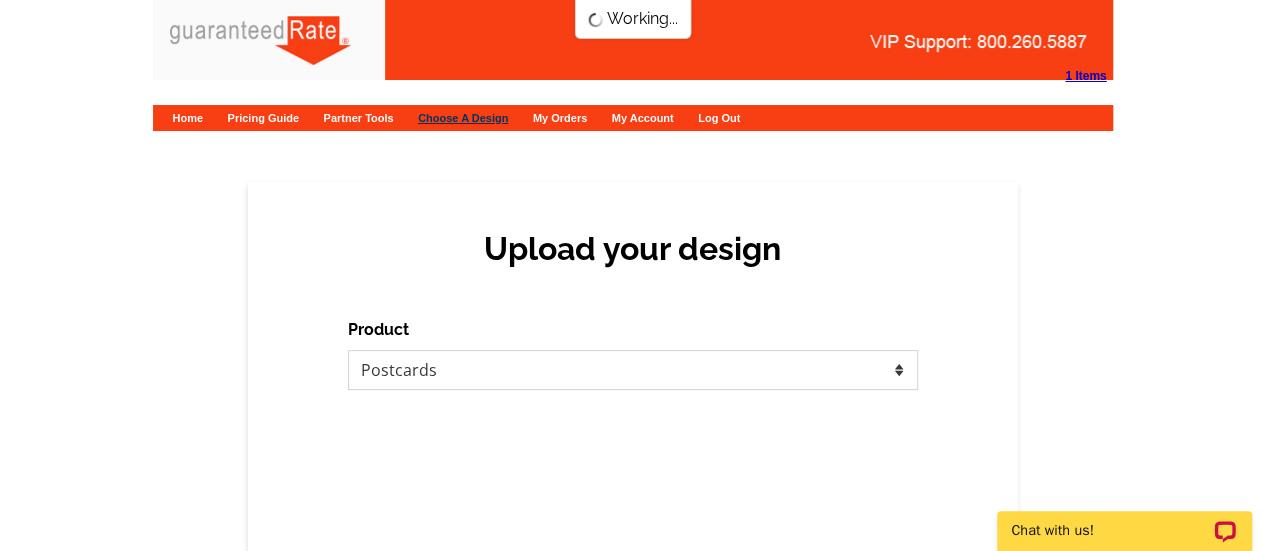 scroll, scrollTop: 0, scrollLeft: 0, axis: both 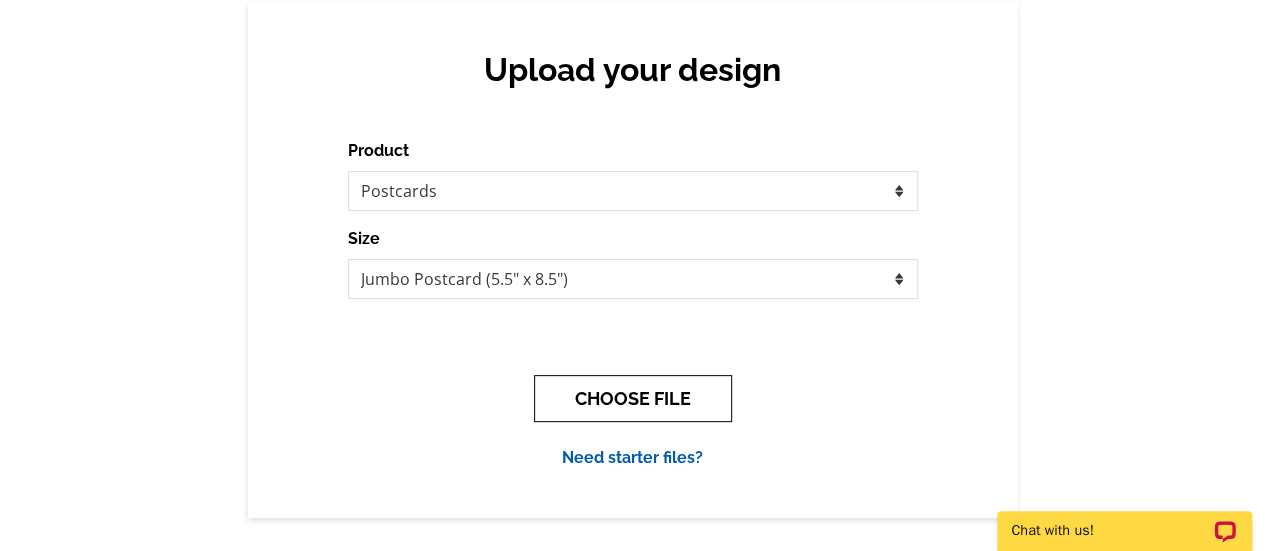 click on "CHOOSE FILE" at bounding box center [633, 398] 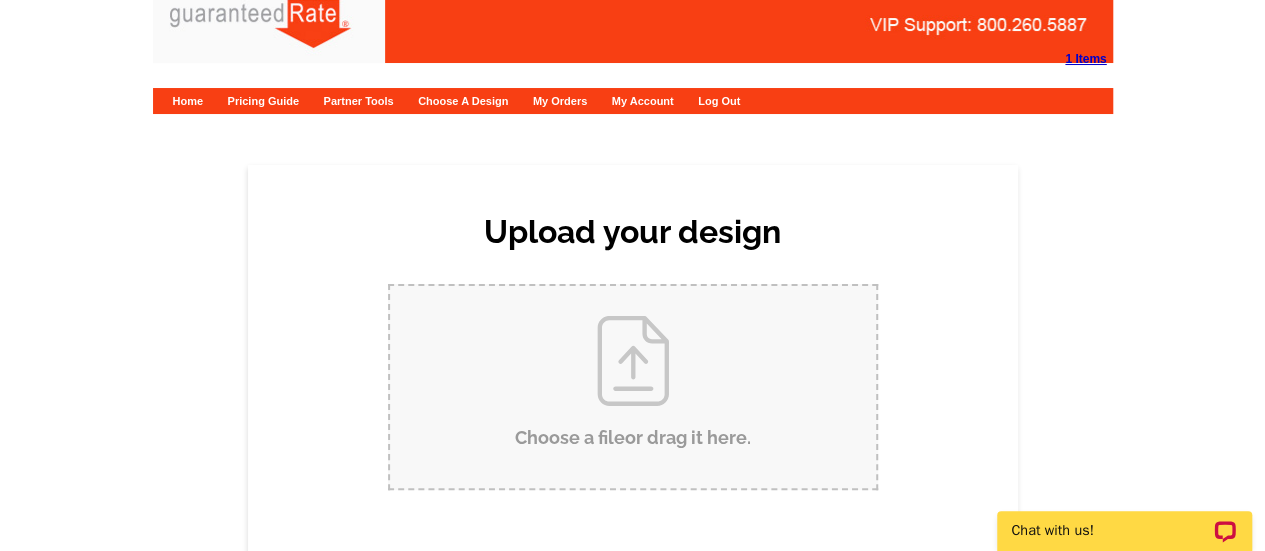 scroll, scrollTop: 0, scrollLeft: 0, axis: both 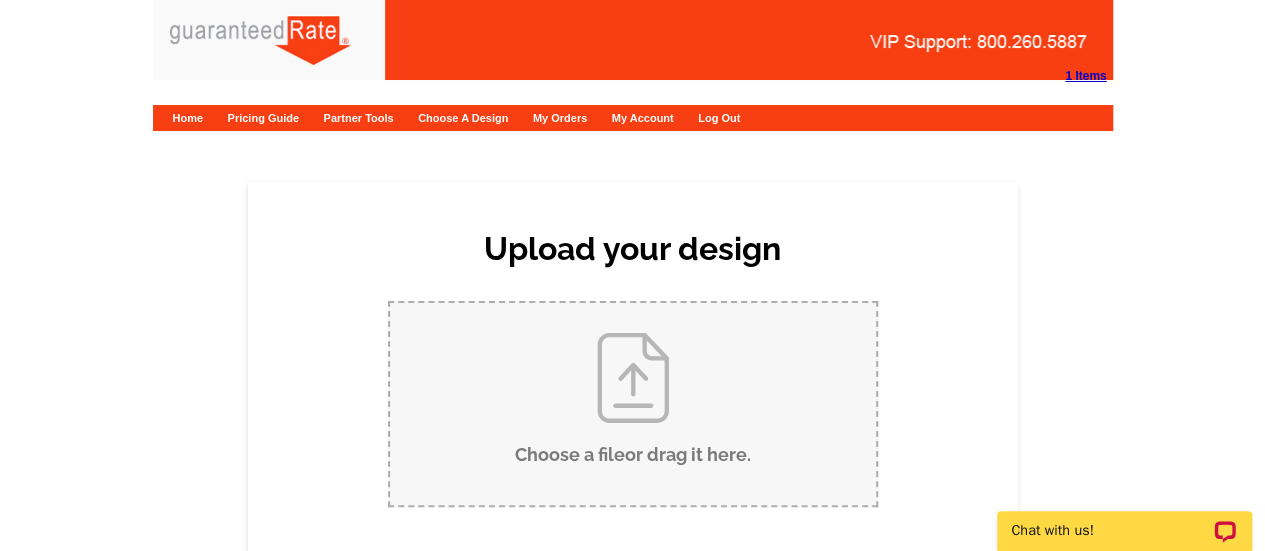 click on "Choose a file  or drag it here ." at bounding box center [633, 404] 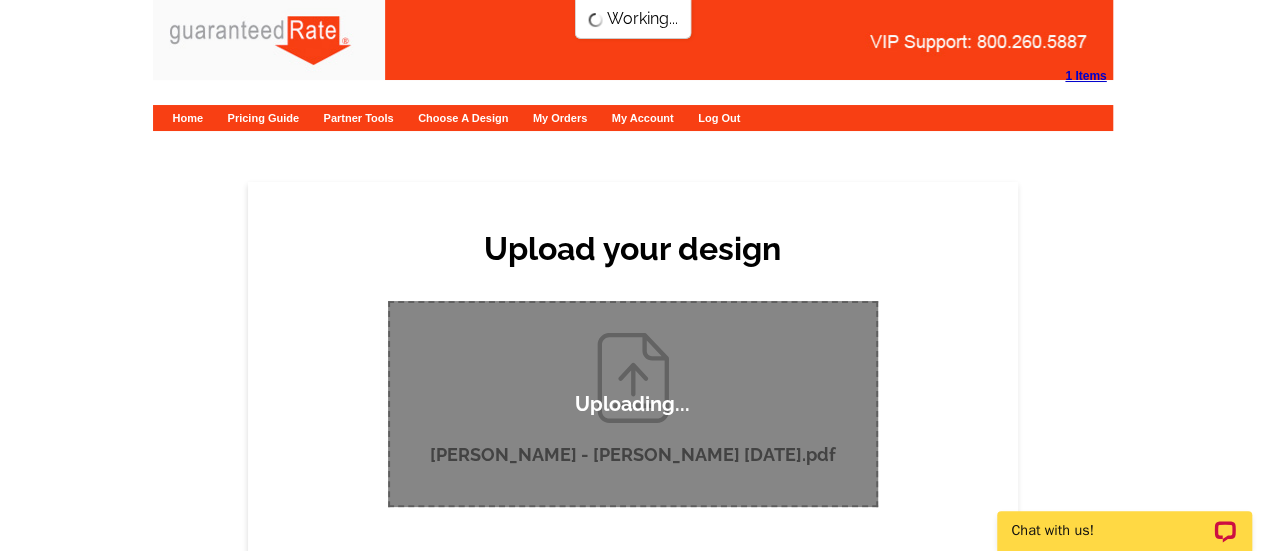 type 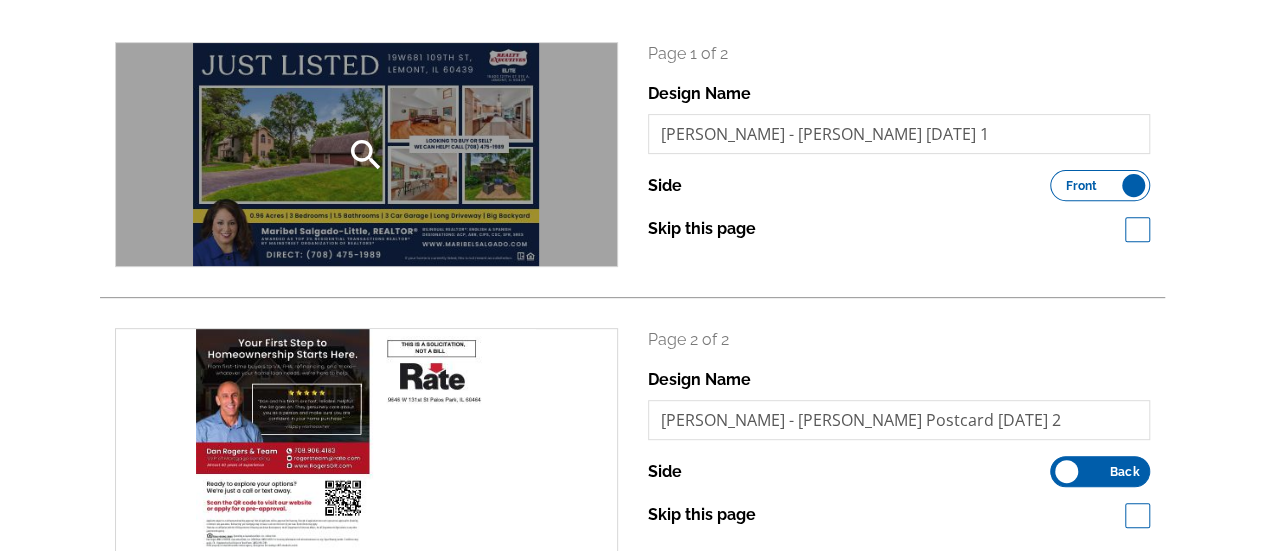 scroll, scrollTop: 422, scrollLeft: 0, axis: vertical 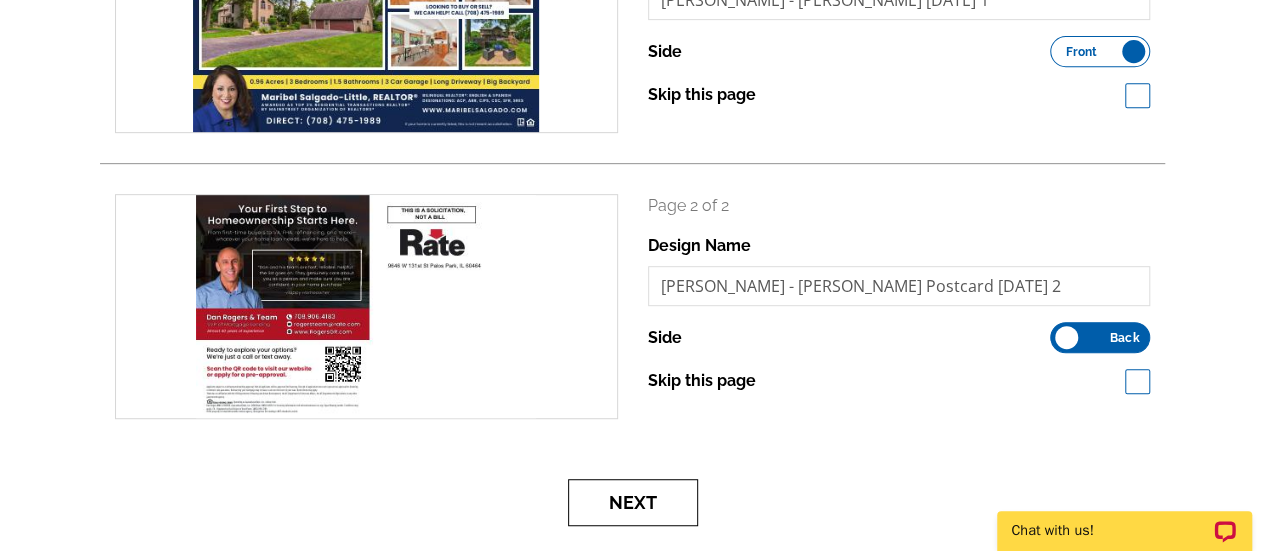 click on "Next" at bounding box center (633, 502) 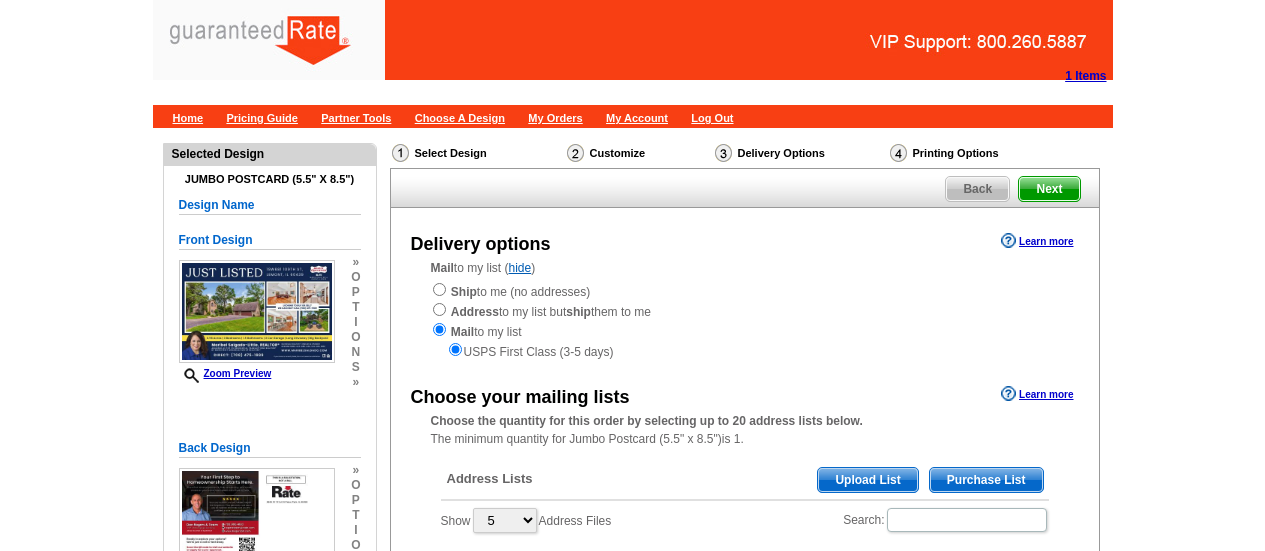 scroll, scrollTop: 0, scrollLeft: 0, axis: both 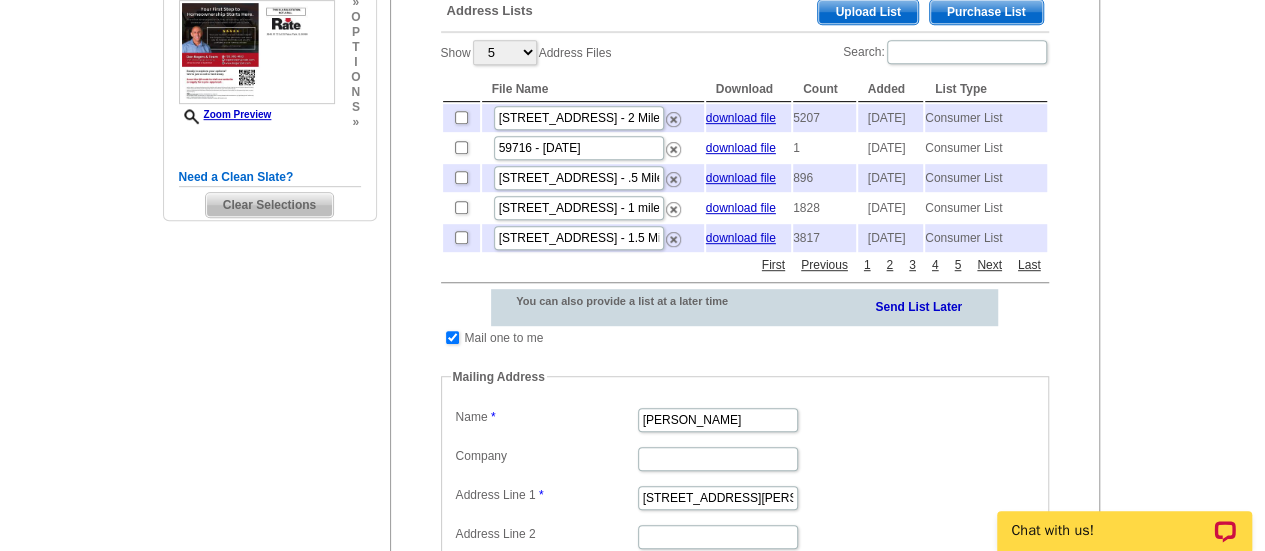 click on "Purchase List" at bounding box center (986, 12) 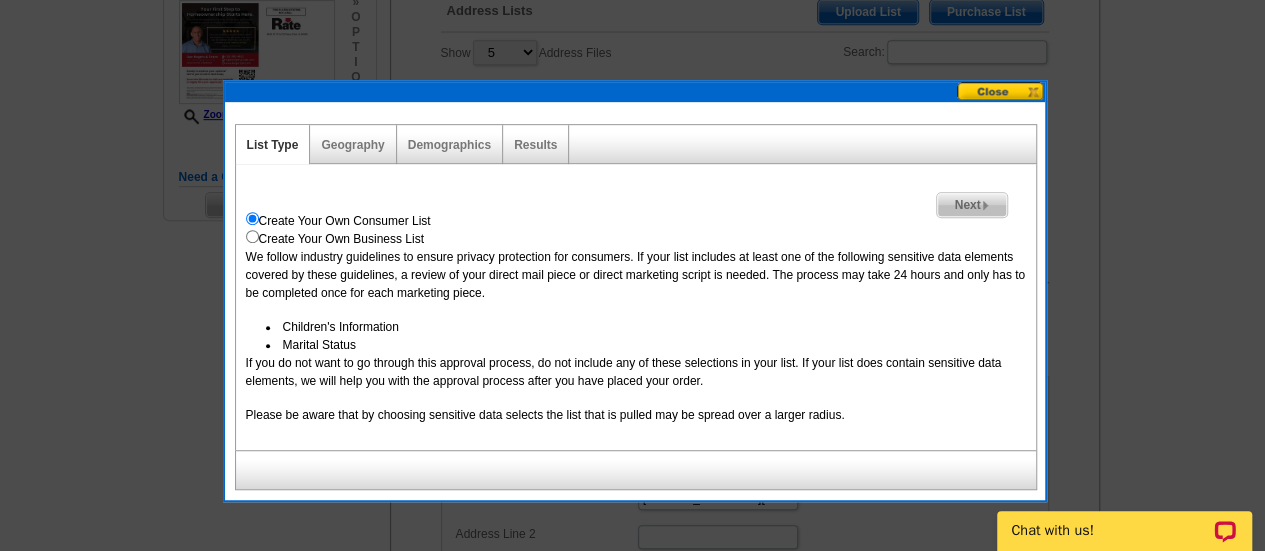 click on "Next" at bounding box center [971, 205] 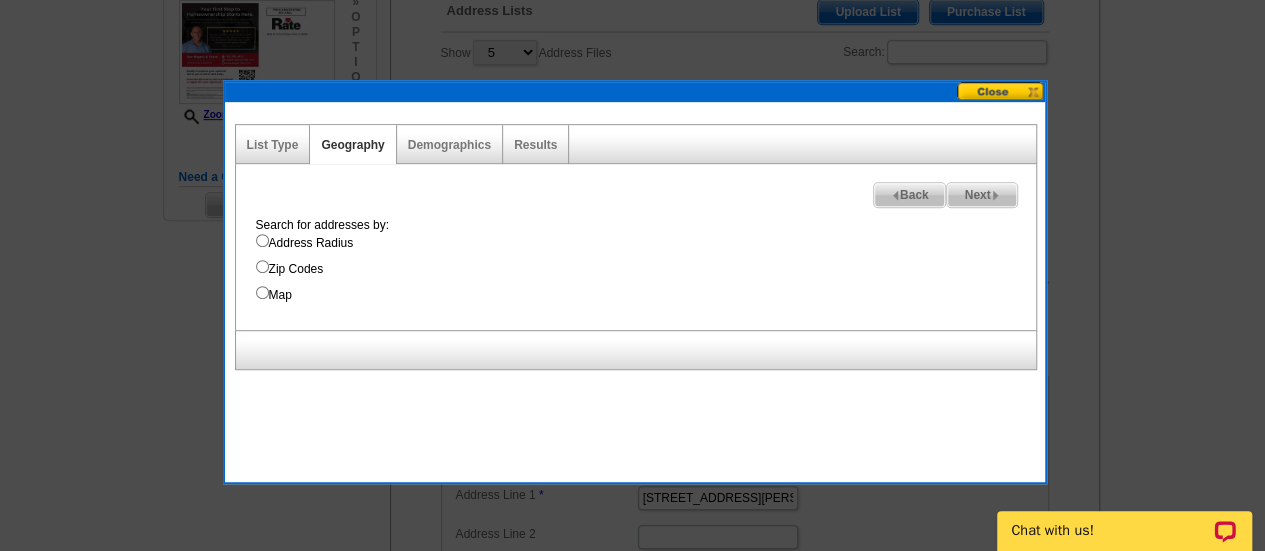 click on "Map" at bounding box center [646, 295] 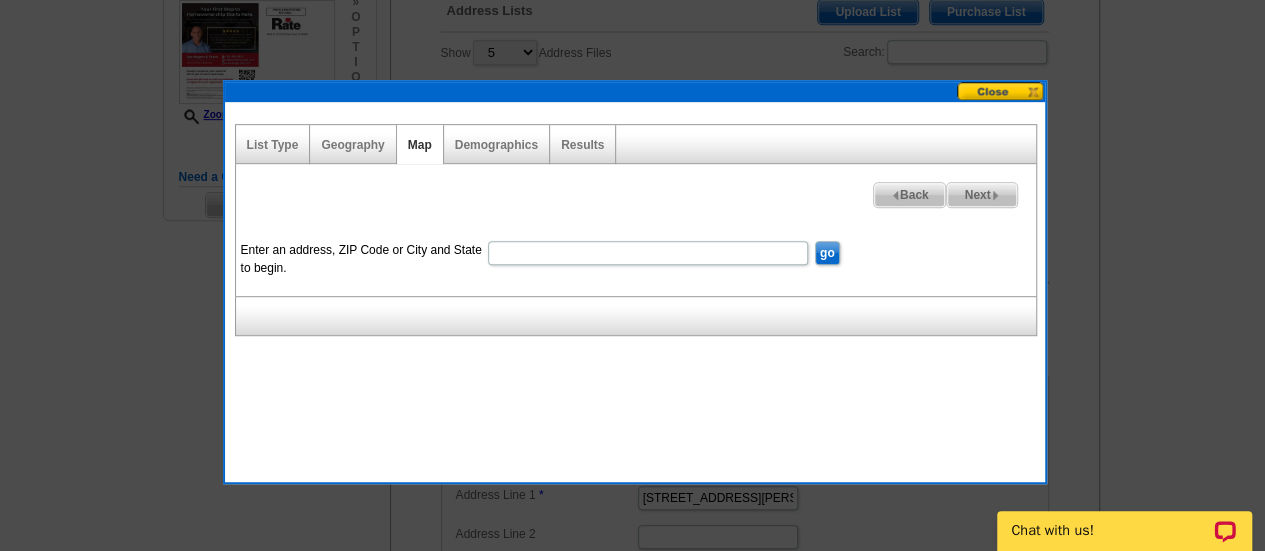 click on "Enter an address, ZIP Code or City and State to begin." at bounding box center (648, 253) 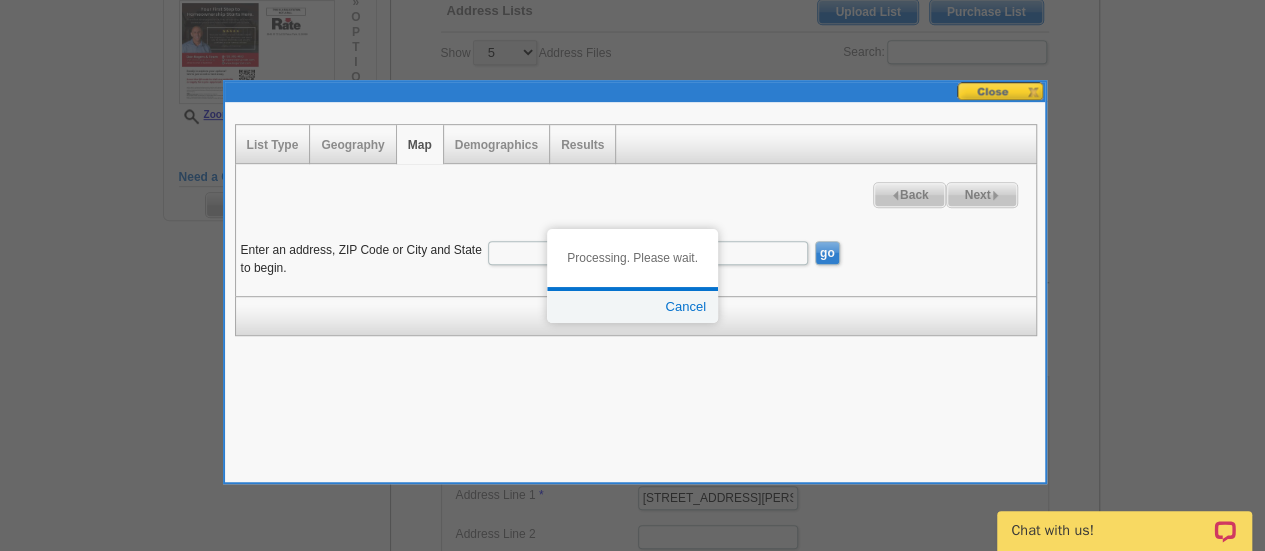 paste on "19W681 109th St, Lemont, IL 60439" 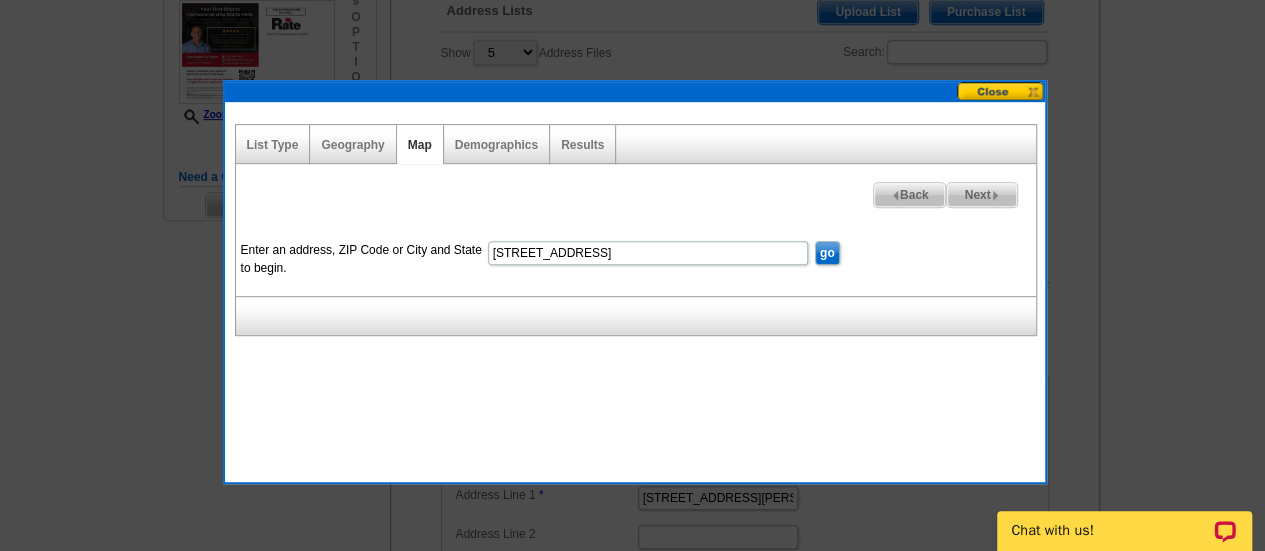 type on "19W681 109th St, Lemont, IL 60439" 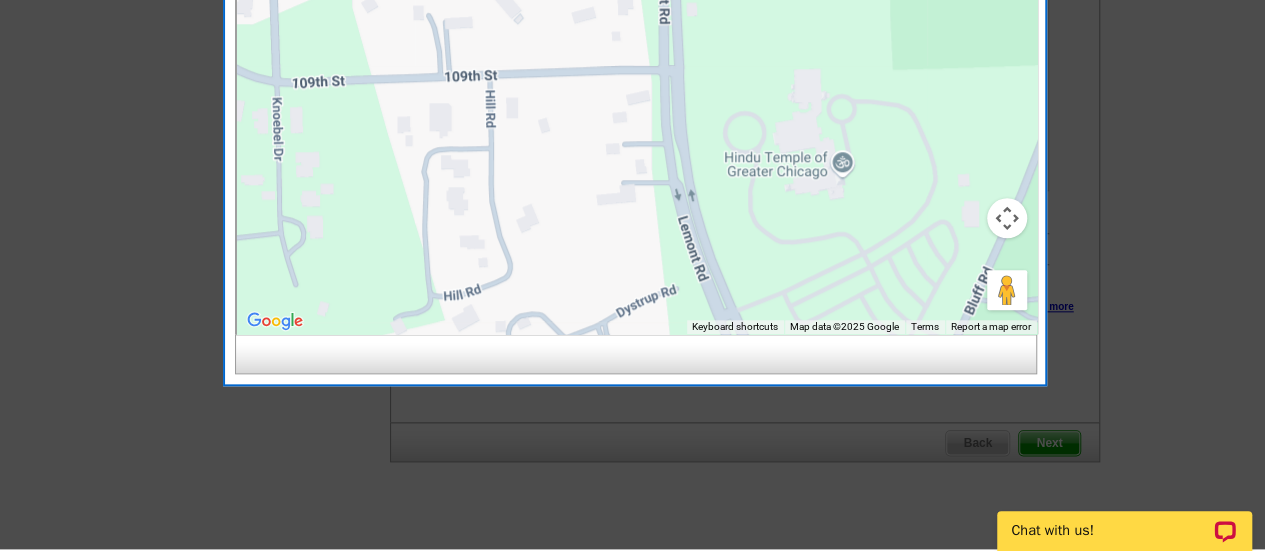 scroll, scrollTop: 964, scrollLeft: 0, axis: vertical 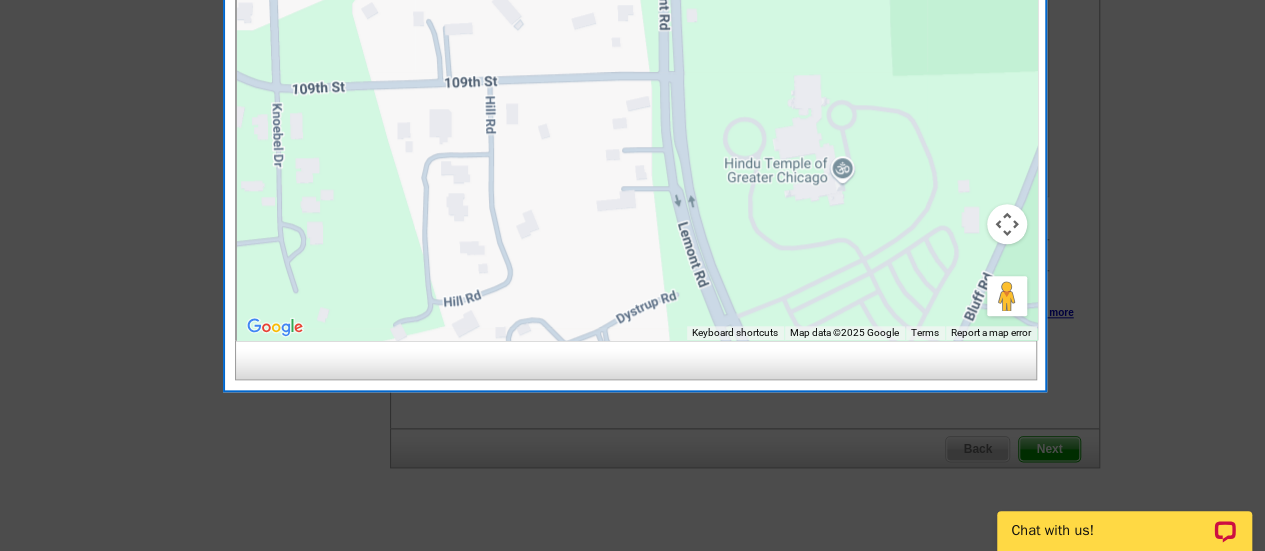 click at bounding box center [1007, 224] 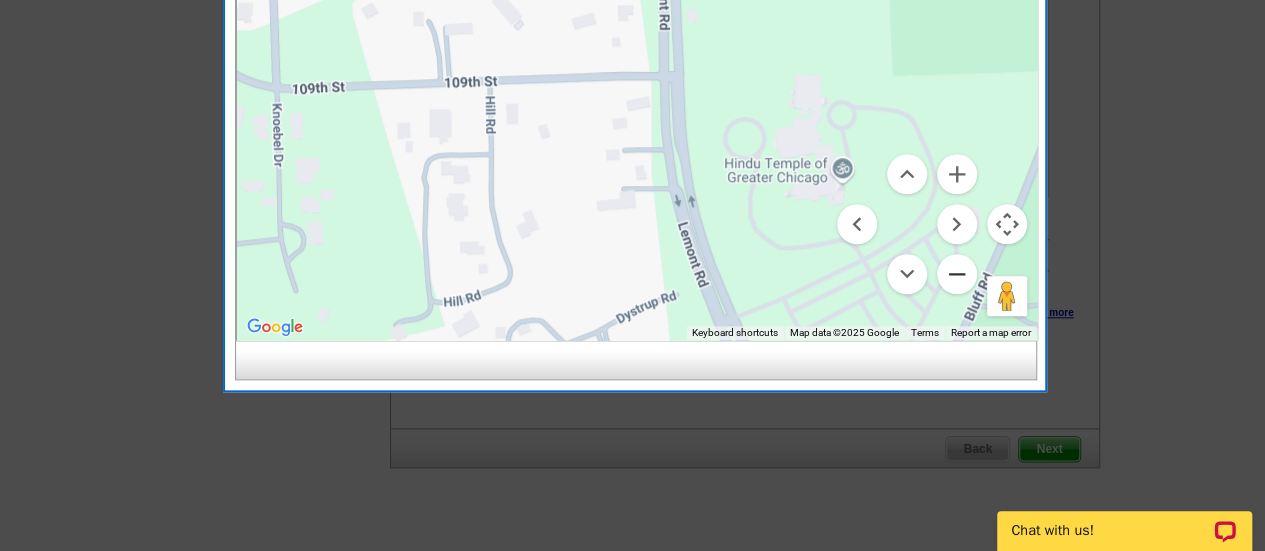 click at bounding box center [957, 274] 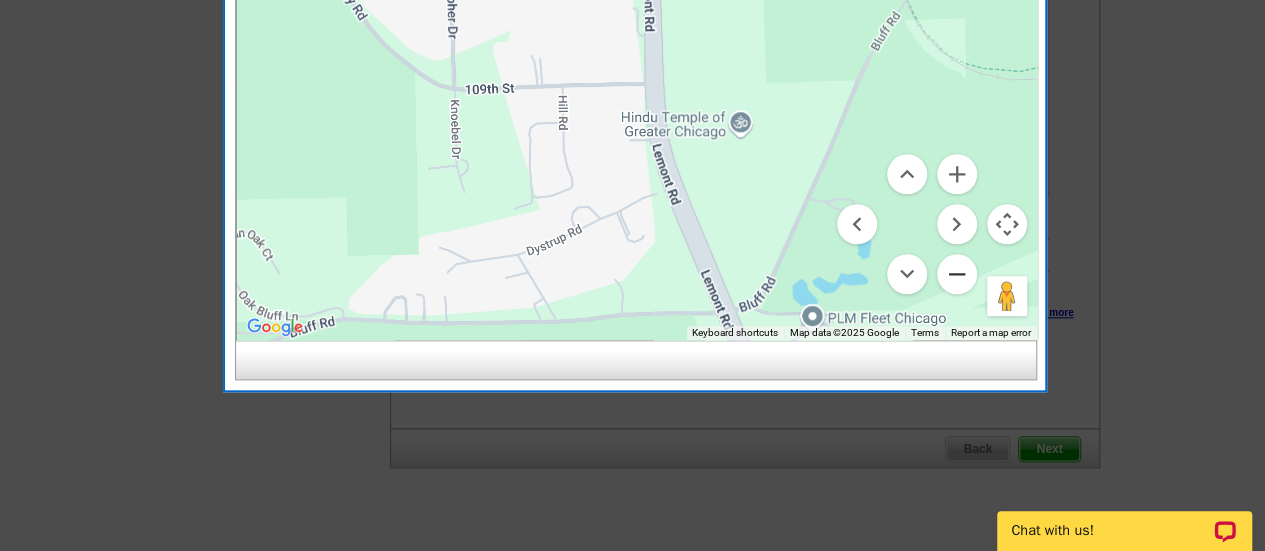click at bounding box center [957, 274] 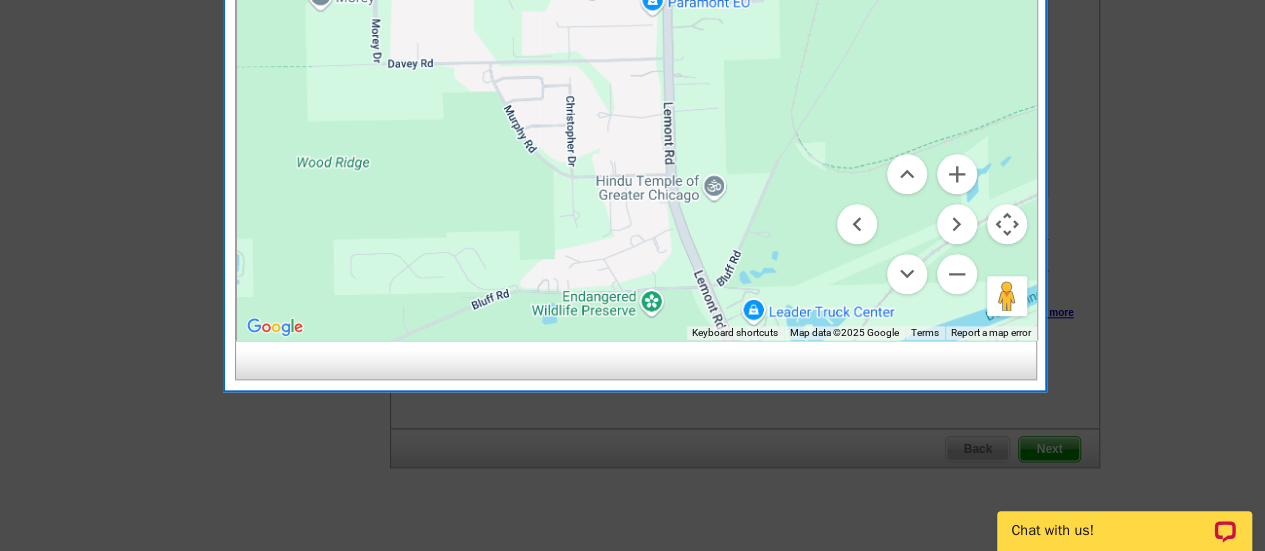 drag, startPoint x: 650, startPoint y: 169, endPoint x: 678, endPoint y: 261, distance: 96.16652 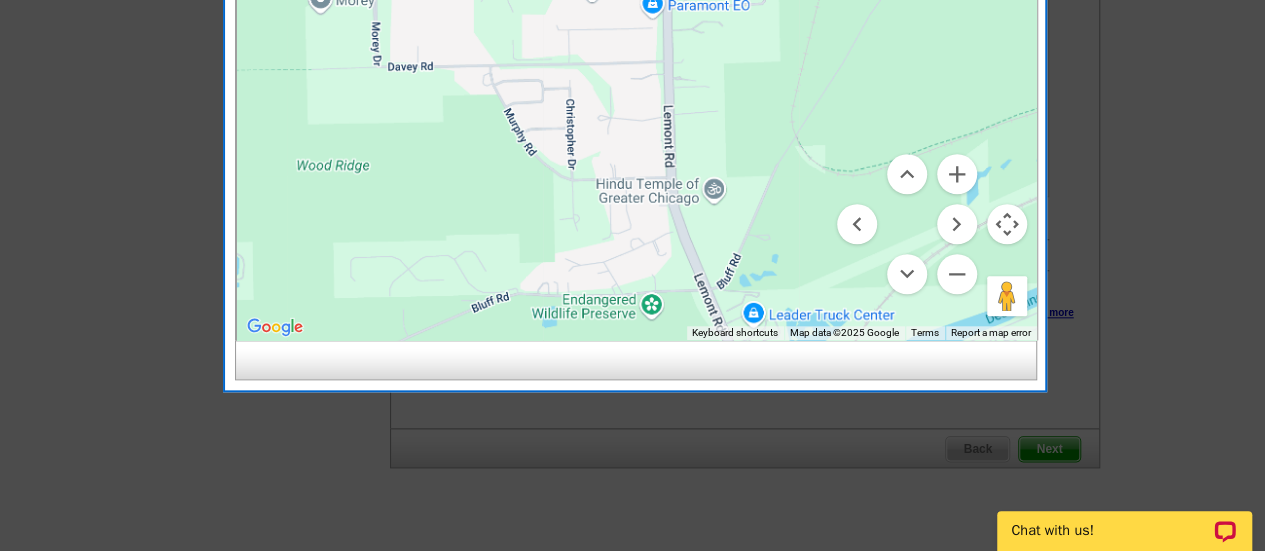 click at bounding box center [632, -207] 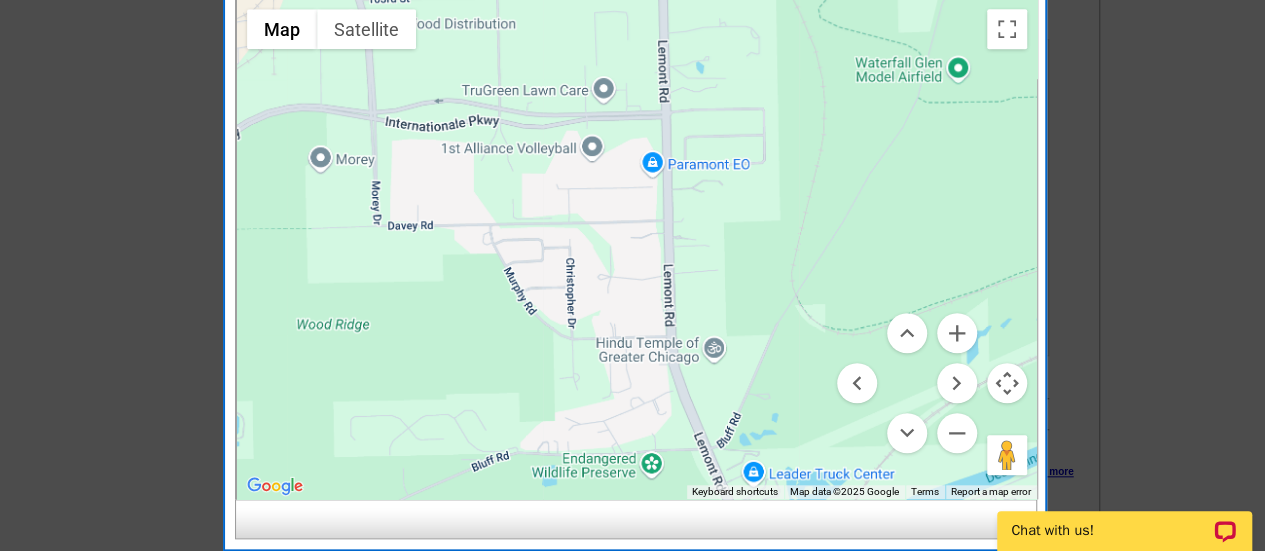 scroll, scrollTop: 816, scrollLeft: 0, axis: vertical 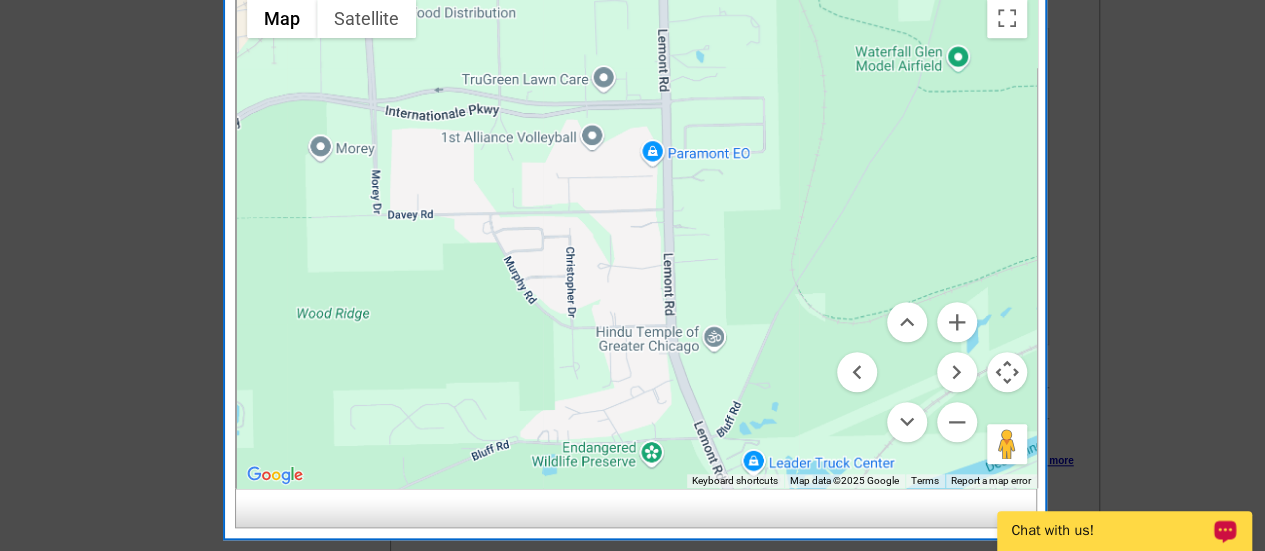 click at bounding box center (632, -133) 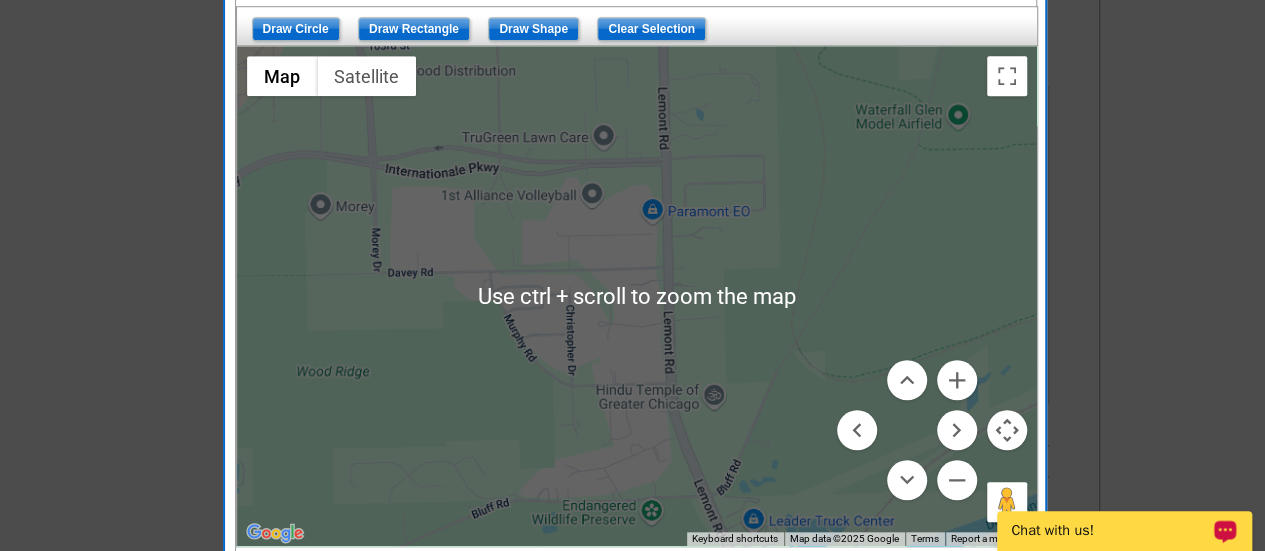 scroll, scrollTop: 760, scrollLeft: 0, axis: vertical 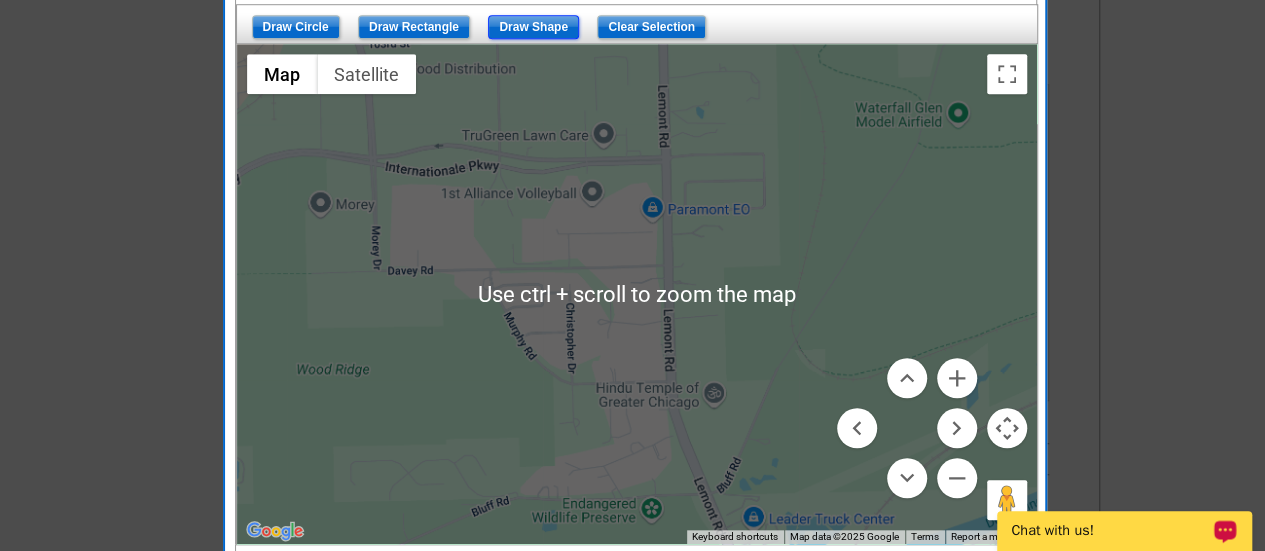 click on "Draw Shape" at bounding box center (533, 27) 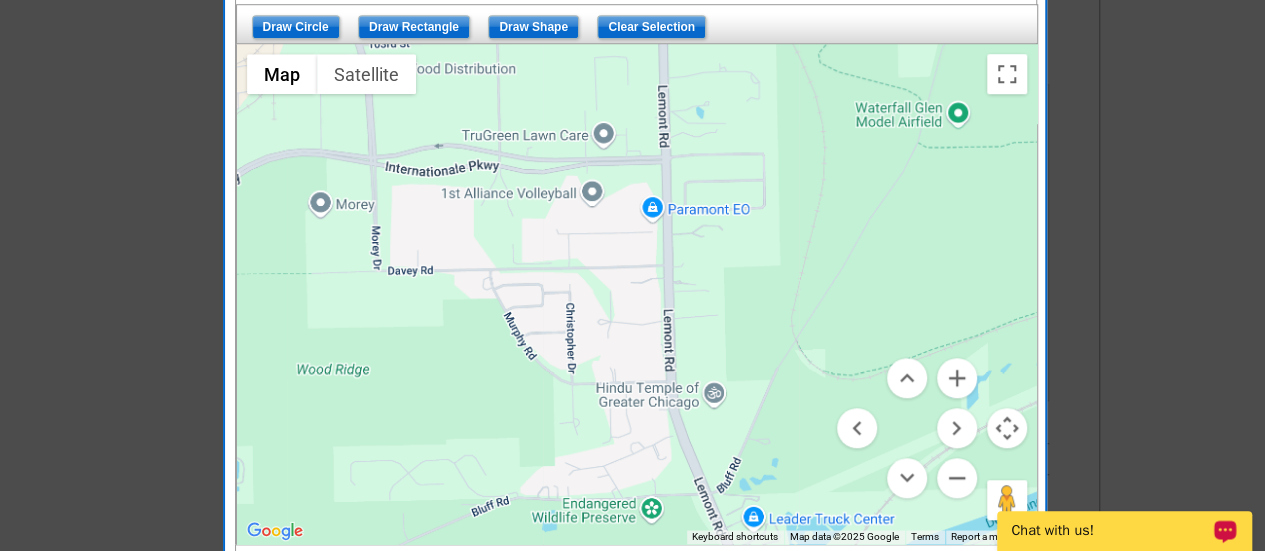 click at bounding box center [637, 294] 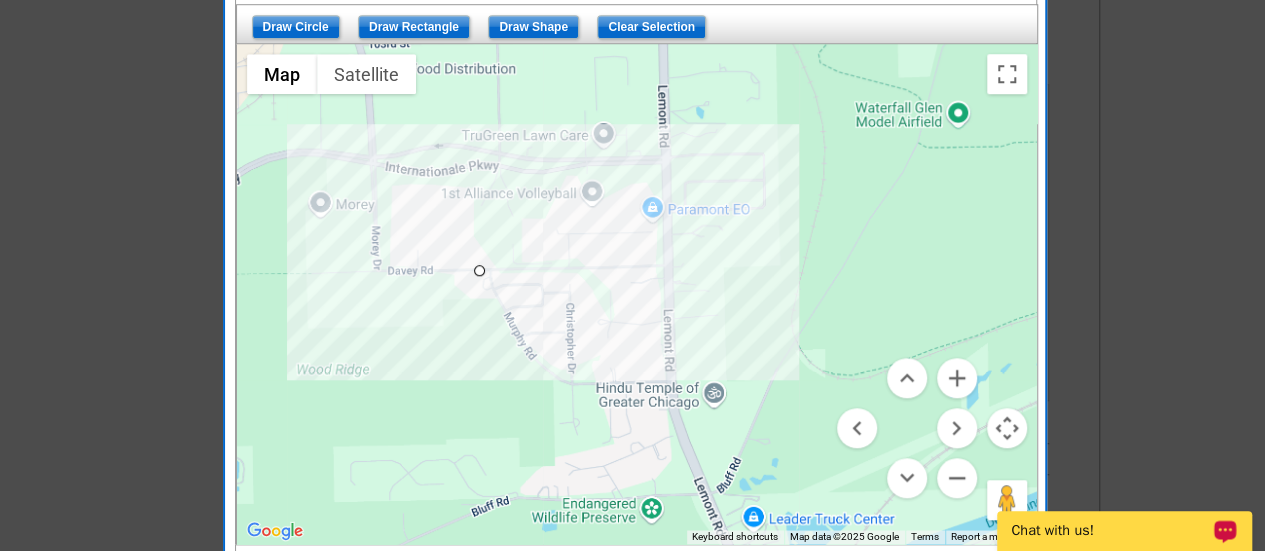 click at bounding box center (637, 294) 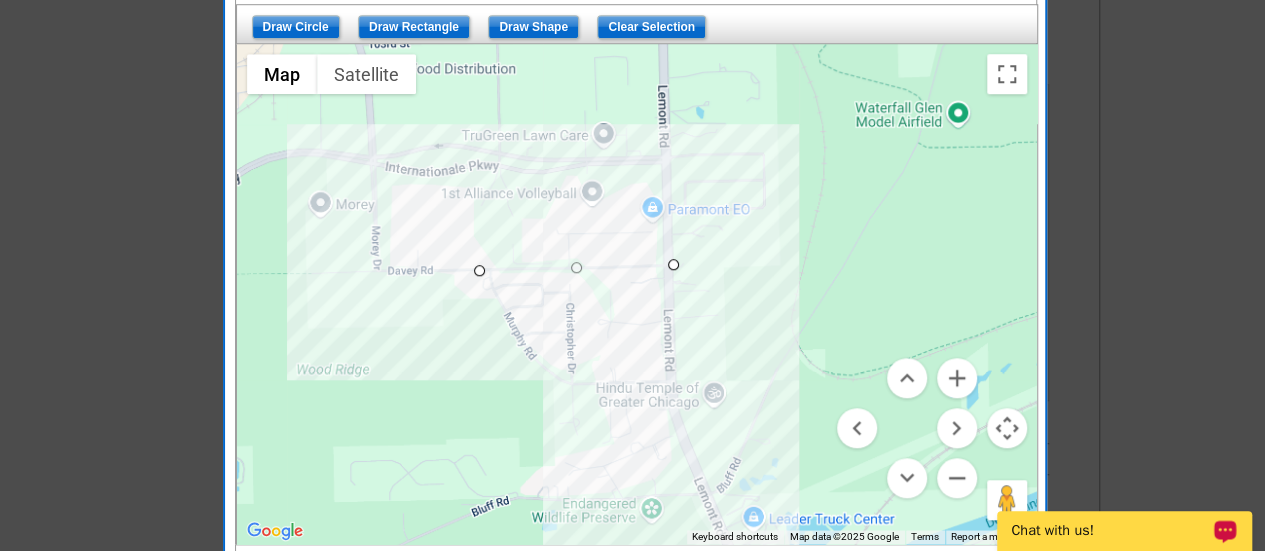 click at bounding box center [637, 294] 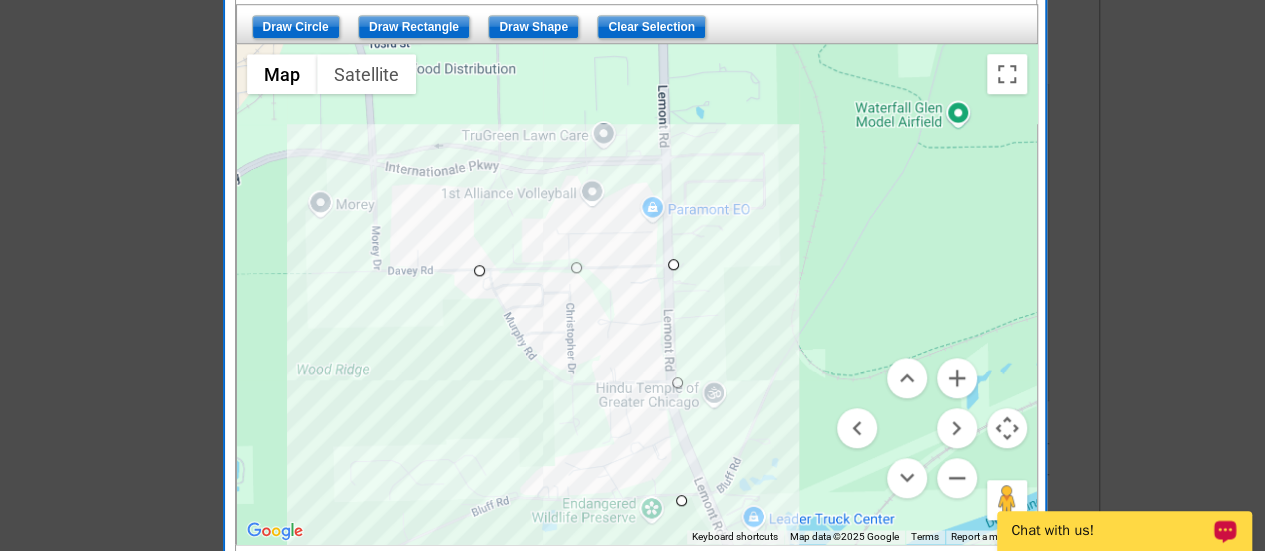 click at bounding box center (637, 294) 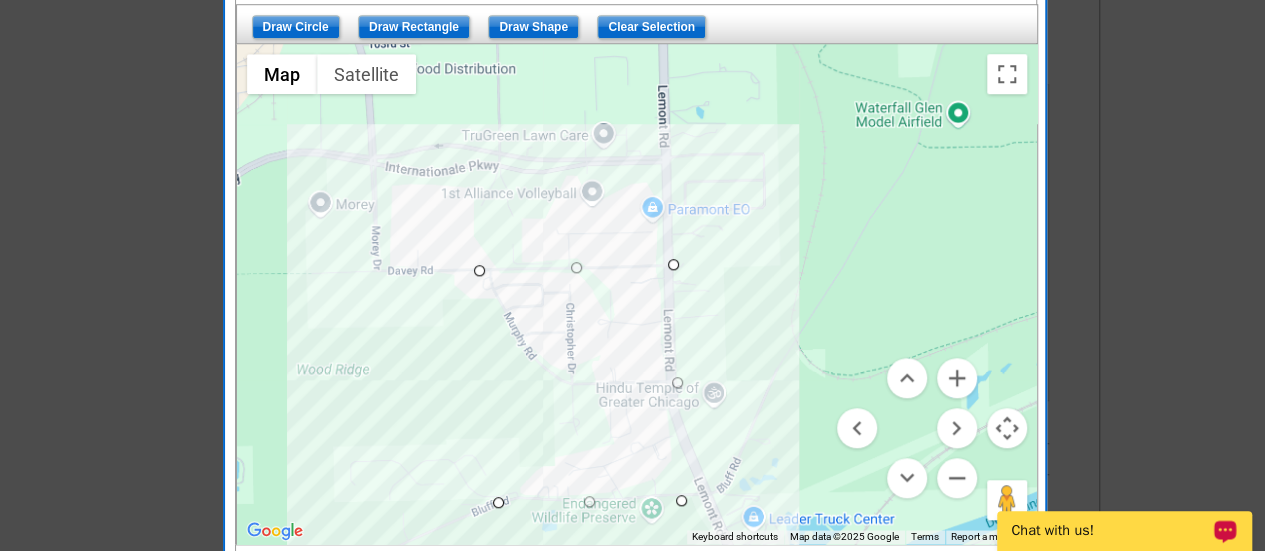 click at bounding box center [637, 294] 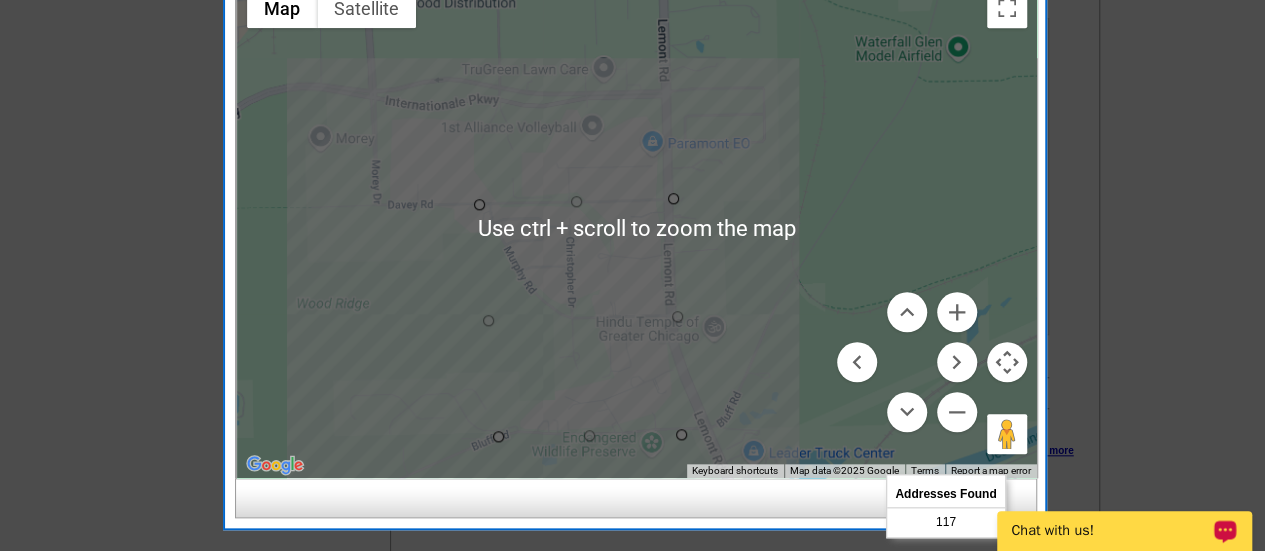 scroll, scrollTop: 829, scrollLeft: 0, axis: vertical 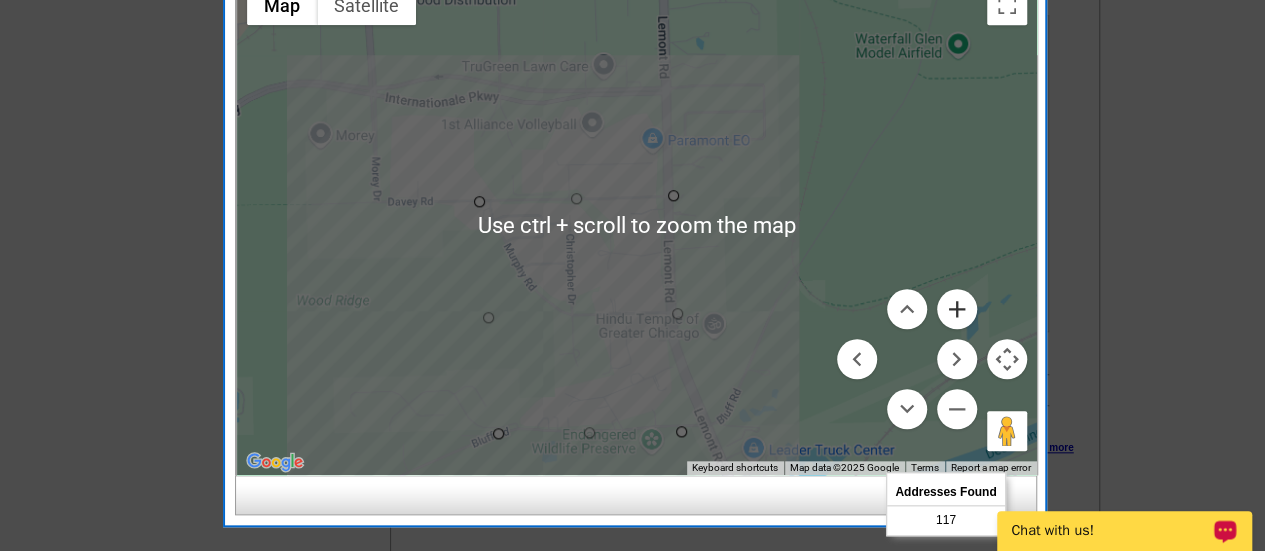 click at bounding box center (957, 309) 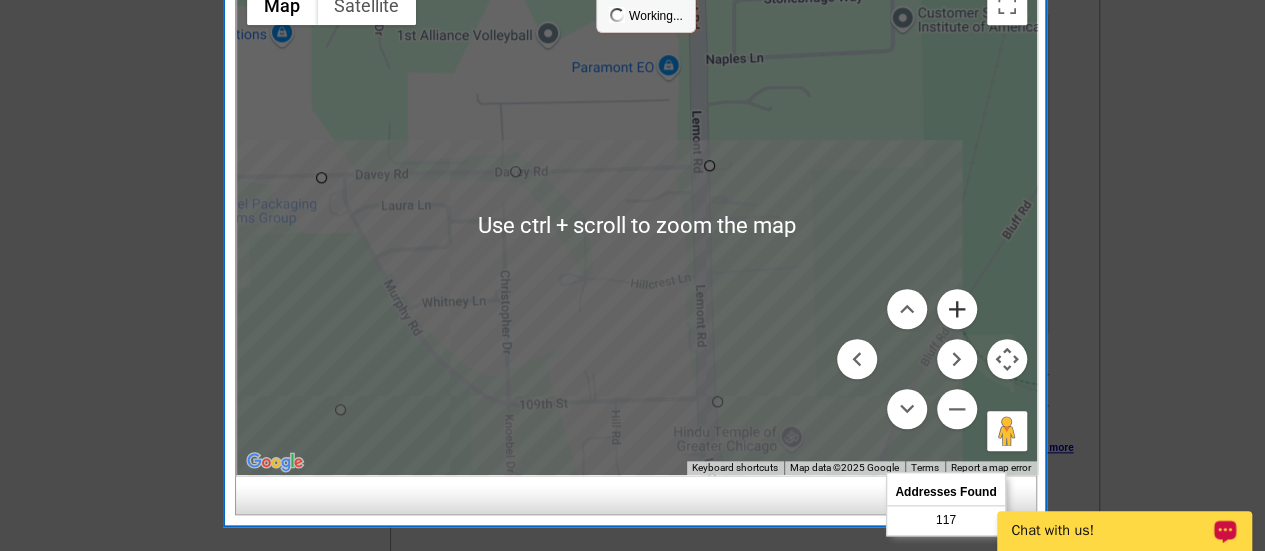 click at bounding box center (957, 309) 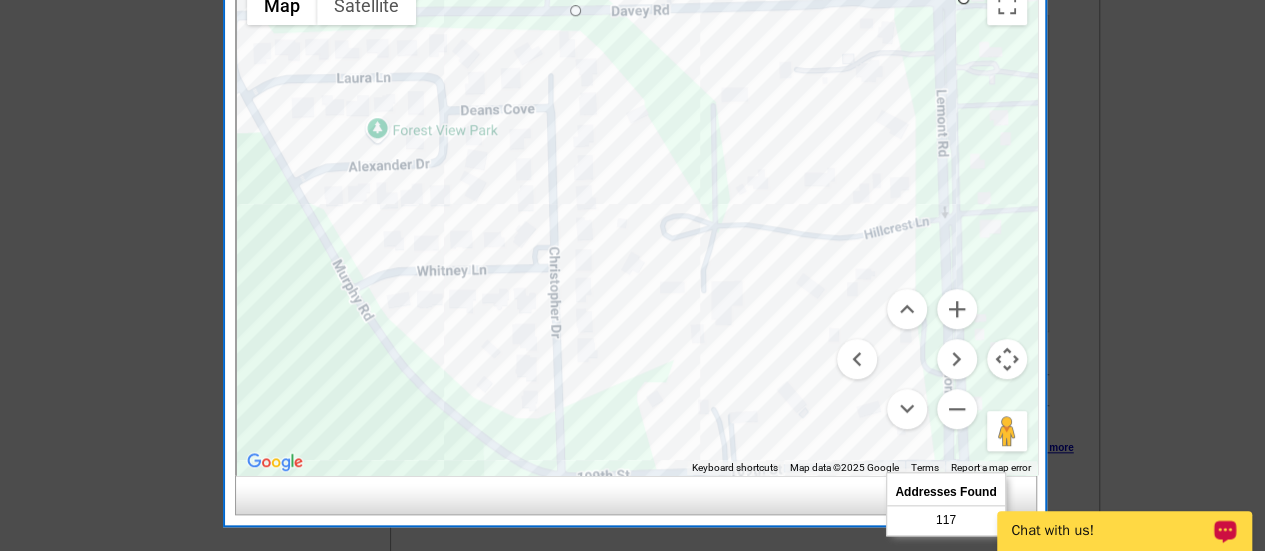 drag, startPoint x: 746, startPoint y: 232, endPoint x: 930, endPoint y: 123, distance: 213.8621 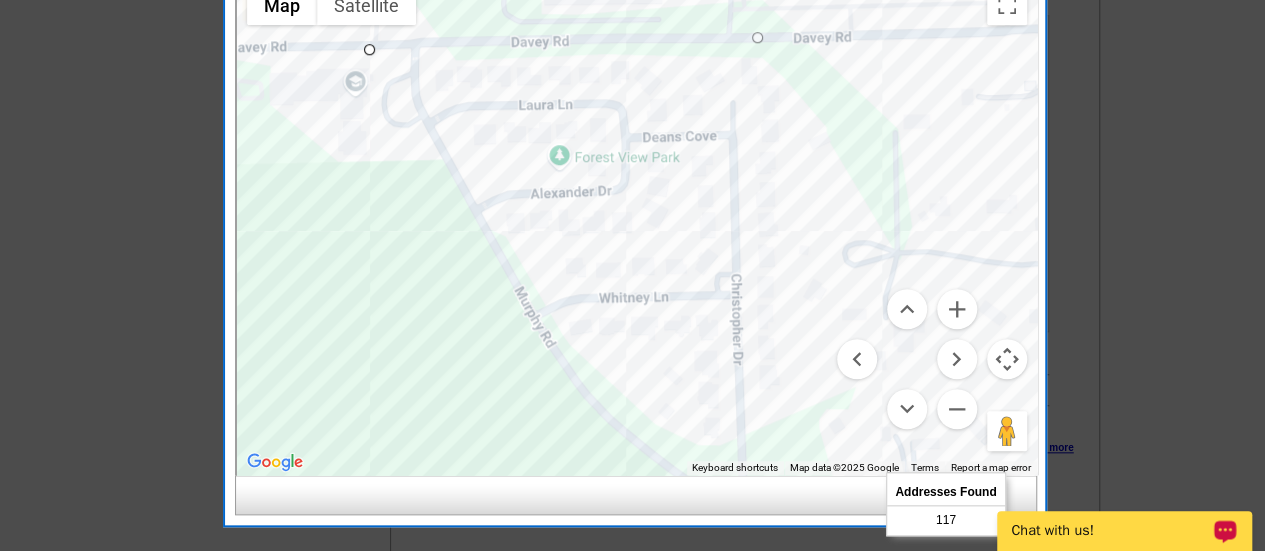 drag, startPoint x: 644, startPoint y: 344, endPoint x: 829, endPoint y: 367, distance: 186.42424 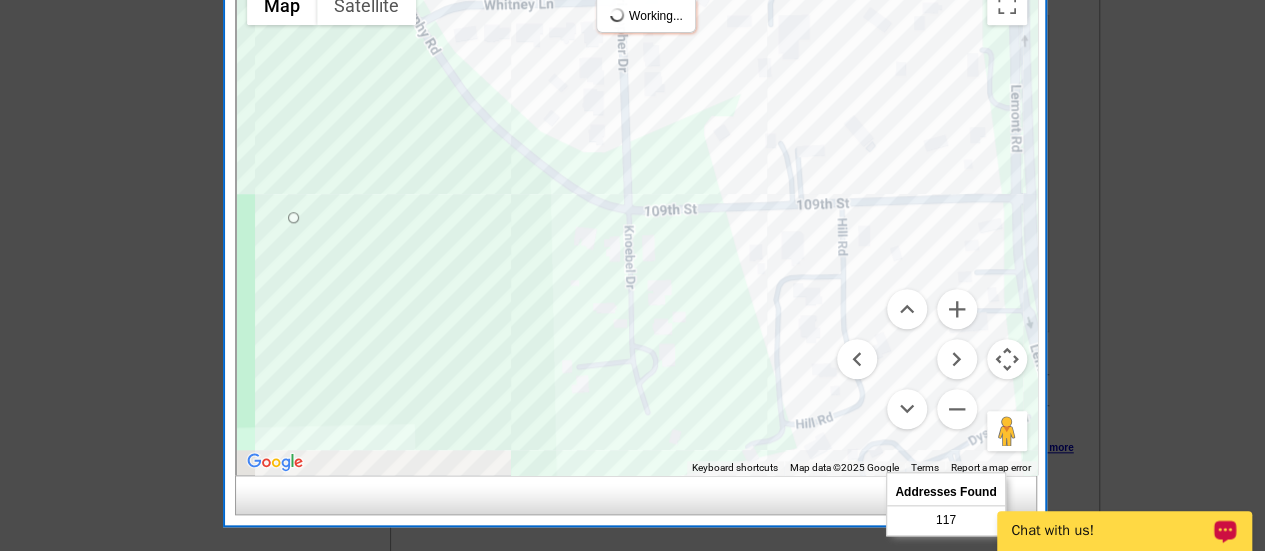 drag, startPoint x: 501, startPoint y: 350, endPoint x: 372, endPoint y: 31, distance: 344.09592 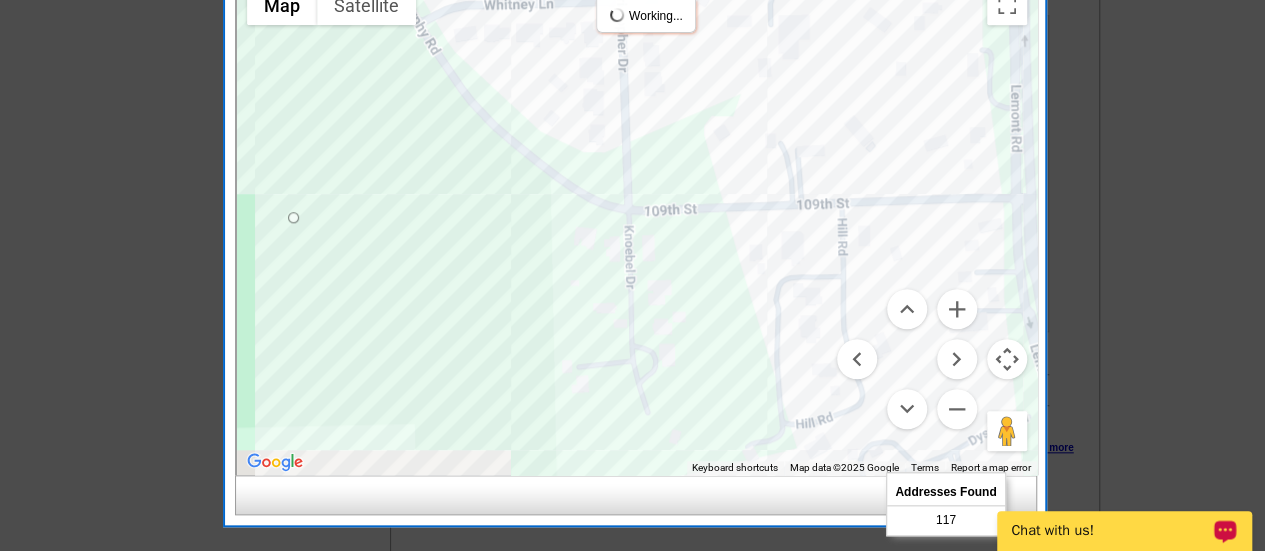 click at bounding box center (637, 225) 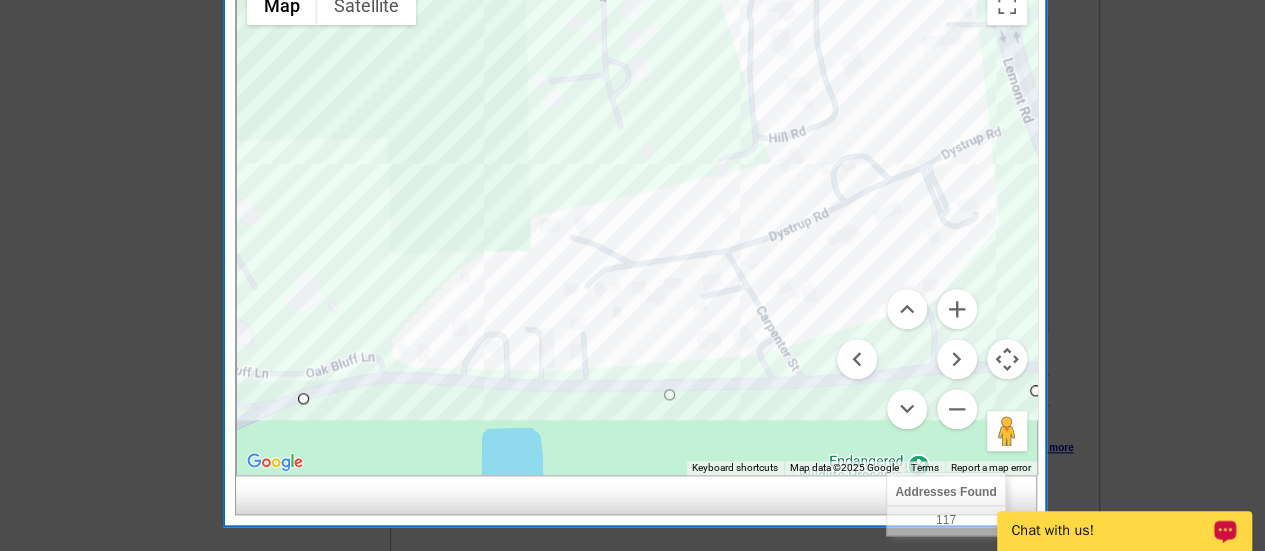drag, startPoint x: 496, startPoint y: 302, endPoint x: 480, endPoint y: 35, distance: 267.47897 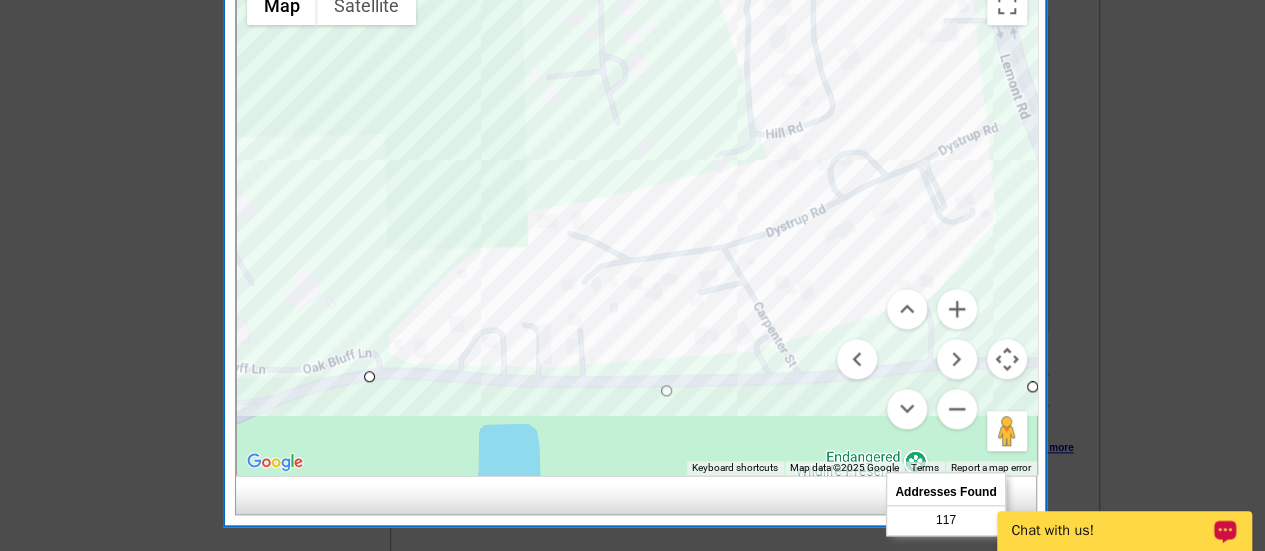drag, startPoint x: 300, startPoint y: 393, endPoint x: 369, endPoint y: 373, distance: 71.8401 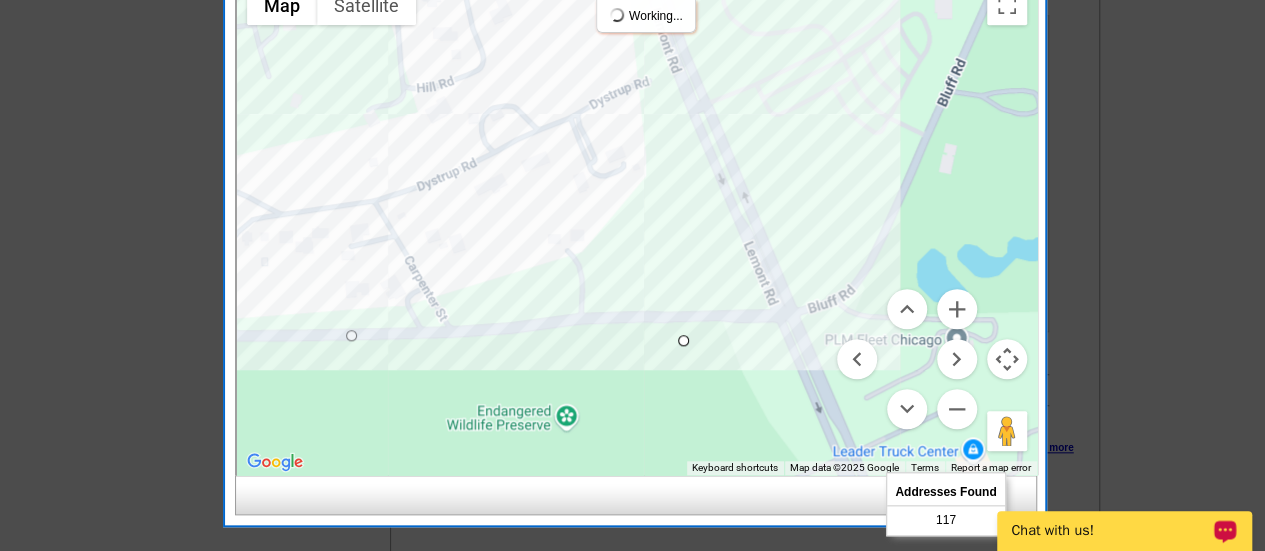 drag, startPoint x: 609, startPoint y: 411, endPoint x: 254, endPoint y: 366, distance: 357.84076 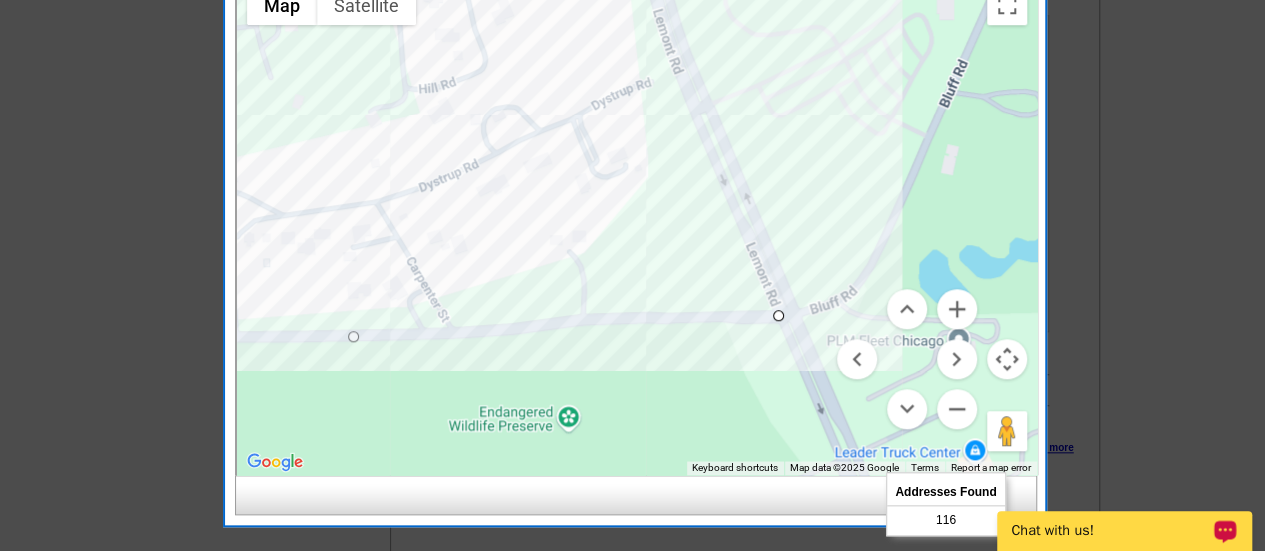 drag, startPoint x: 687, startPoint y: 342, endPoint x: 785, endPoint y: 311, distance: 102.78619 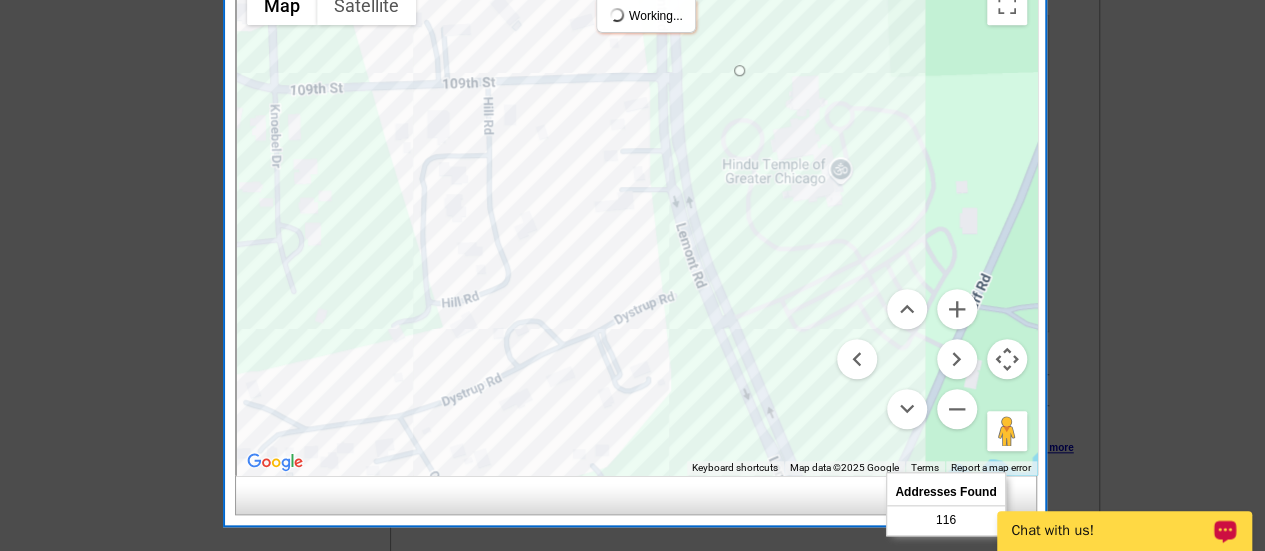 drag, startPoint x: 801, startPoint y: 185, endPoint x: 821, endPoint y: 401, distance: 216.92395 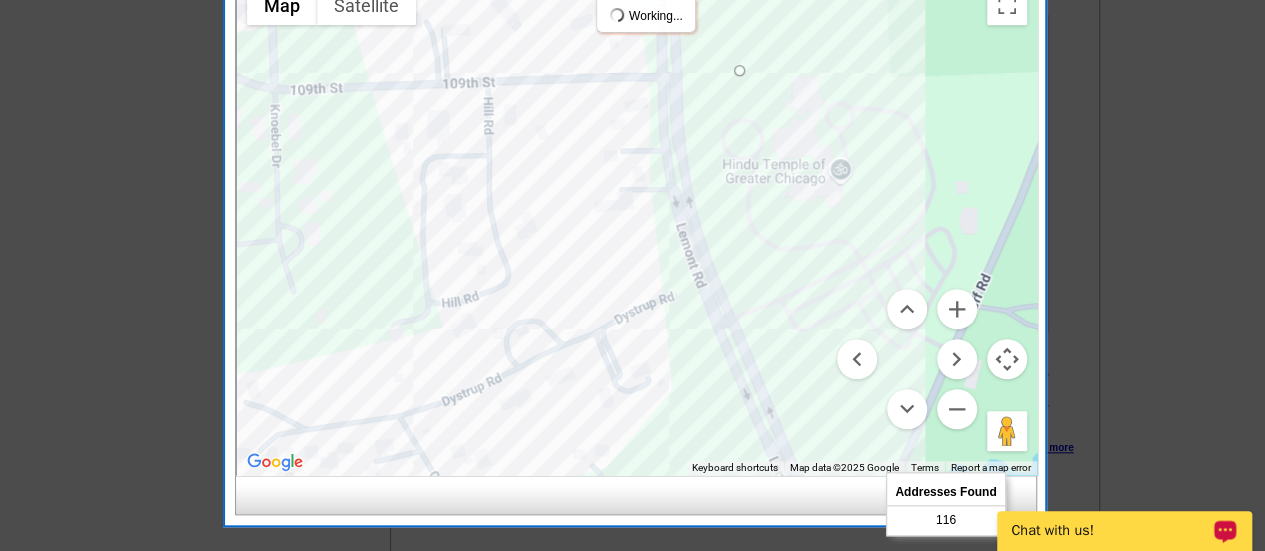 click at bounding box center (637, 225) 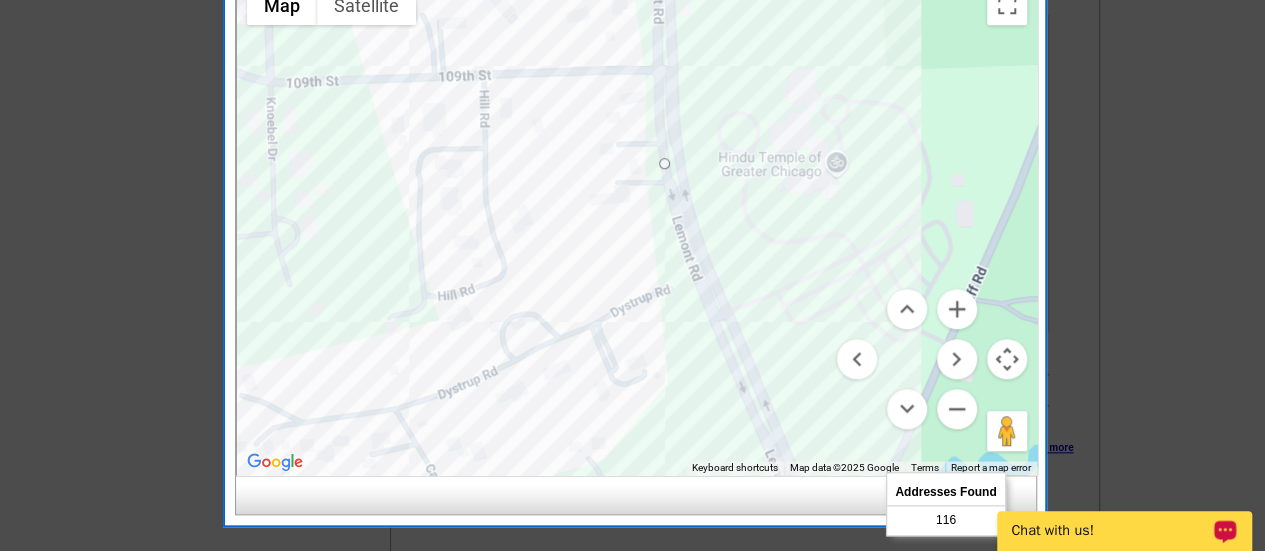 drag, startPoint x: 734, startPoint y: 63, endPoint x: 663, endPoint y: 172, distance: 130.0846 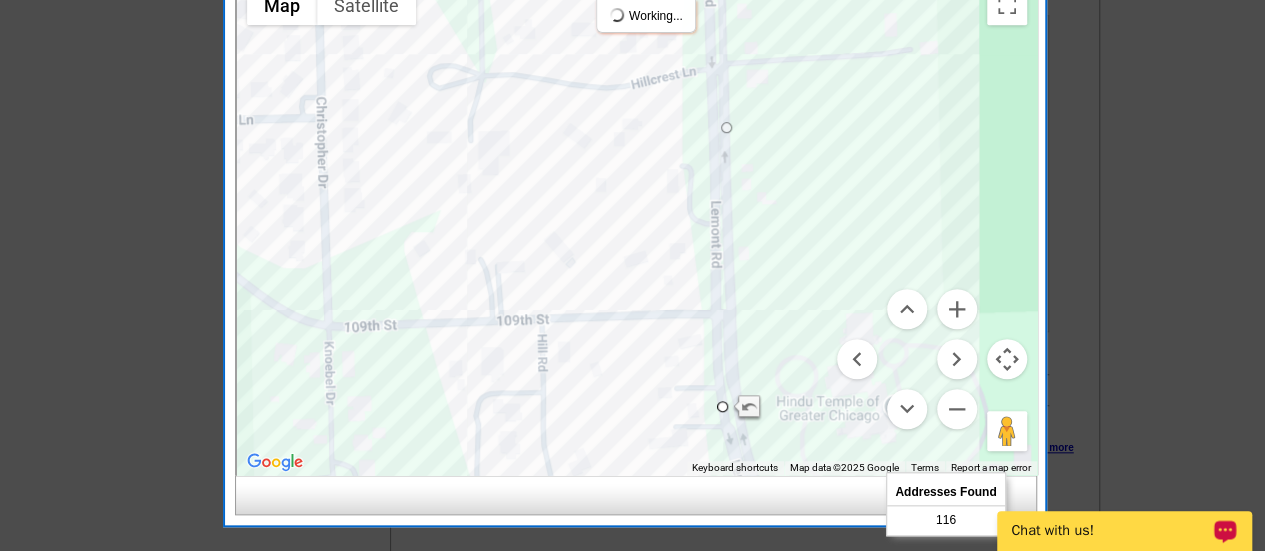 drag, startPoint x: 724, startPoint y: 109, endPoint x: 782, endPoint y: 359, distance: 256.63983 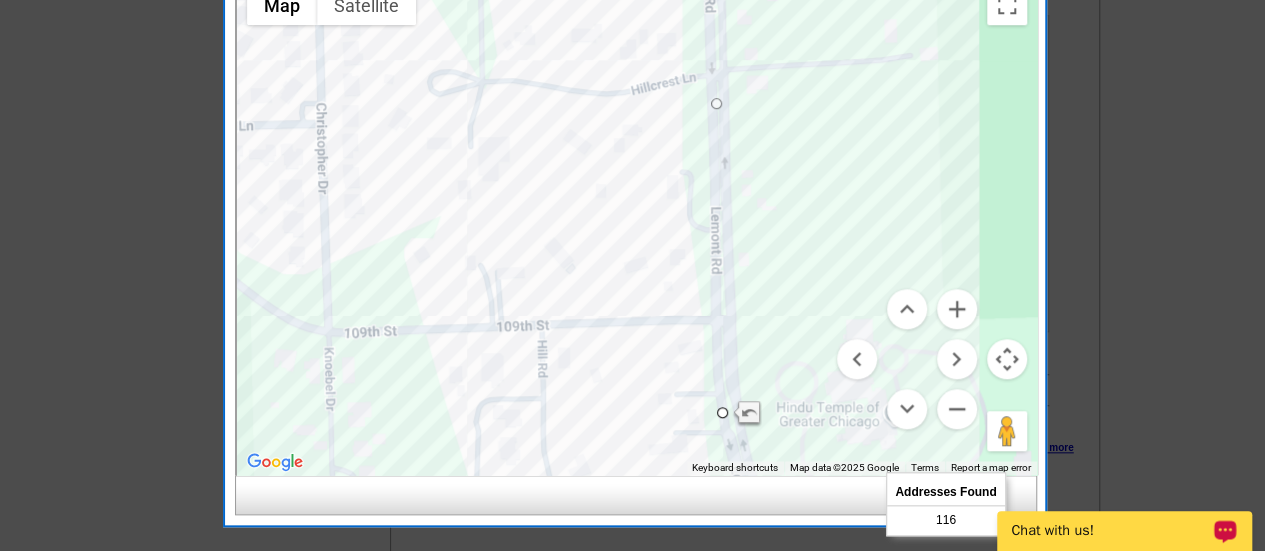 drag, startPoint x: 726, startPoint y: 131, endPoint x: 710, endPoint y: 99, distance: 35.77709 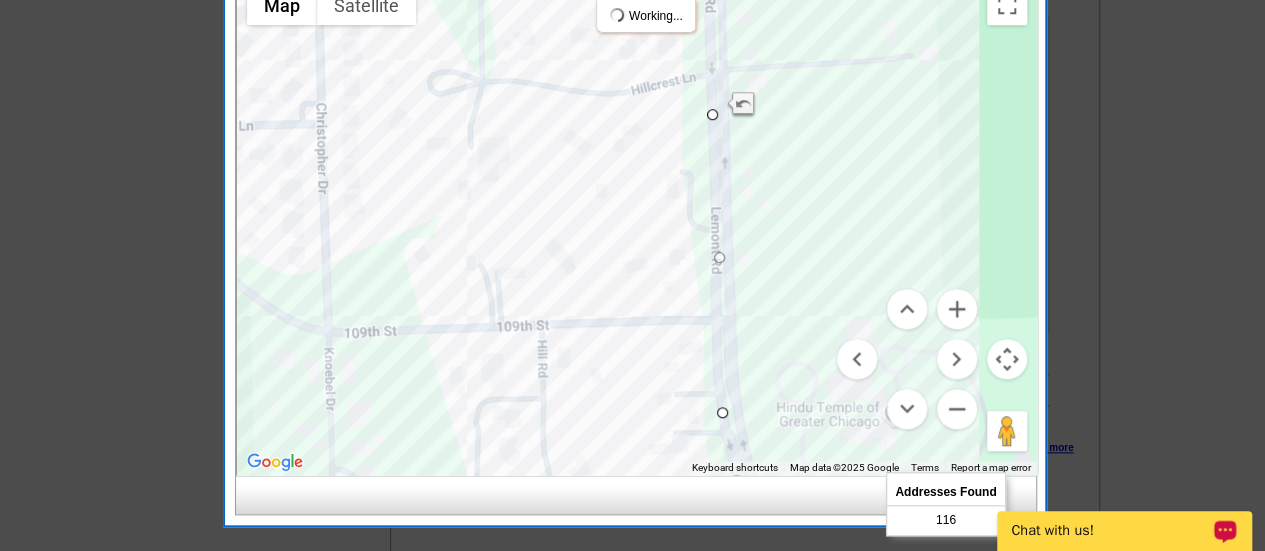 drag, startPoint x: 710, startPoint y: 99, endPoint x: 709, endPoint y: 113, distance: 14.035668 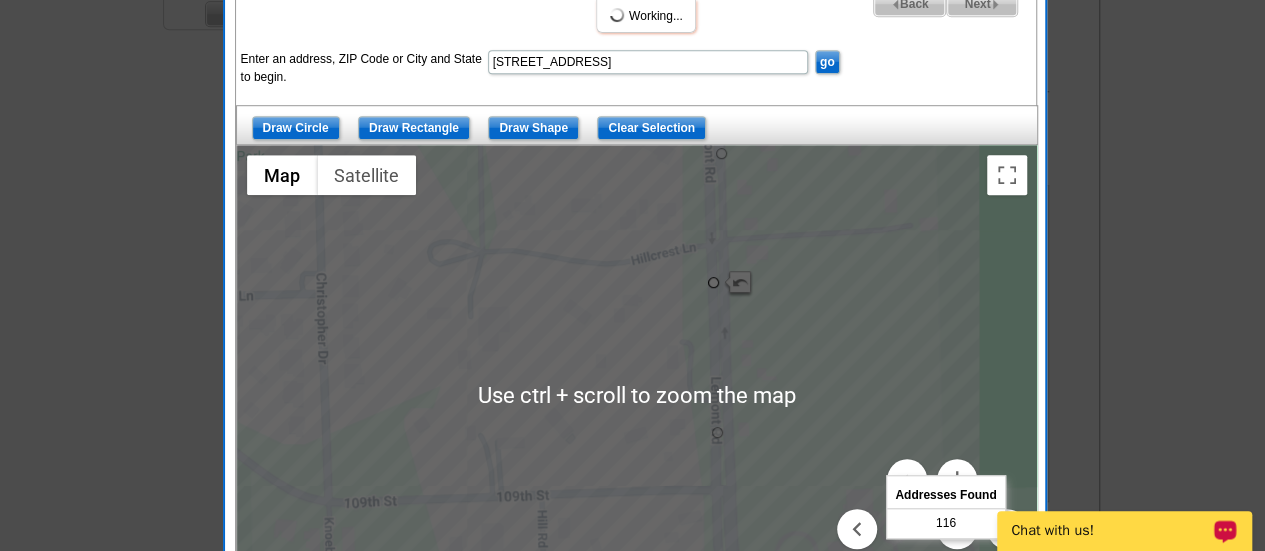 scroll, scrollTop: 661, scrollLeft: 0, axis: vertical 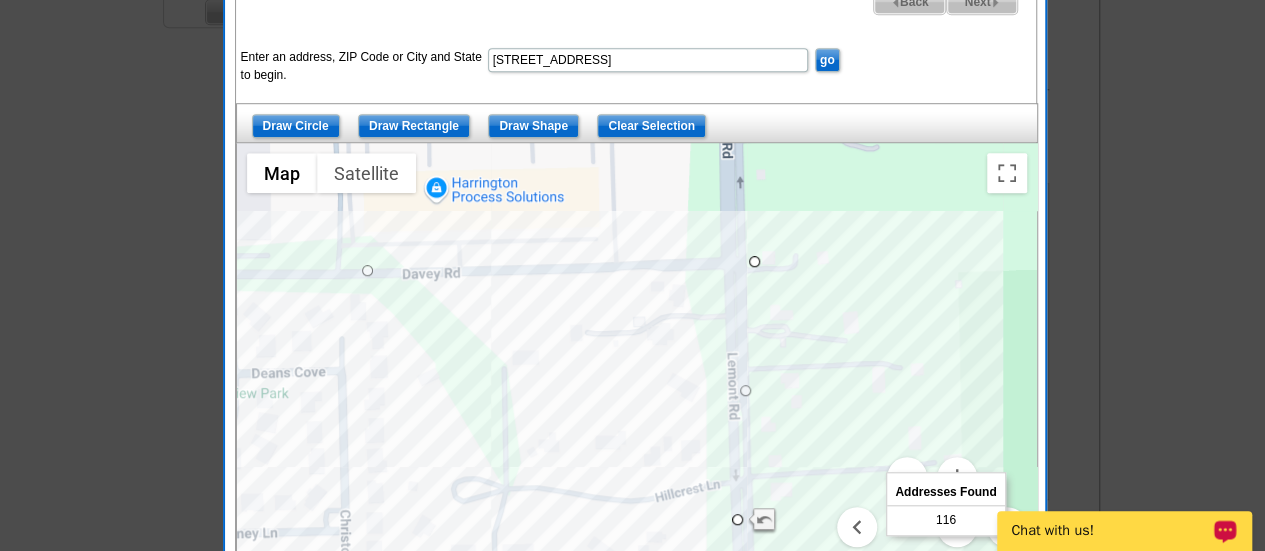 drag, startPoint x: 680, startPoint y: 275, endPoint x: 702, endPoint y: 529, distance: 254.95097 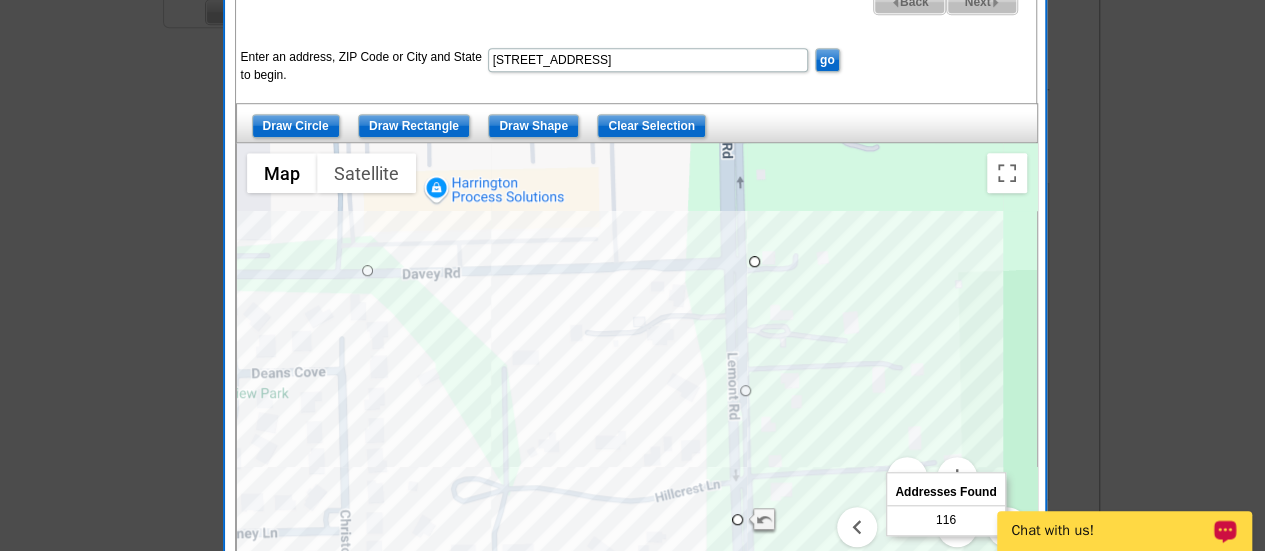 click at bounding box center [637, 393] 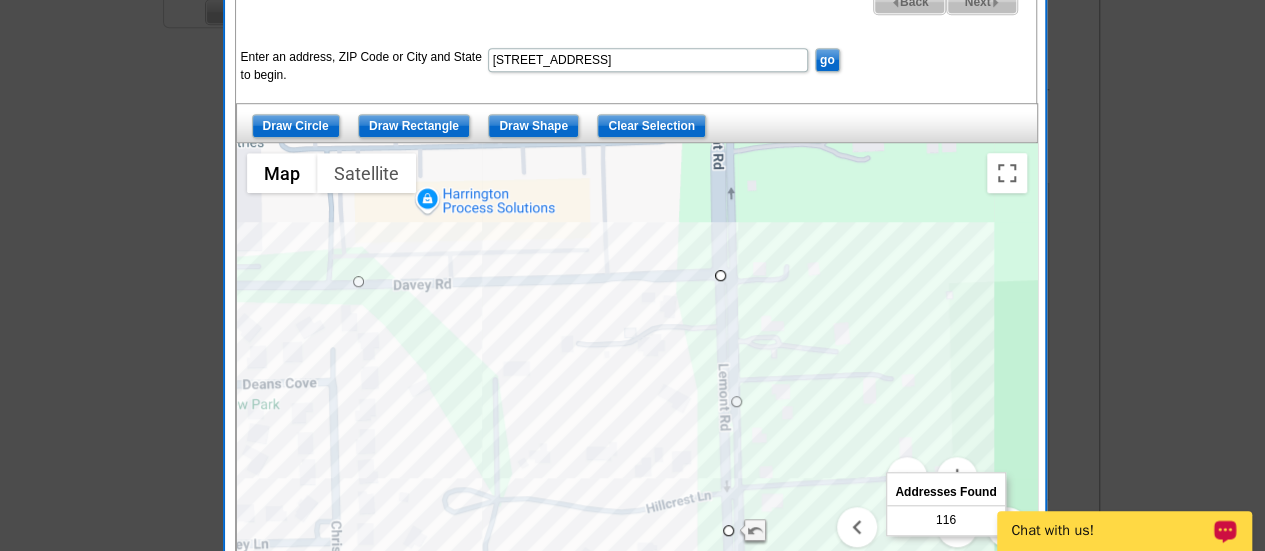drag, startPoint x: 744, startPoint y: 271, endPoint x: 717, endPoint y: 275, distance: 27.294687 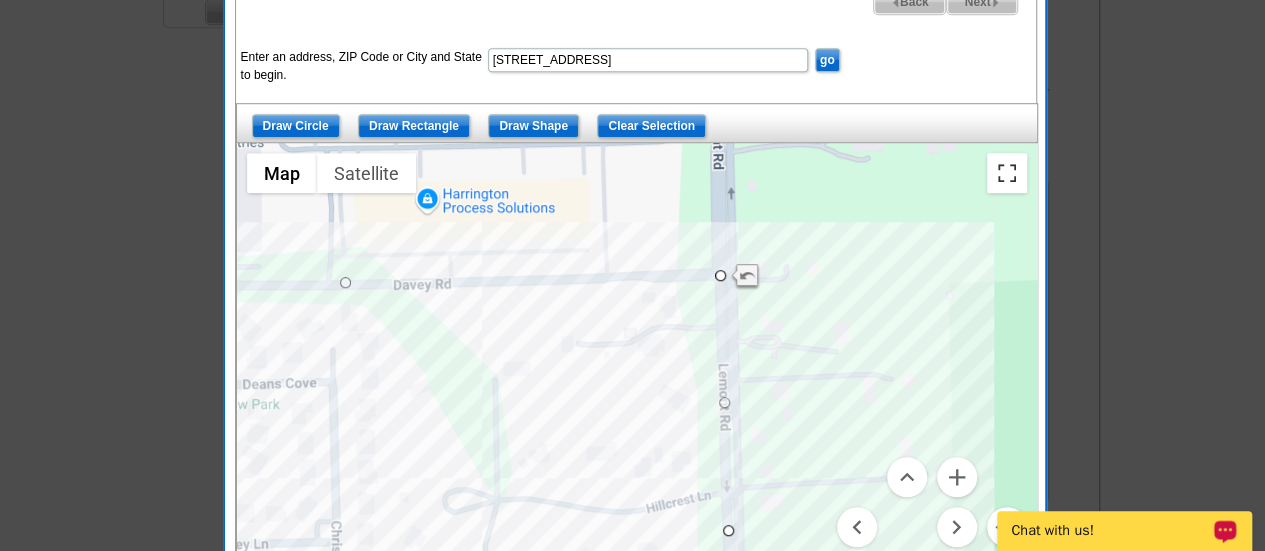 click at bounding box center (1007, 173) 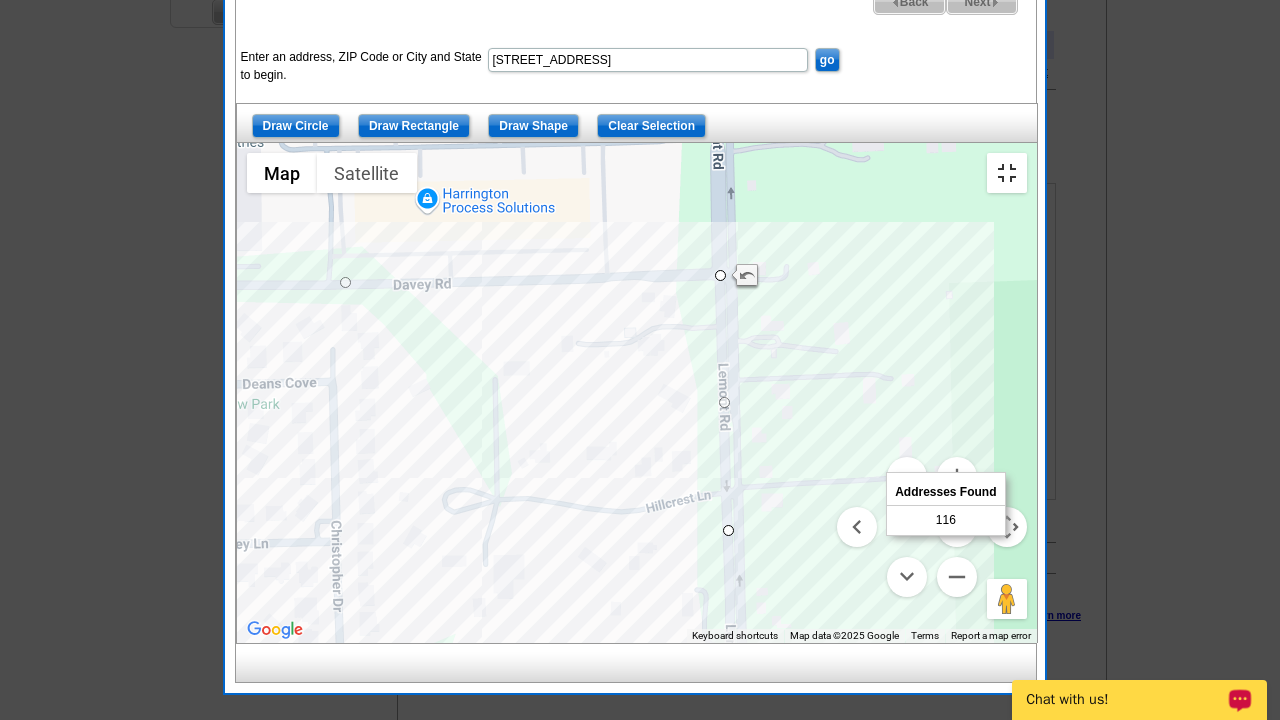 click at bounding box center [1007, 173] 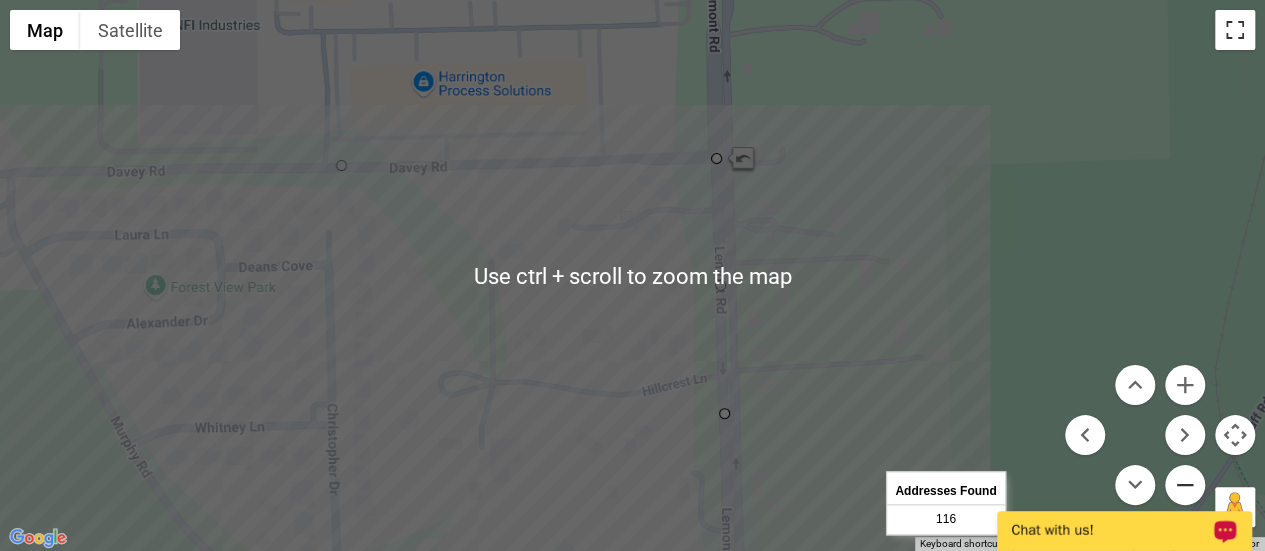 scroll, scrollTop: 866, scrollLeft: 0, axis: vertical 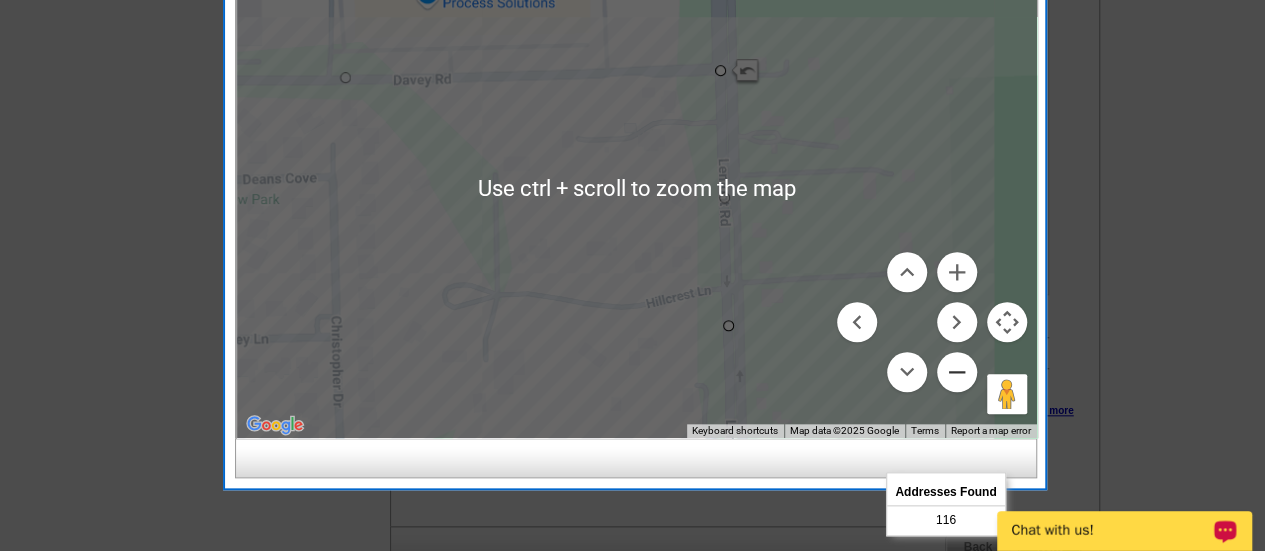 click at bounding box center [957, 372] 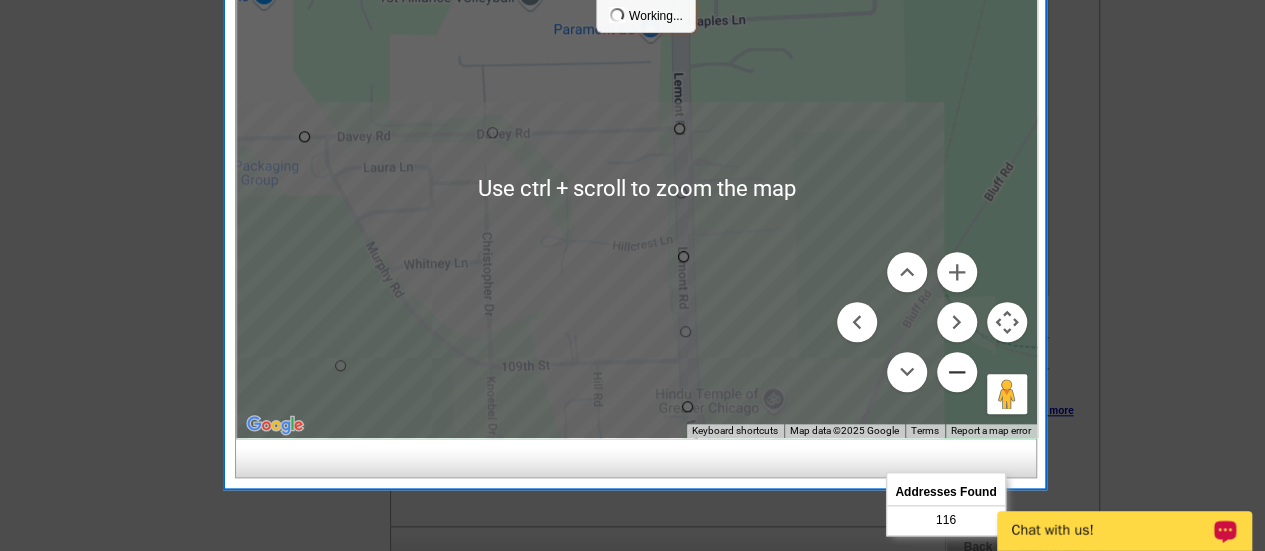 click at bounding box center (957, 372) 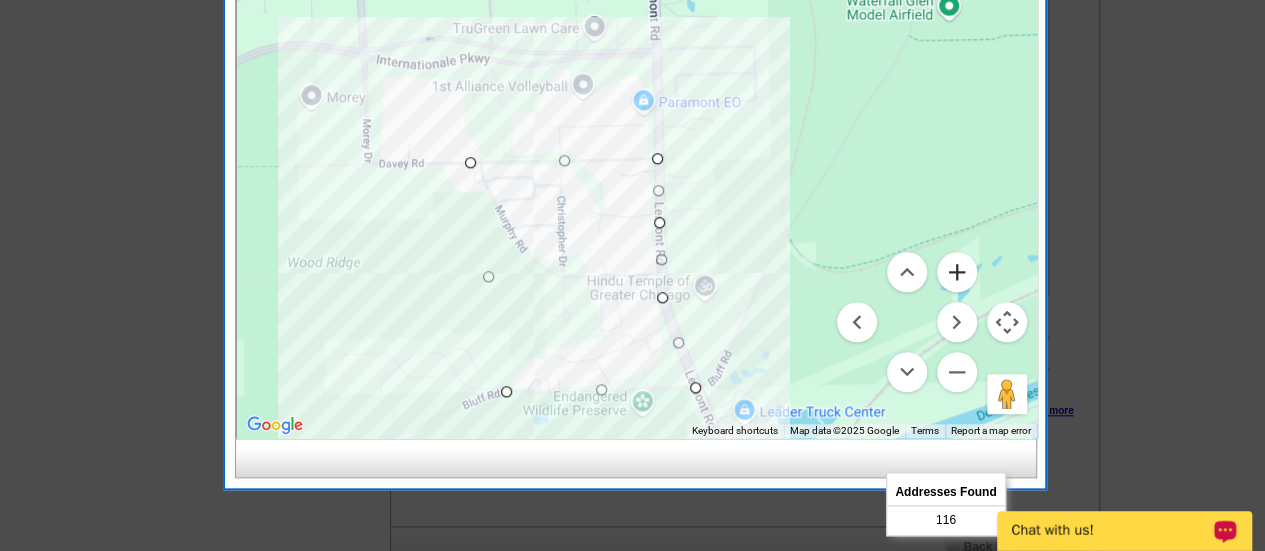 click at bounding box center [957, 272] 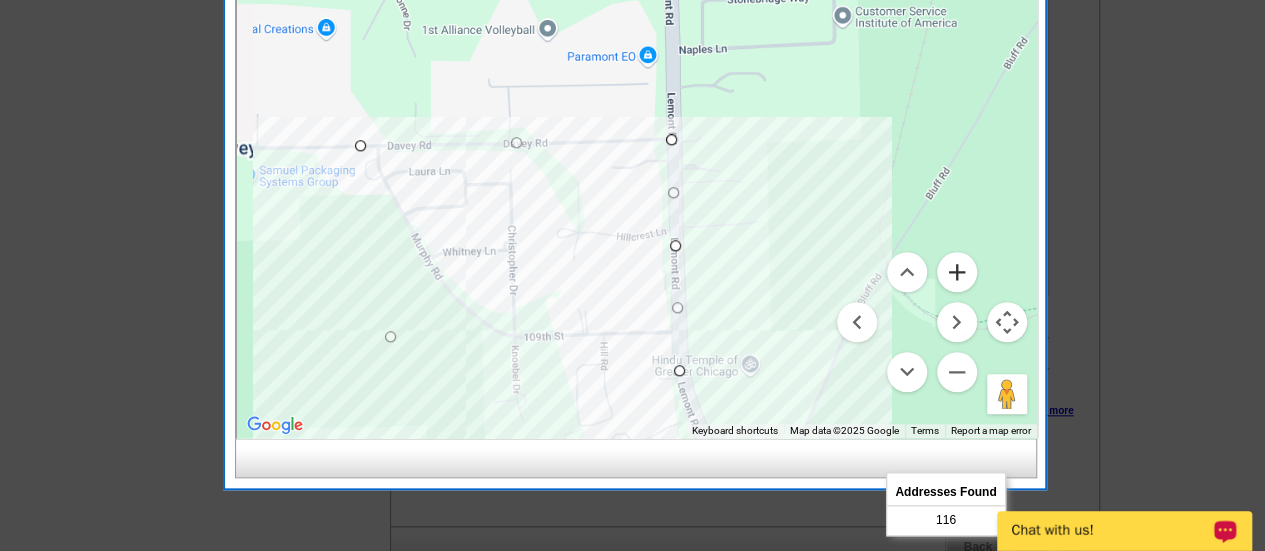 click at bounding box center (957, 272) 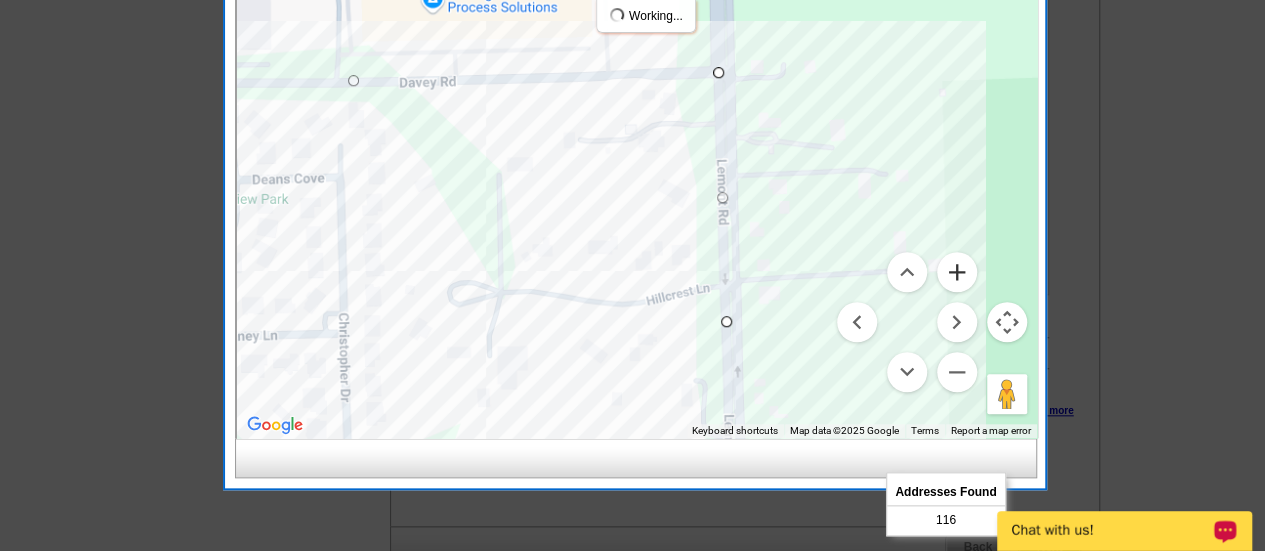 click at bounding box center (957, 272) 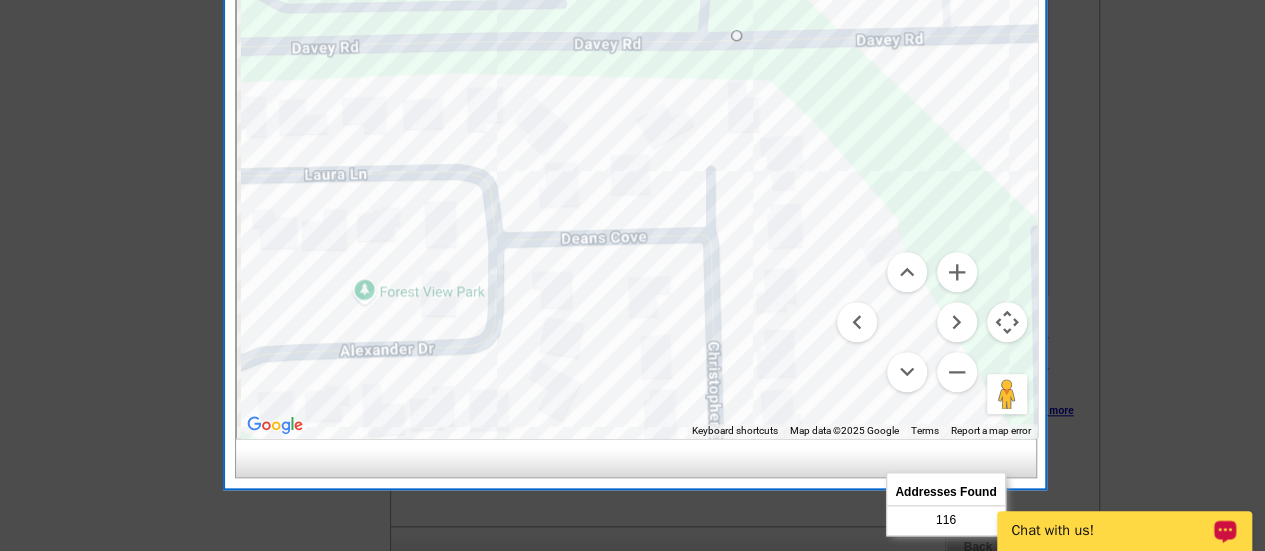 drag, startPoint x: 463, startPoint y: 258, endPoint x: 1153, endPoint y: 325, distance: 693.24524 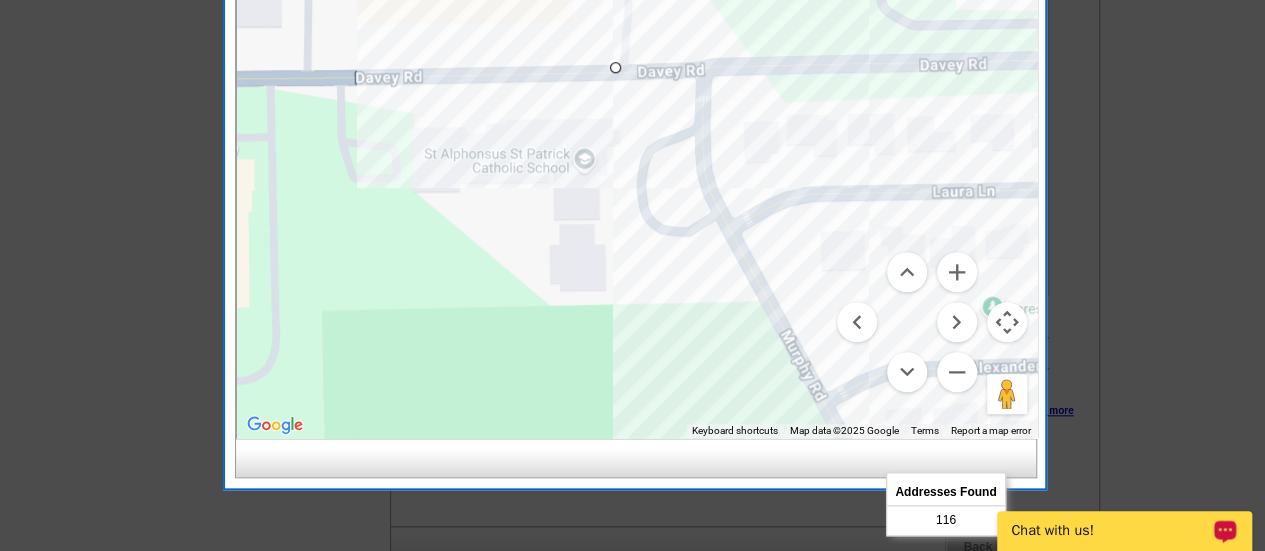 drag, startPoint x: 605, startPoint y: 207, endPoint x: 1242, endPoint y: 226, distance: 637.2833 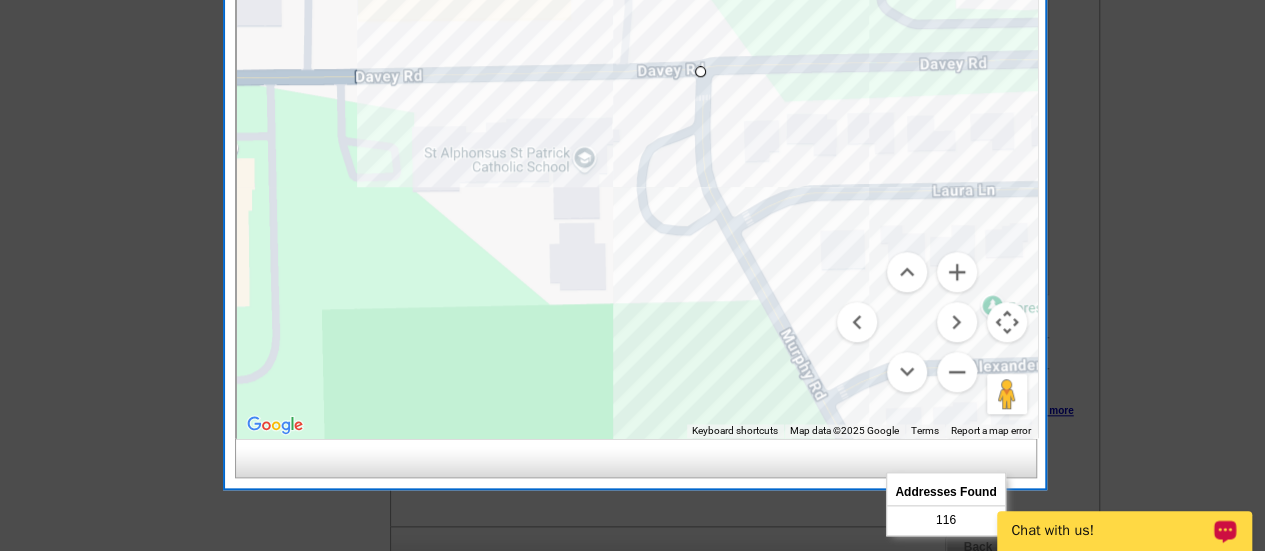 drag, startPoint x: 613, startPoint y: 65, endPoint x: 703, endPoint y: 71, distance: 90.199776 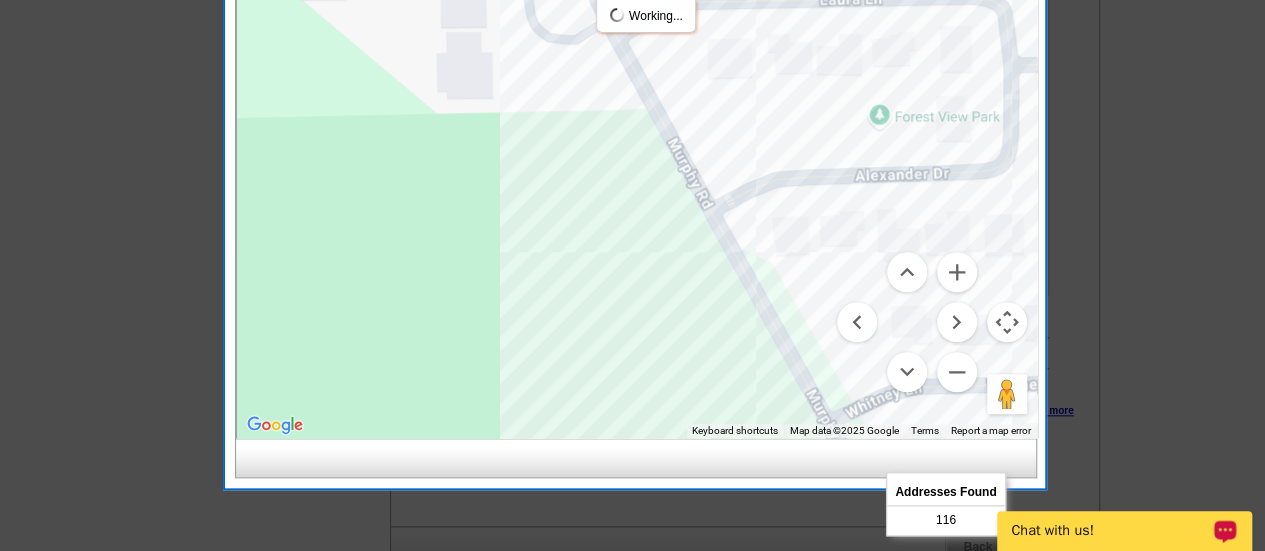 drag, startPoint x: 764, startPoint y: 335, endPoint x: 643, endPoint y: 133, distance: 235.46762 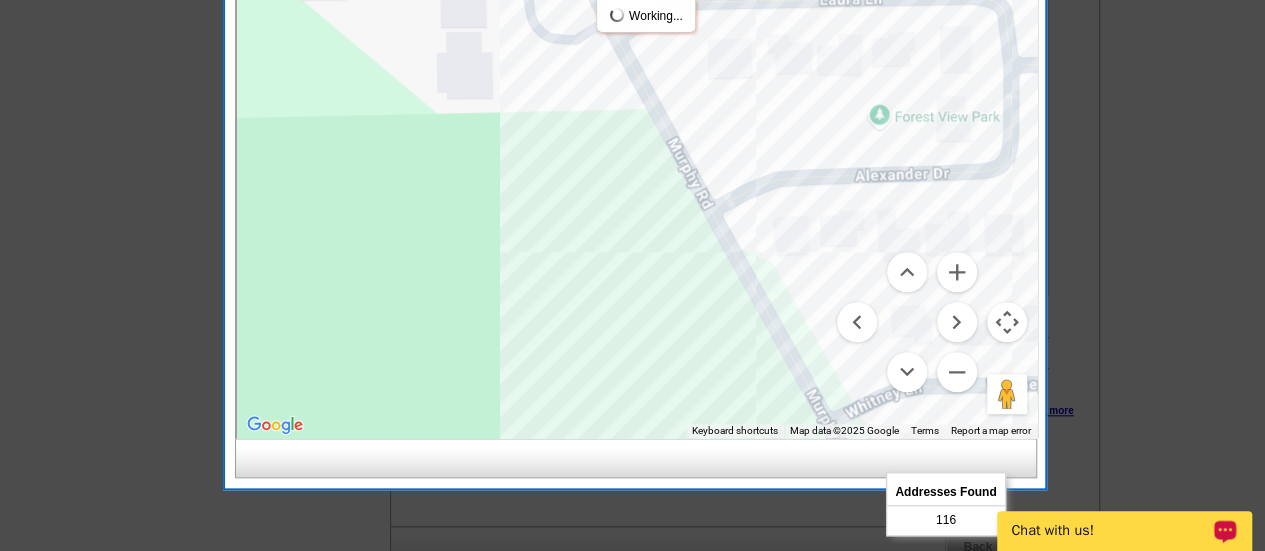 click at bounding box center (637, 188) 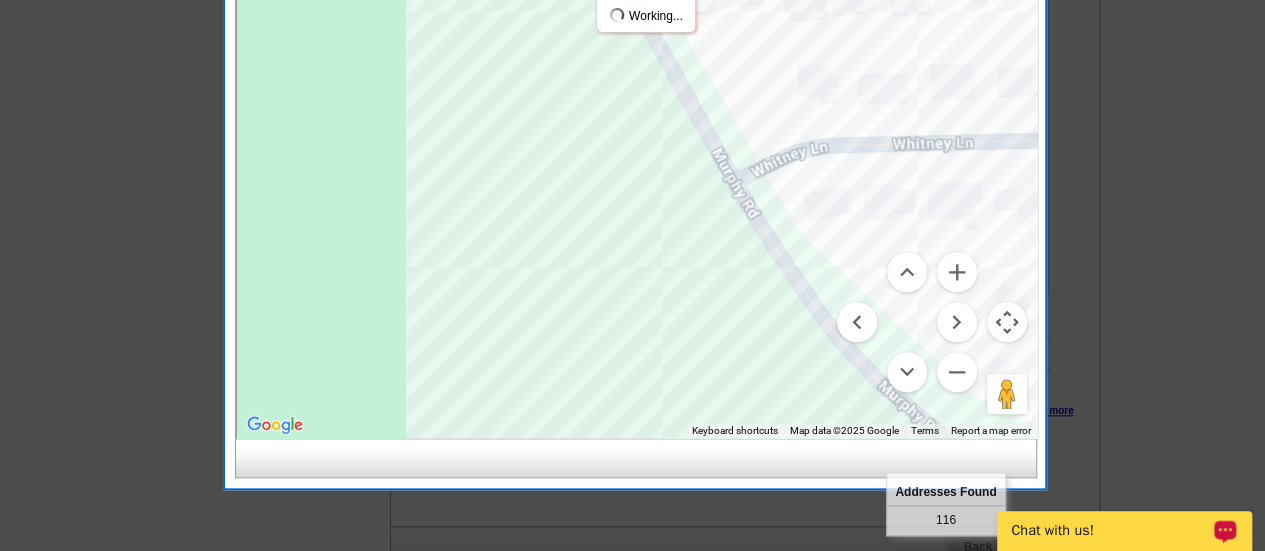 drag, startPoint x: 680, startPoint y: 333, endPoint x: 581, endPoint y: 57, distance: 293.21835 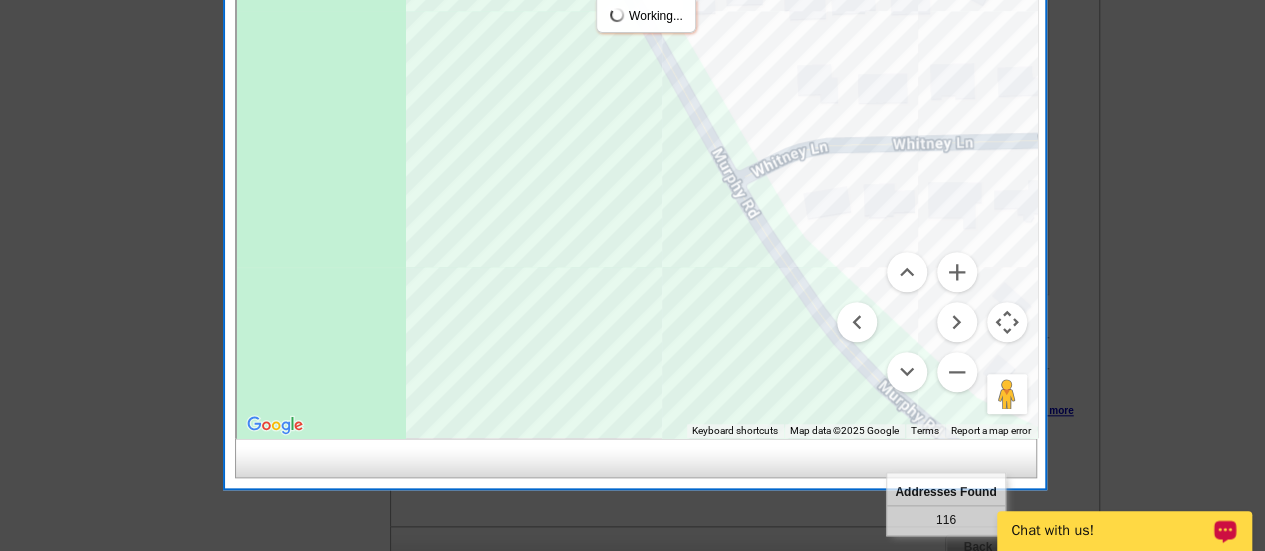 click at bounding box center [637, 188] 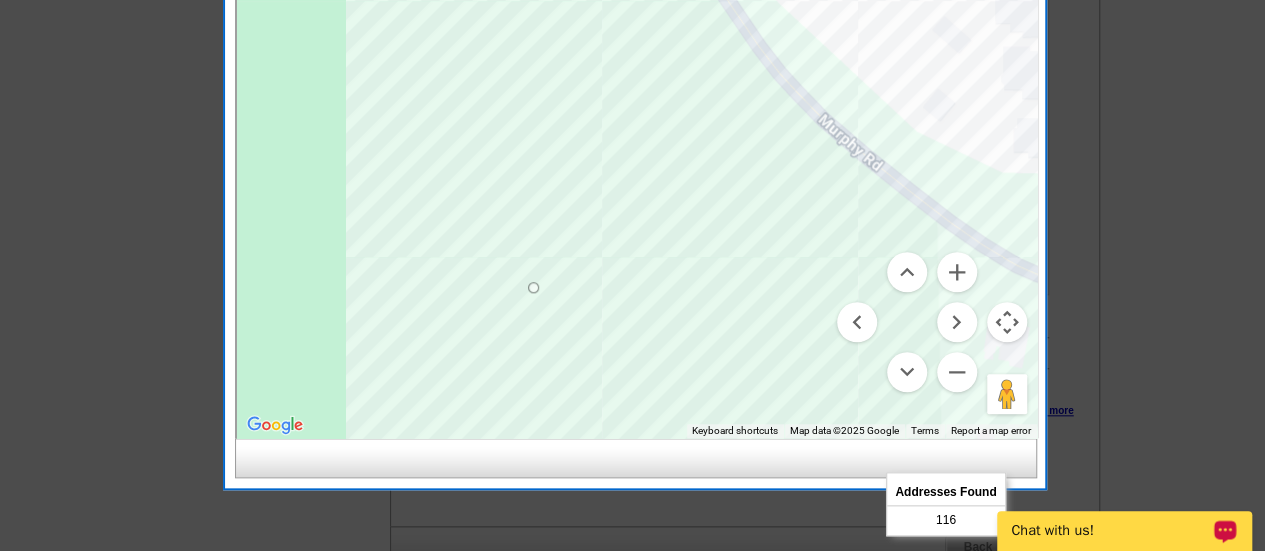 drag, startPoint x: 650, startPoint y: 315, endPoint x: 592, endPoint y: 57, distance: 264.43903 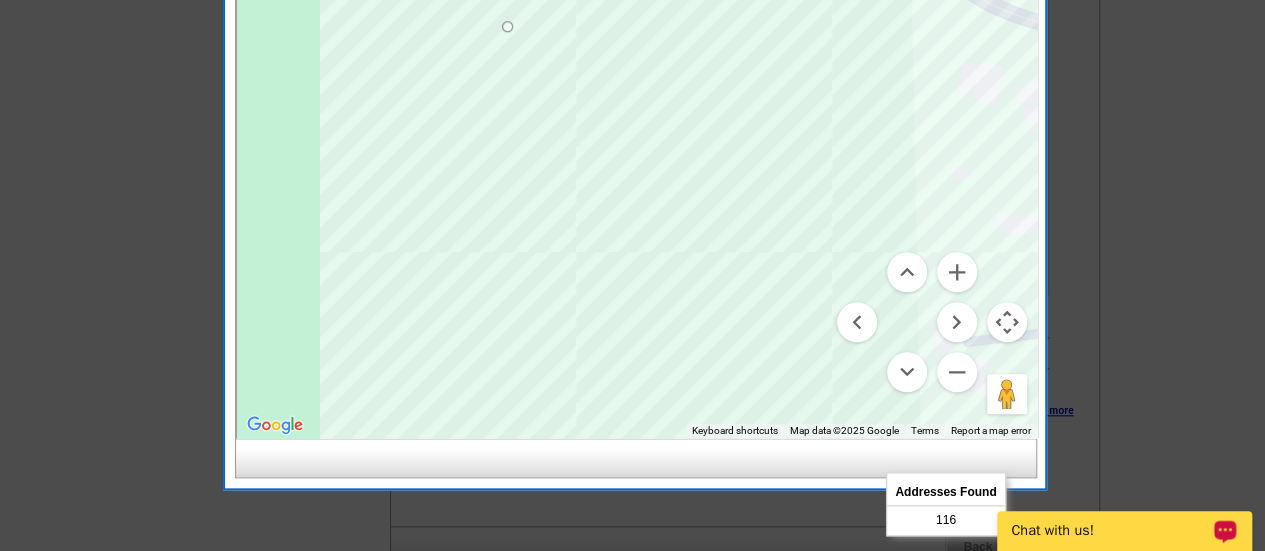 drag, startPoint x: 626, startPoint y: 275, endPoint x: 622, endPoint y: 28, distance: 247.03238 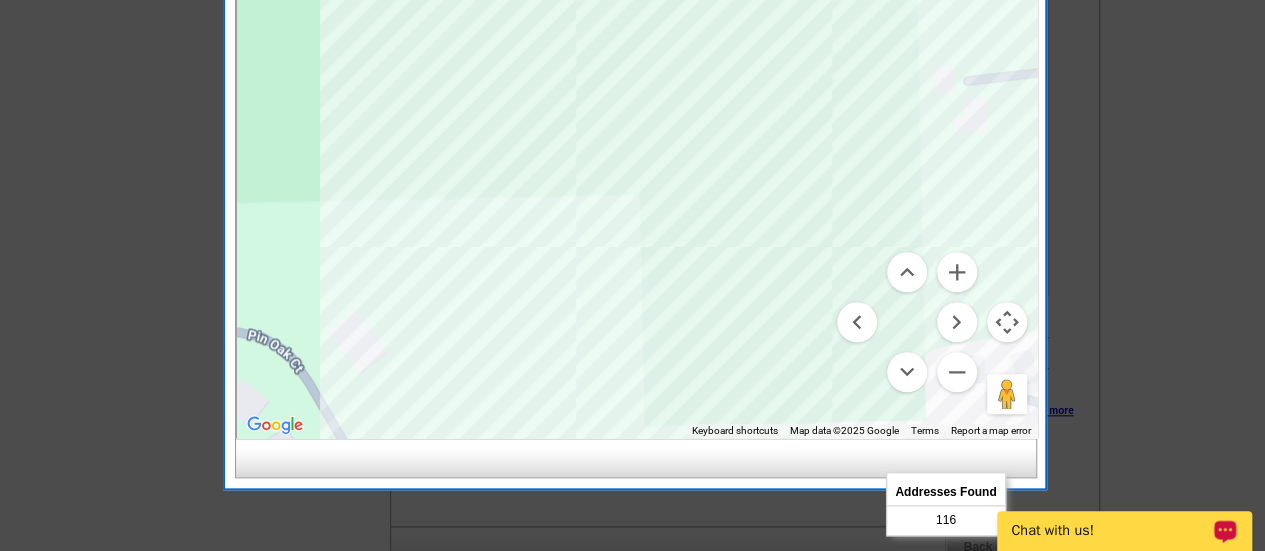 drag, startPoint x: 658, startPoint y: 331, endPoint x: 657, endPoint y: 103, distance: 228.0022 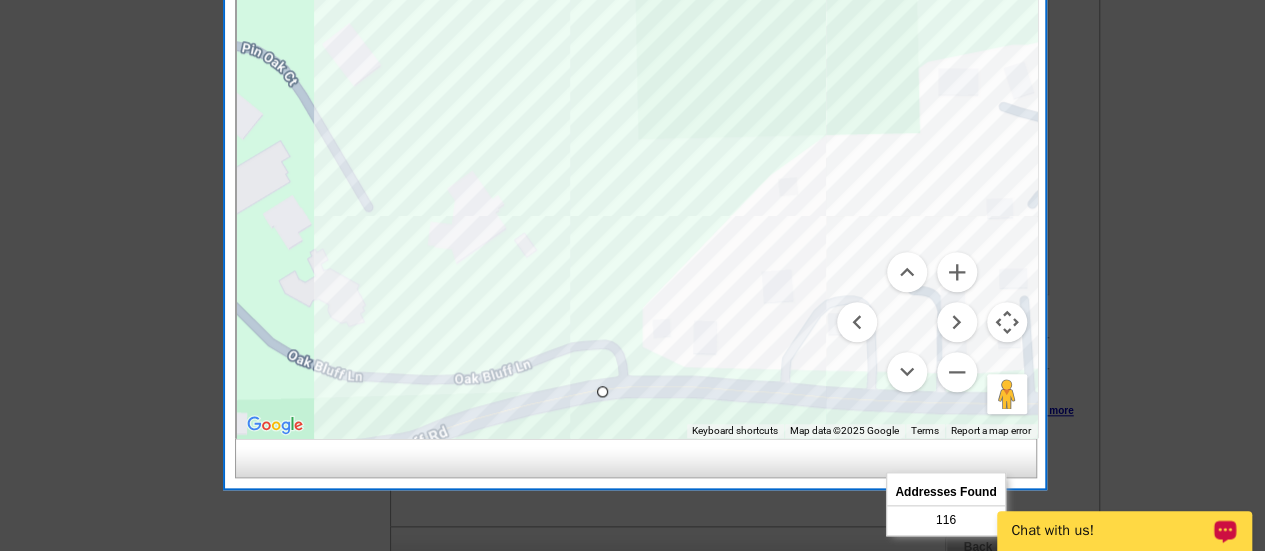 drag, startPoint x: 660, startPoint y: 363, endPoint x: 658, endPoint y: 157, distance: 206.0097 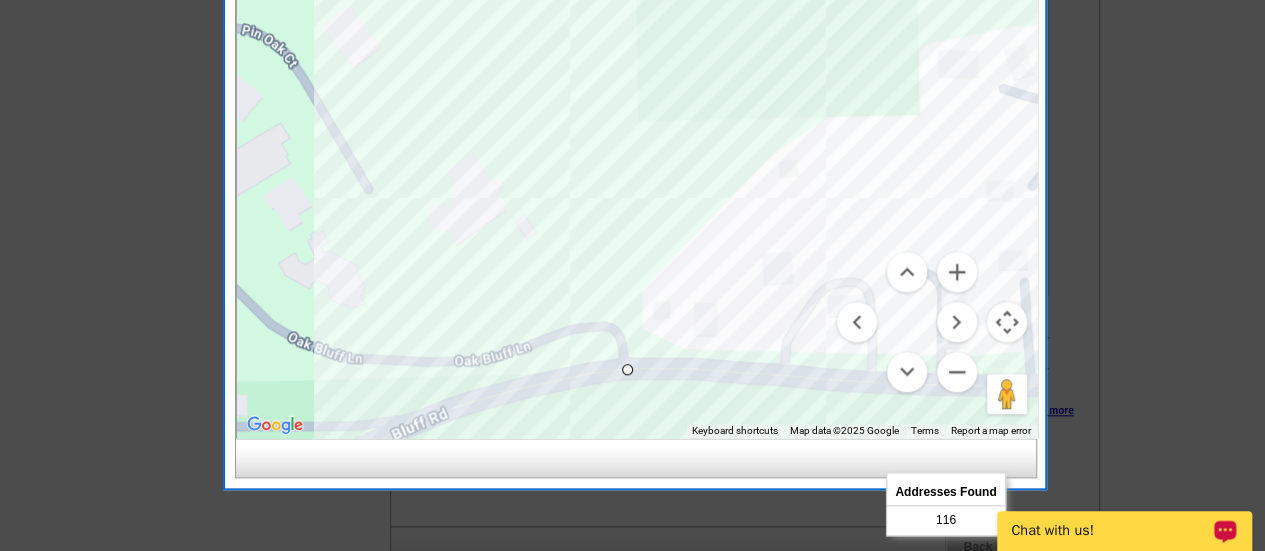 drag, startPoint x: 600, startPoint y: 373, endPoint x: 628, endPoint y: 367, distance: 28.635643 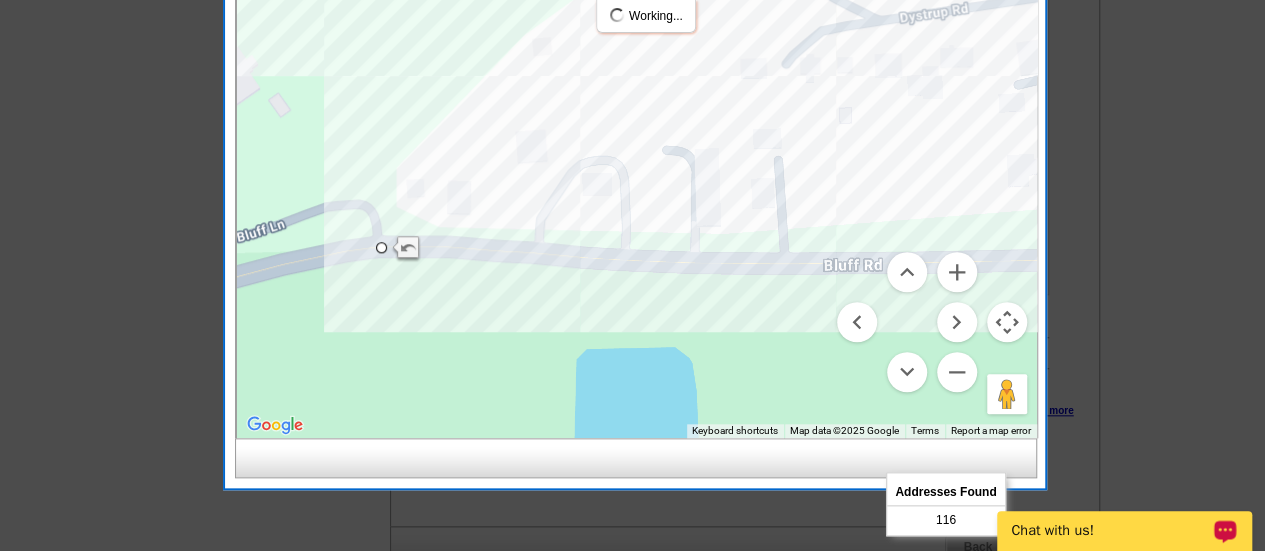 drag, startPoint x: 696, startPoint y: 405, endPoint x: 462, endPoint y: 286, distance: 262.52048 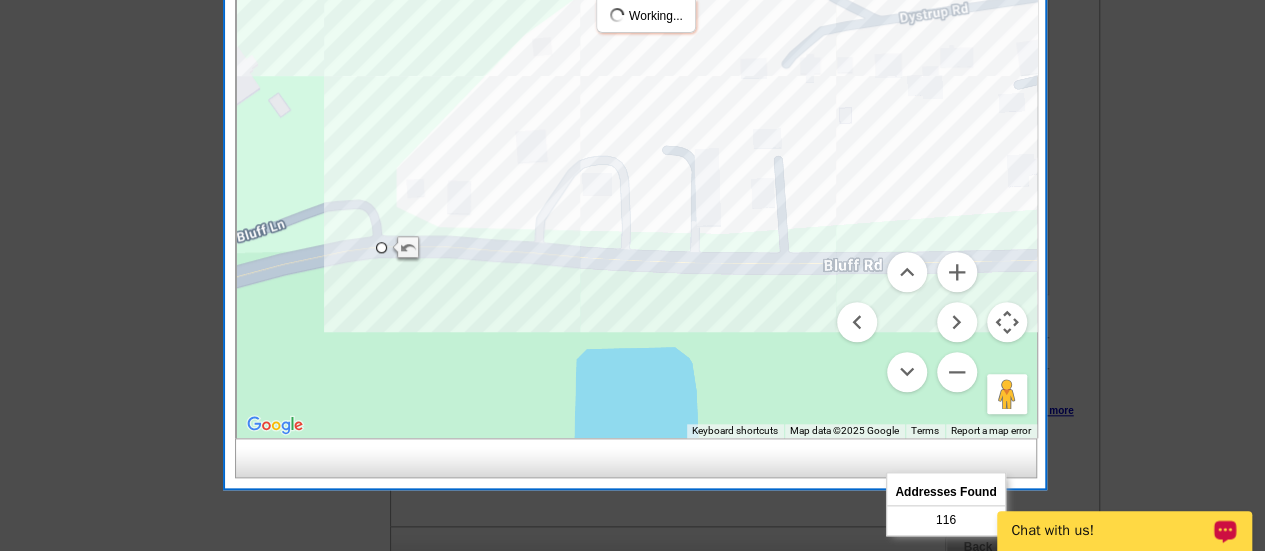 click at bounding box center [637, 188] 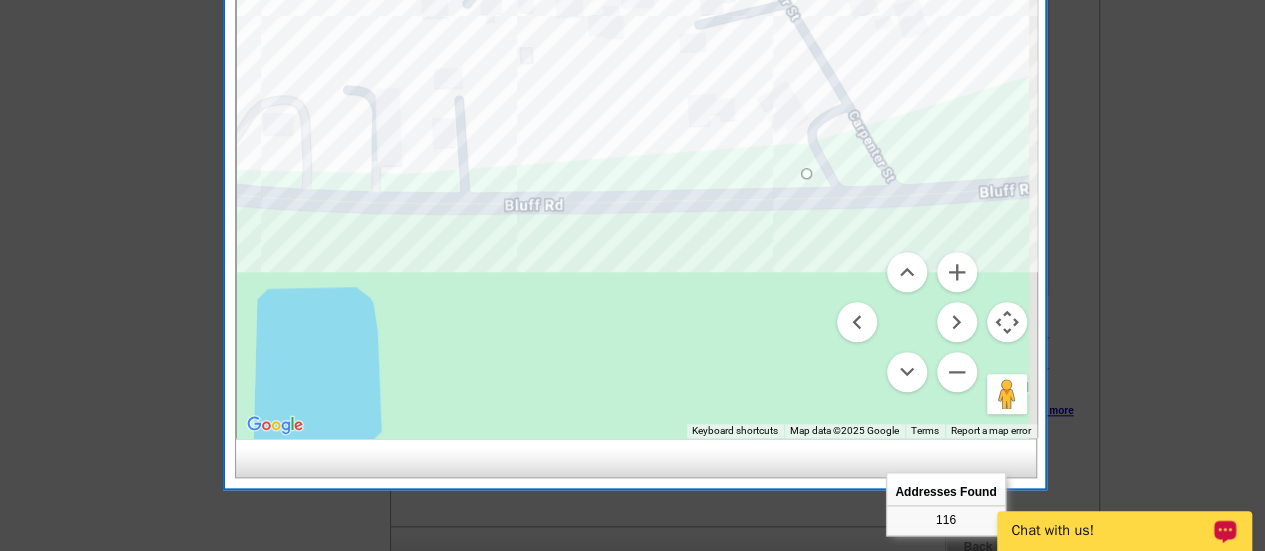 drag, startPoint x: 674, startPoint y: 297, endPoint x: 322, endPoint y: 256, distance: 354.37973 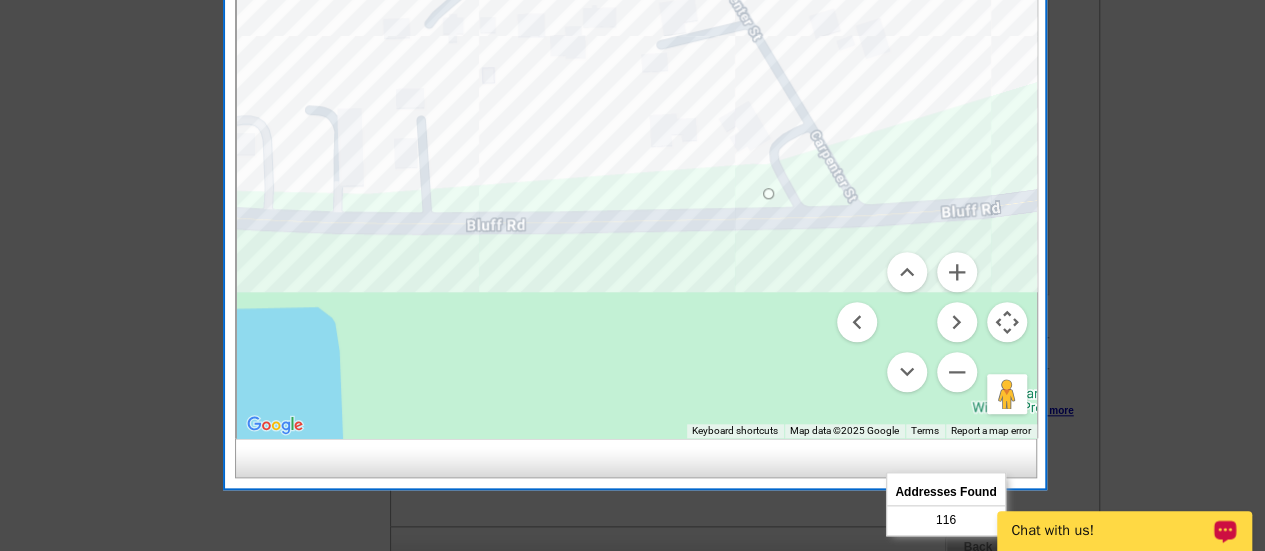 click at bounding box center (637, 188) 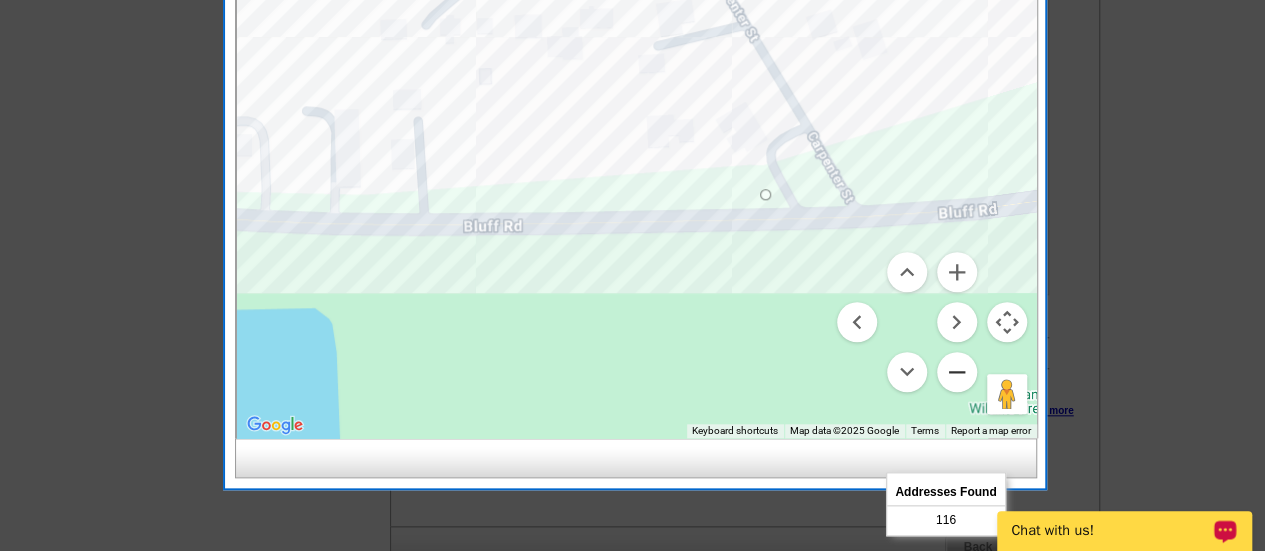 click at bounding box center (957, 372) 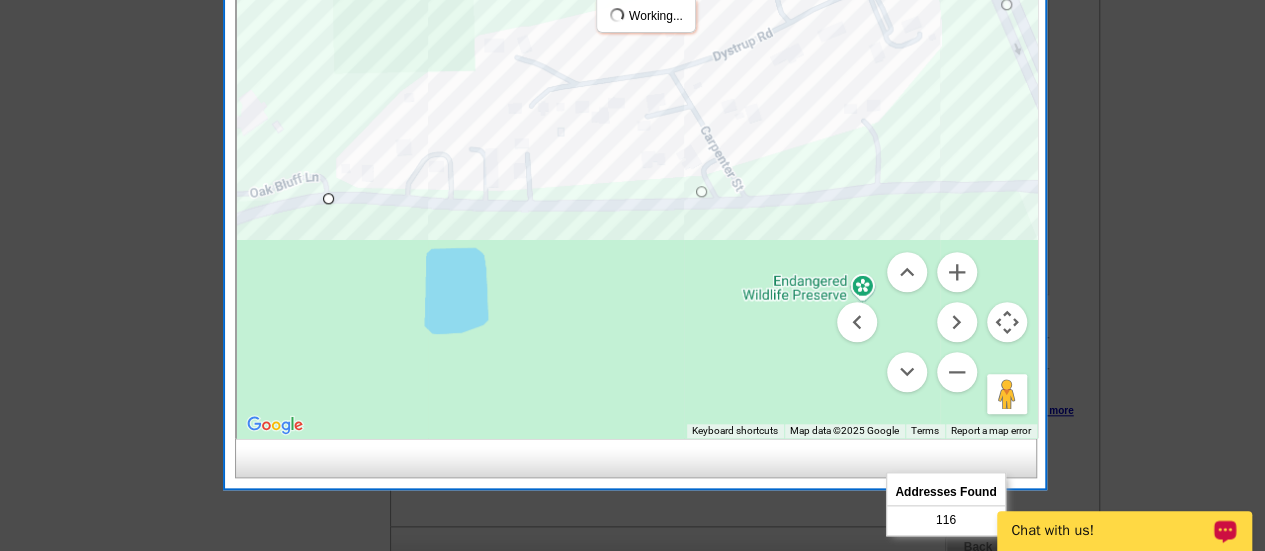 click at bounding box center (1007, 322) 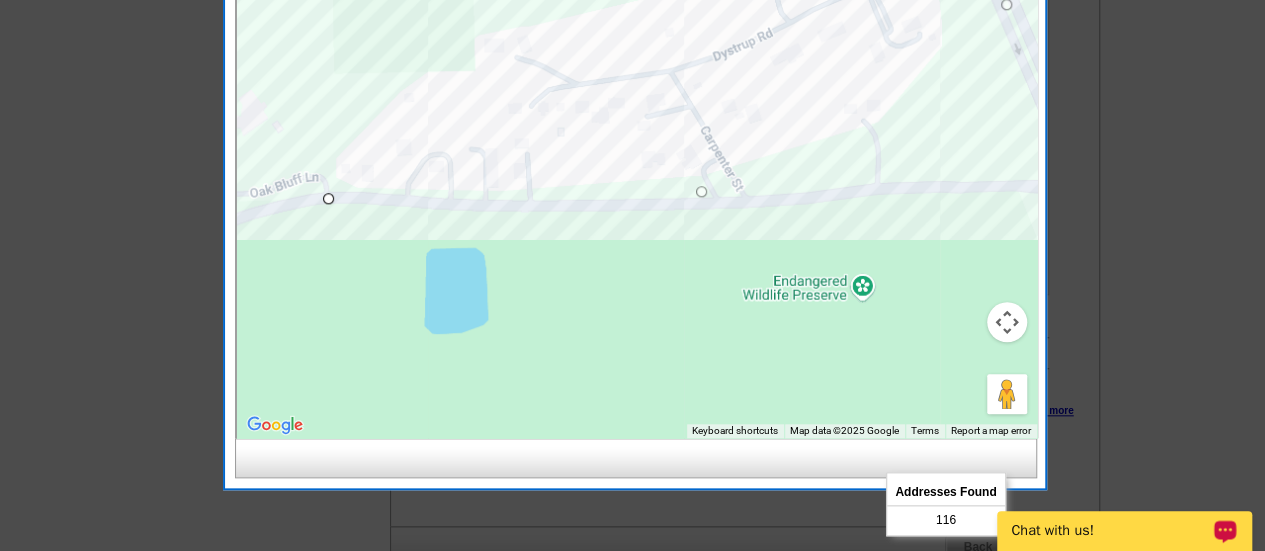 click at bounding box center (1007, 322) 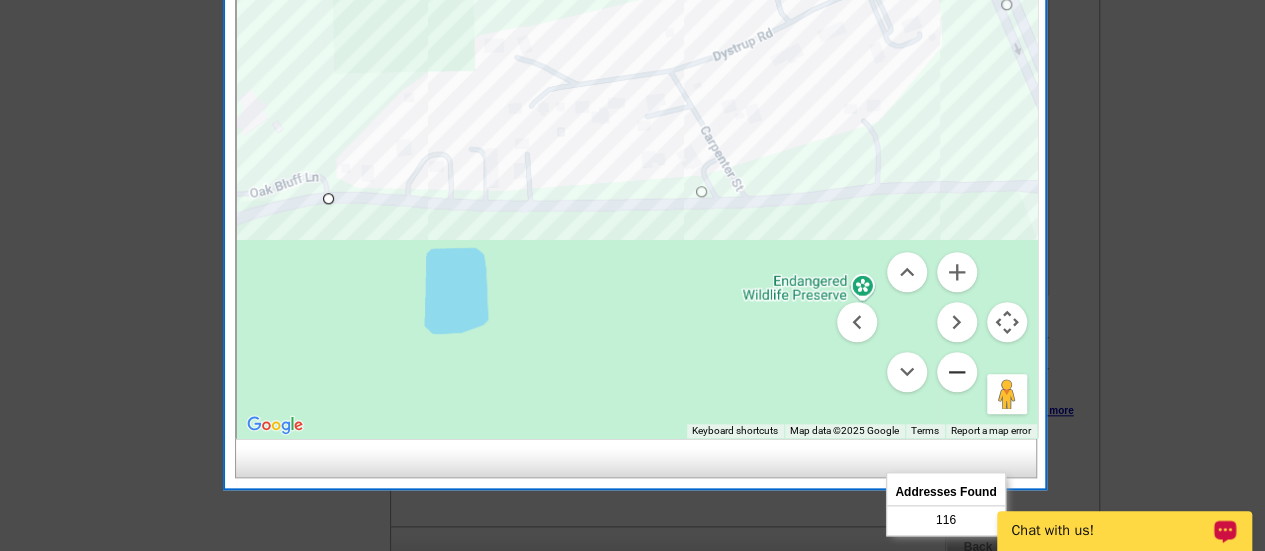 click at bounding box center [957, 372] 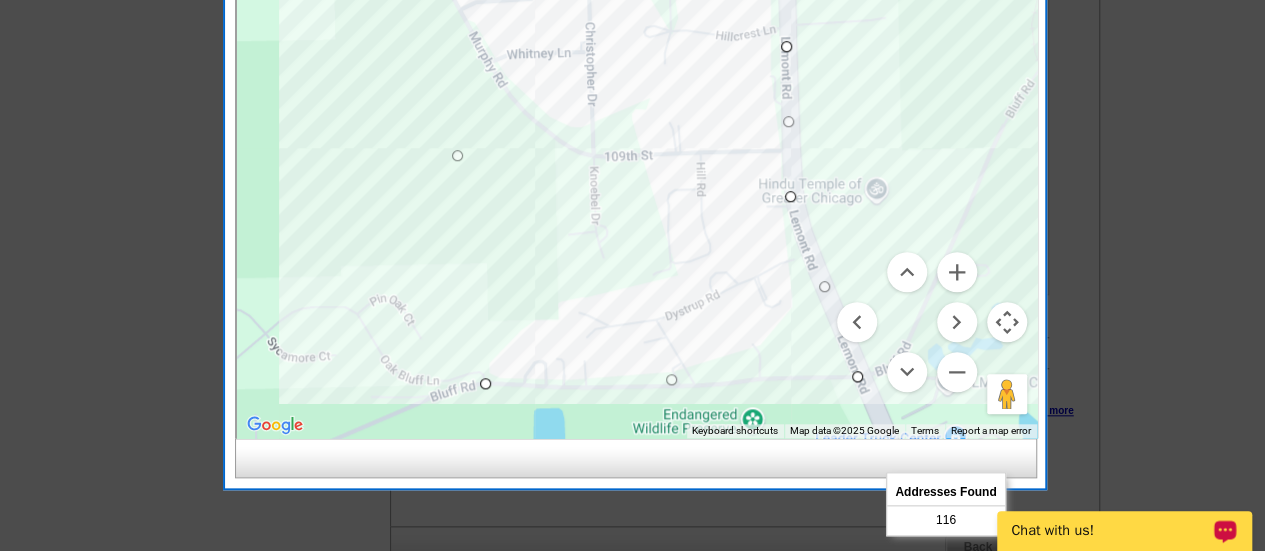 drag, startPoint x: 766, startPoint y: 244, endPoint x: 768, endPoint y: 436, distance: 192.01042 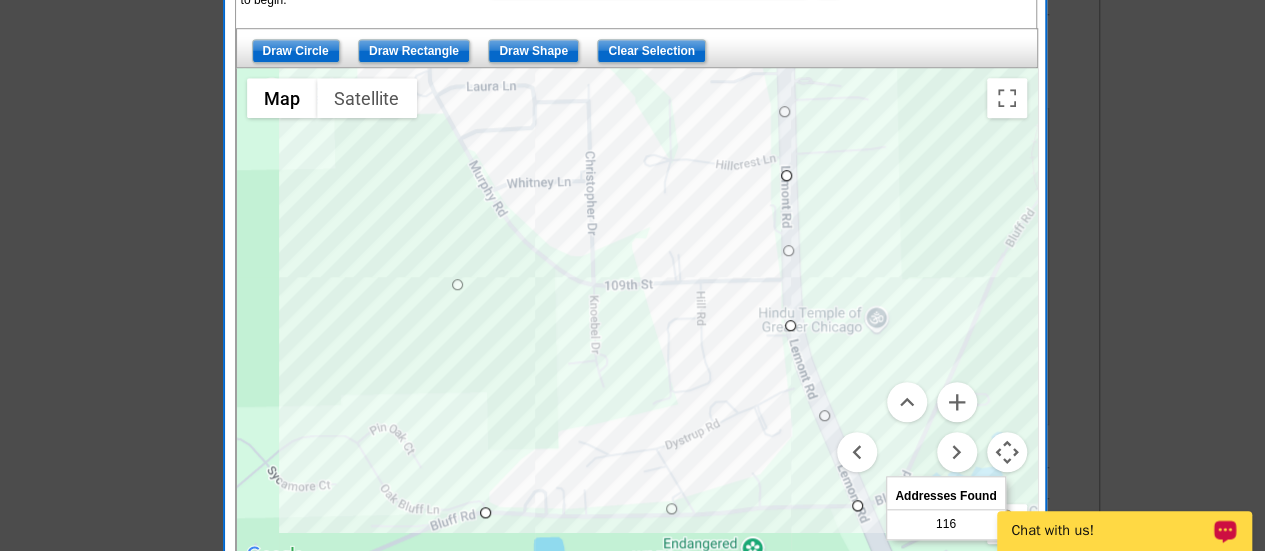 scroll, scrollTop: 740, scrollLeft: 0, axis: vertical 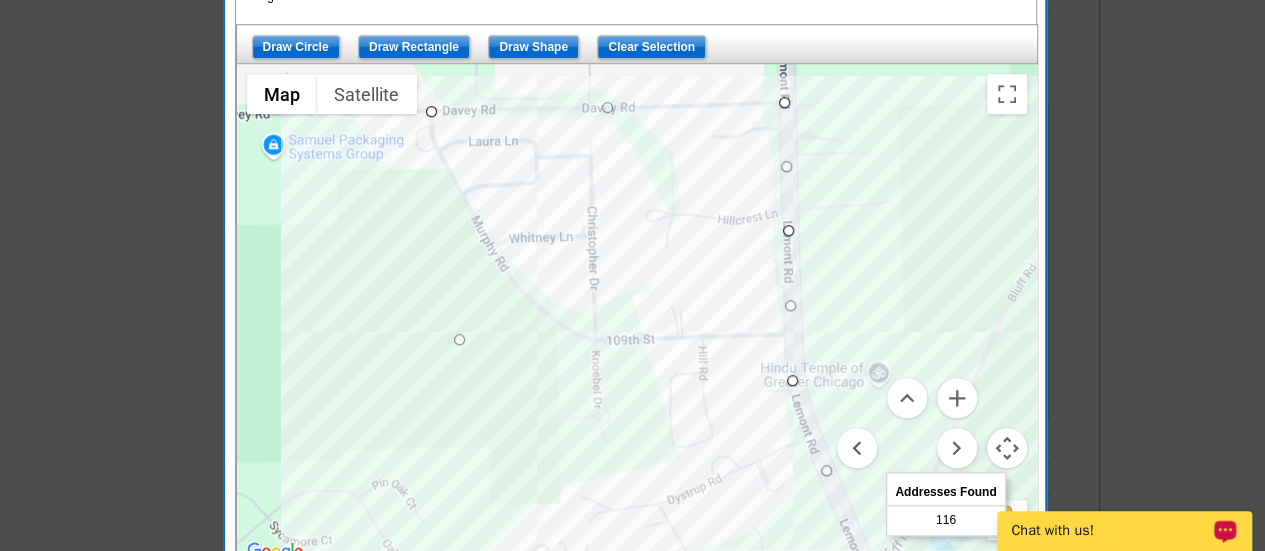 drag, startPoint x: 744, startPoint y: 209, endPoint x: 746, endPoint y: 272, distance: 63.03174 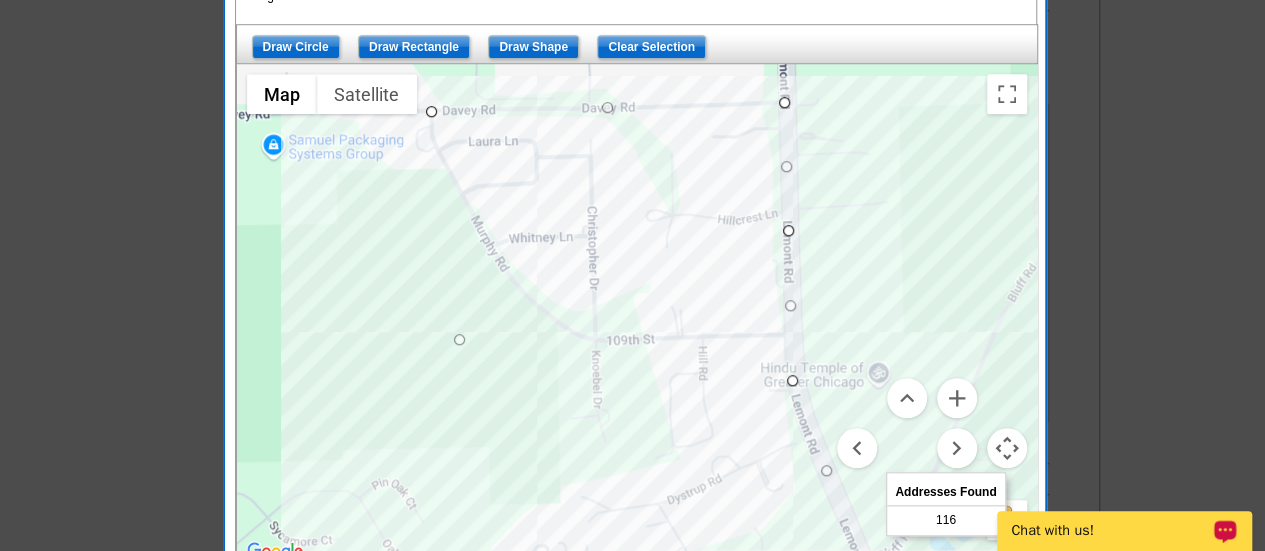 click at bounding box center [637, 314] 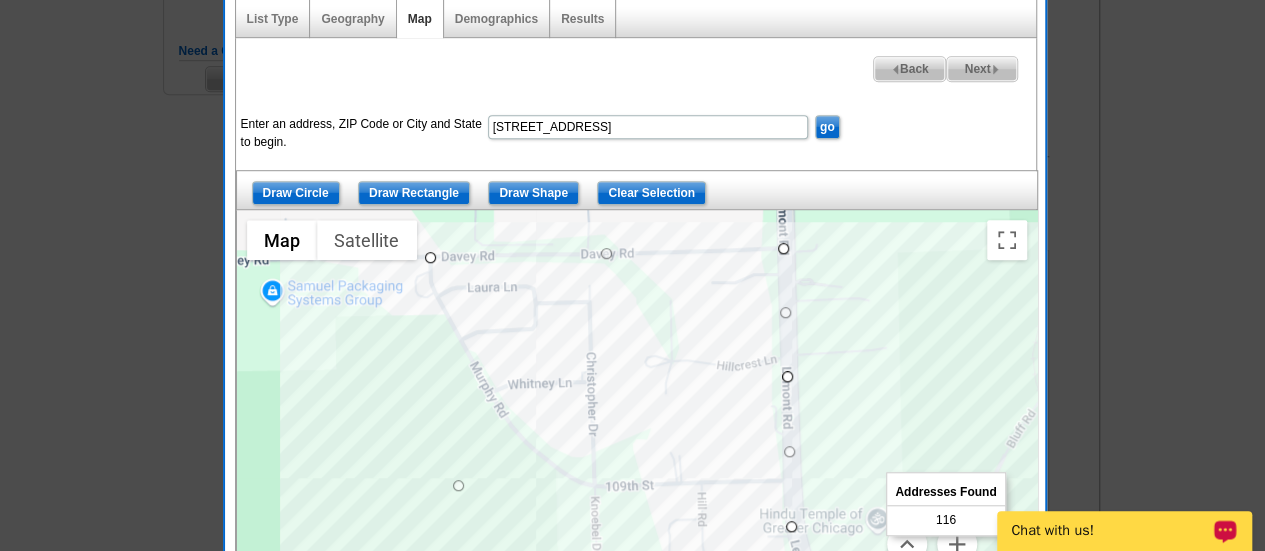 scroll, scrollTop: 596, scrollLeft: 0, axis: vertical 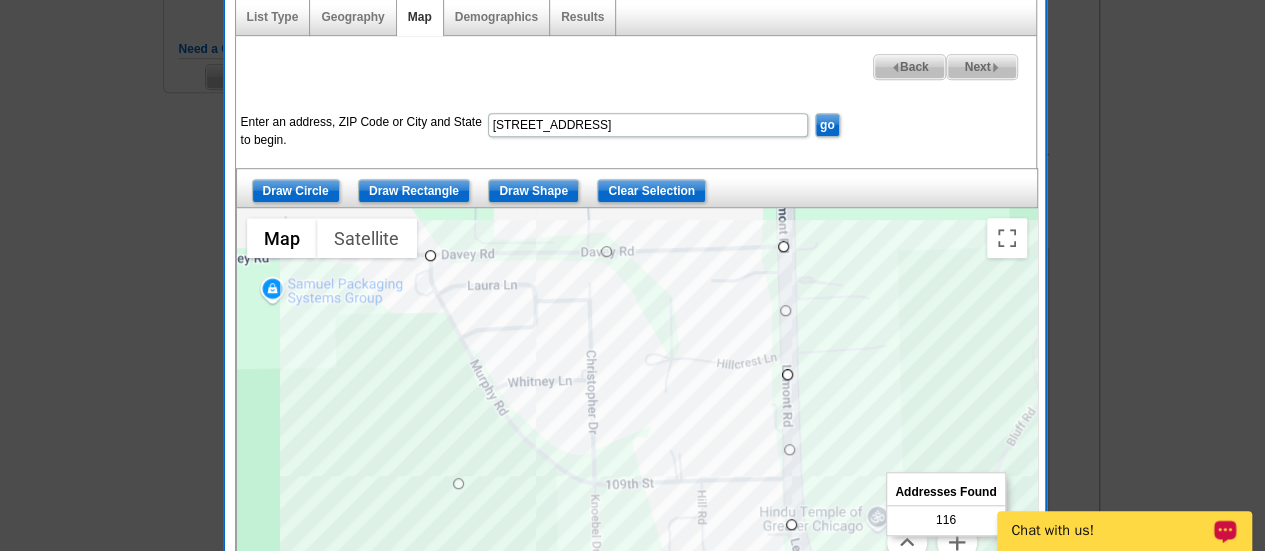 click on "Next" at bounding box center (981, 67) 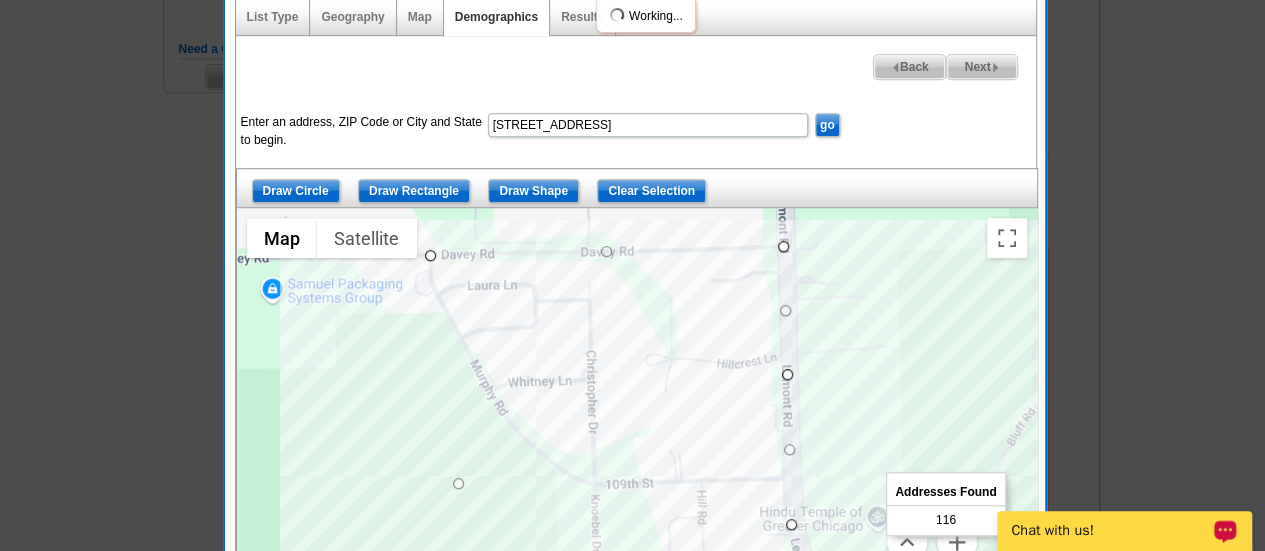 select 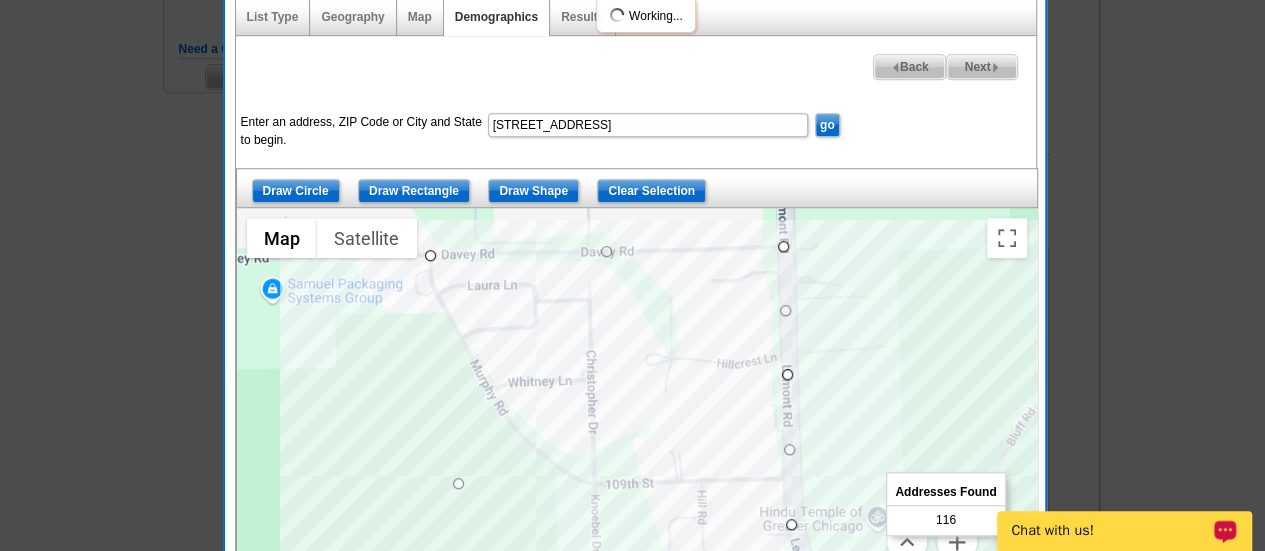 select 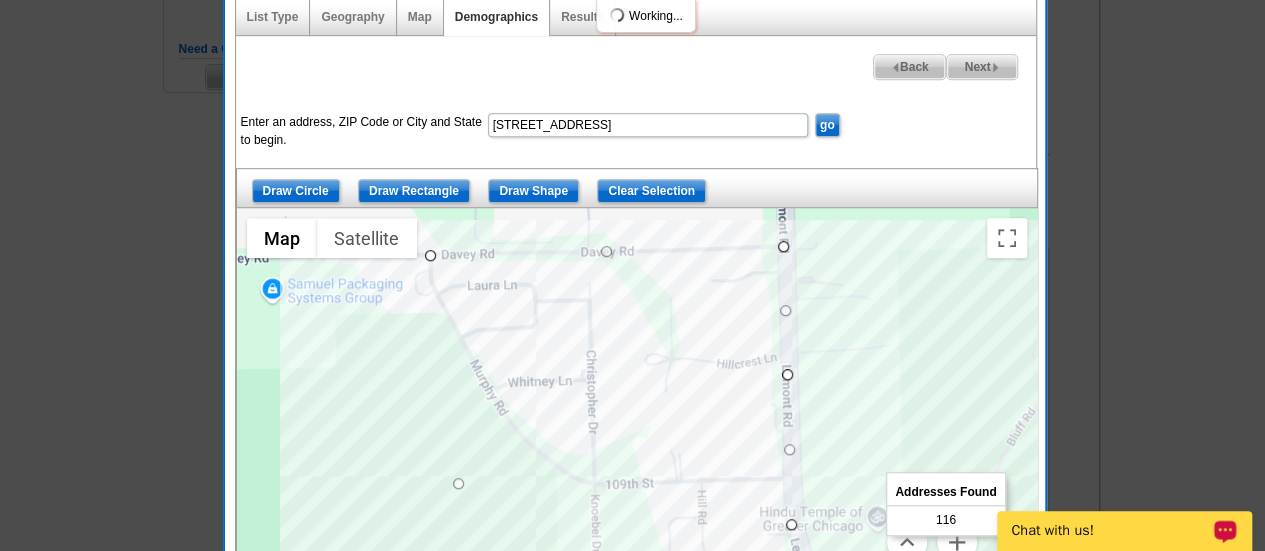 select 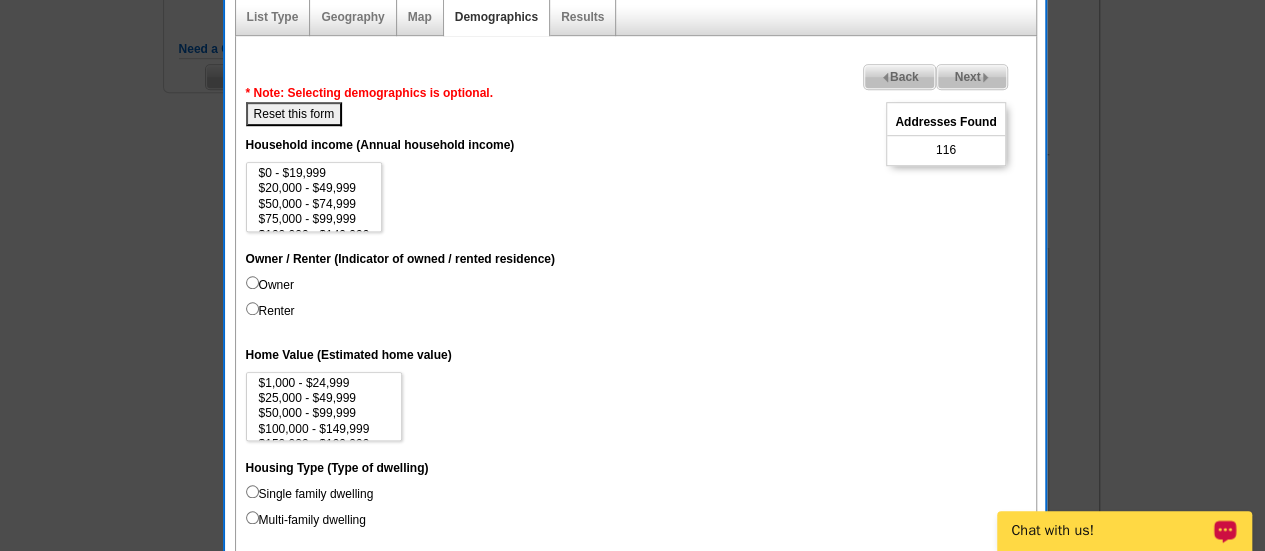 click at bounding box center (985, 77) 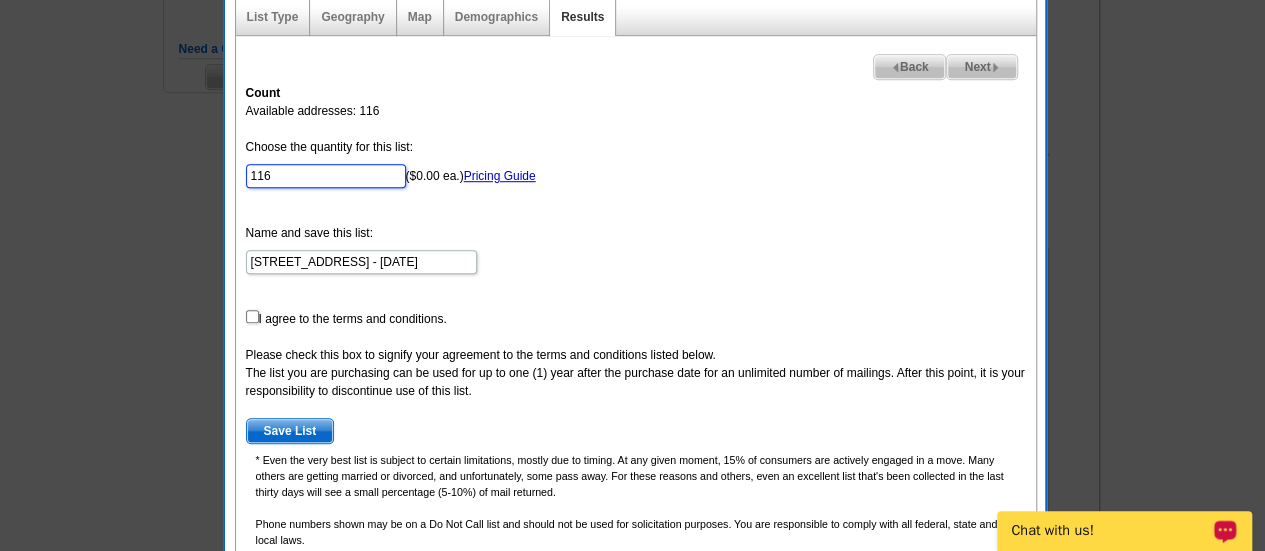 click on "116" at bounding box center [326, 176] 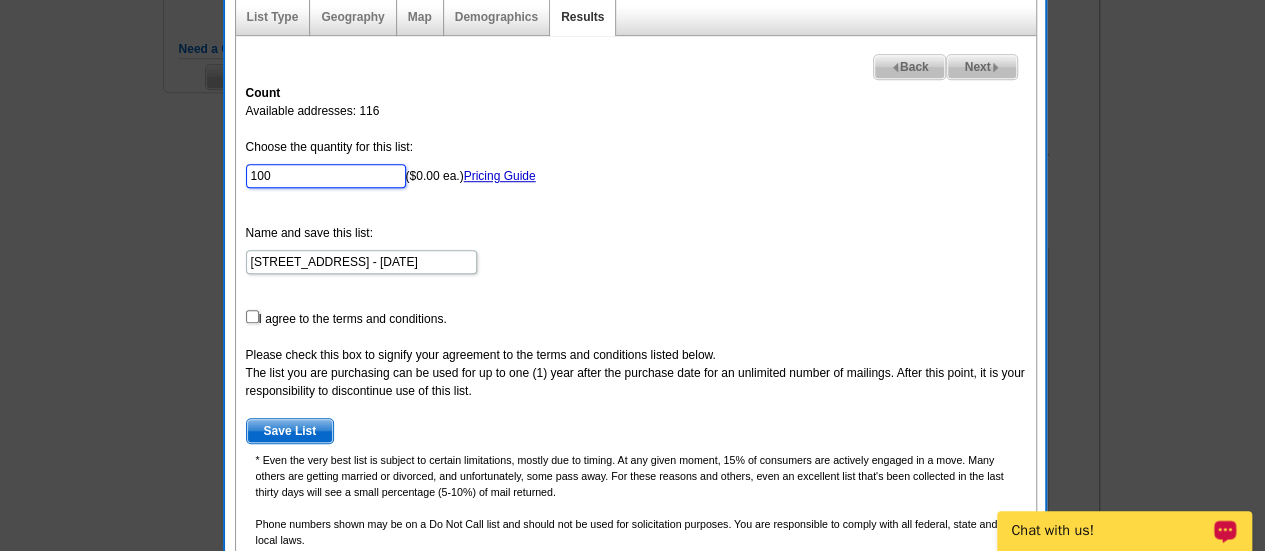 type on "100" 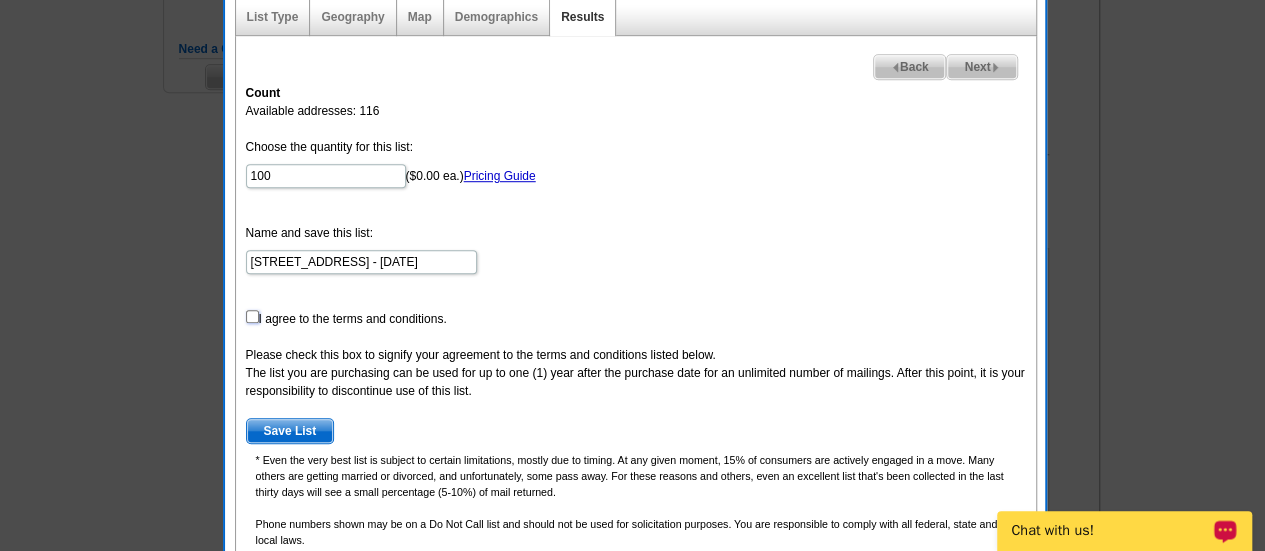 click at bounding box center [252, 316] 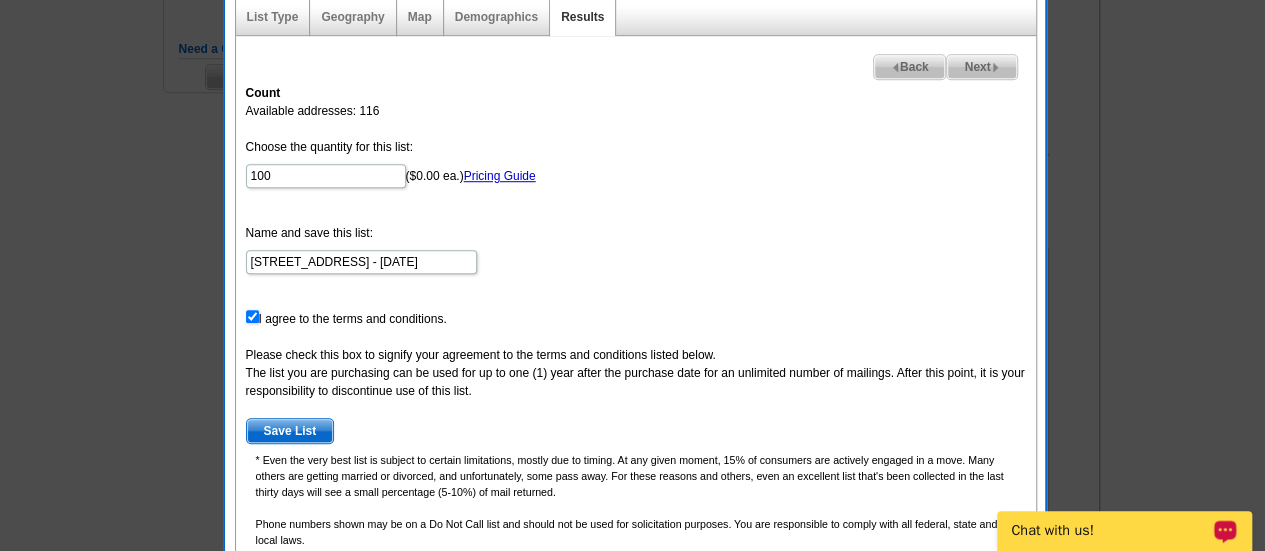 click on "Save List" at bounding box center (290, 431) 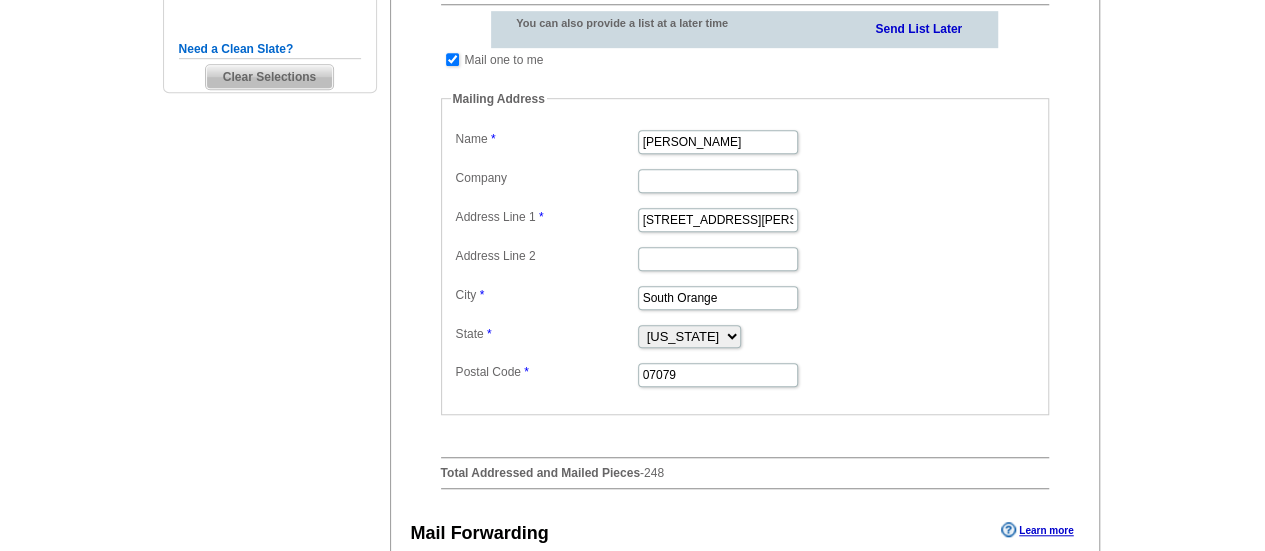 scroll, scrollTop: 596, scrollLeft: 0, axis: vertical 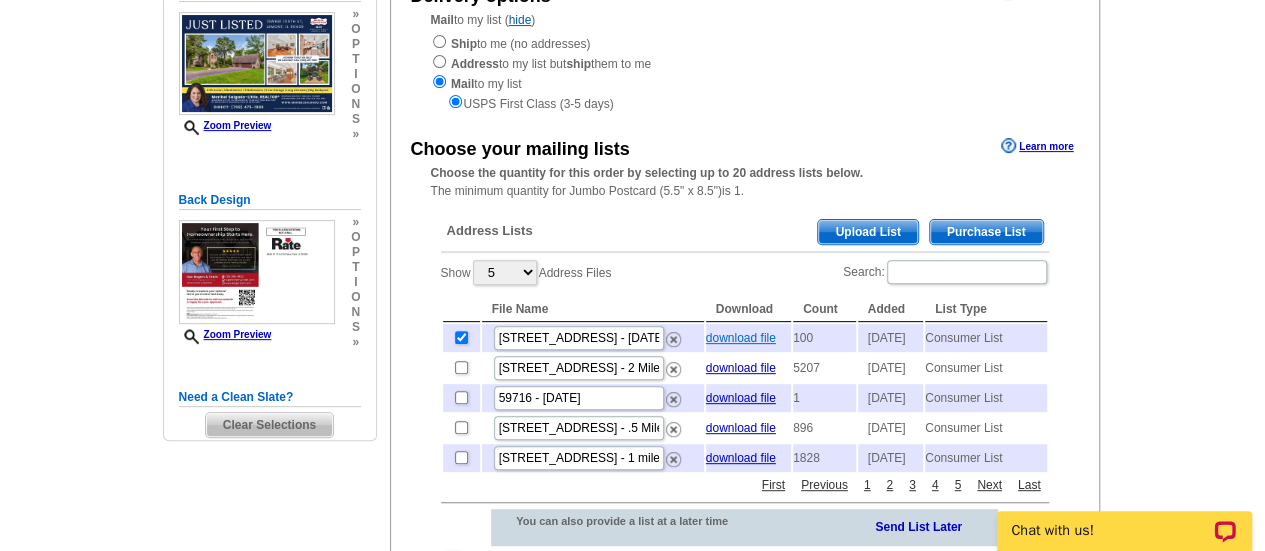 click on "download file" at bounding box center (741, 338) 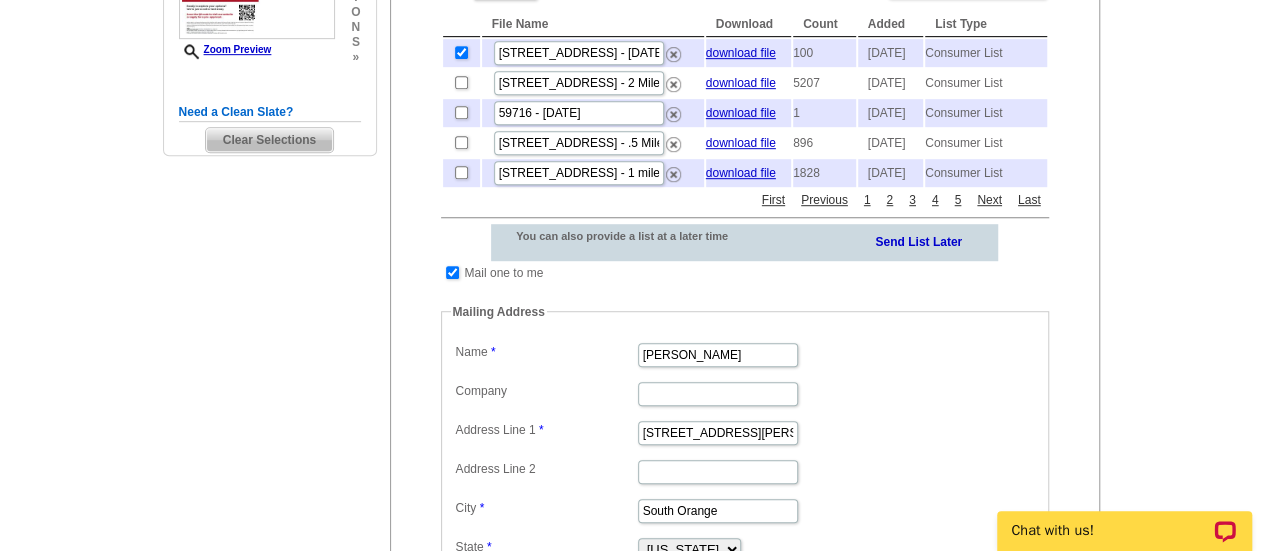 scroll, scrollTop: 528, scrollLeft: 0, axis: vertical 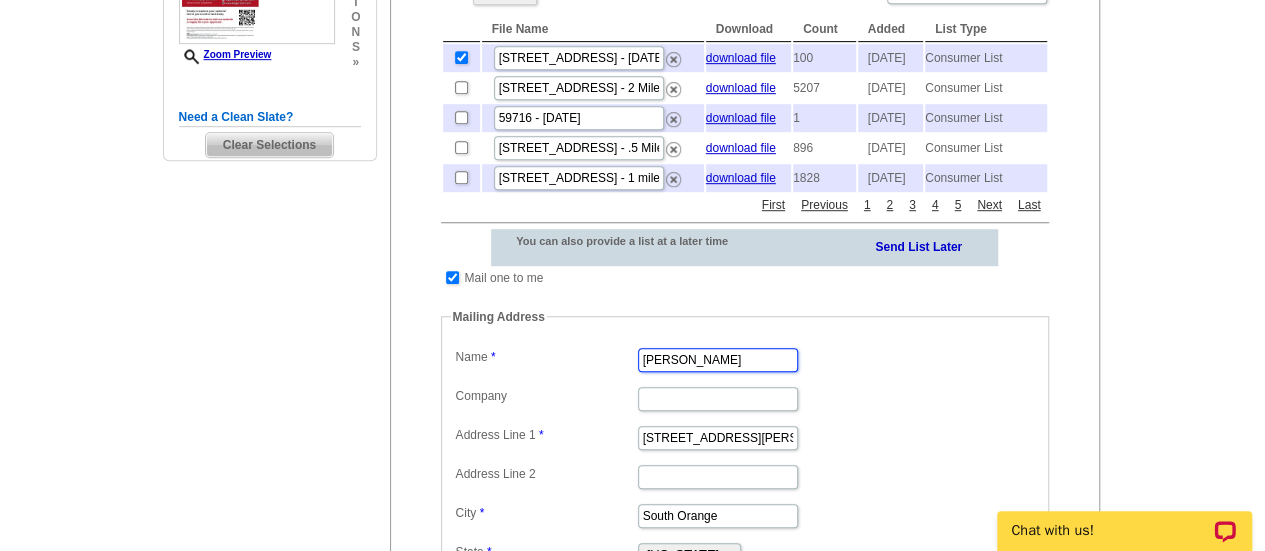 click on "Vanessa Pollock" at bounding box center [718, 360] 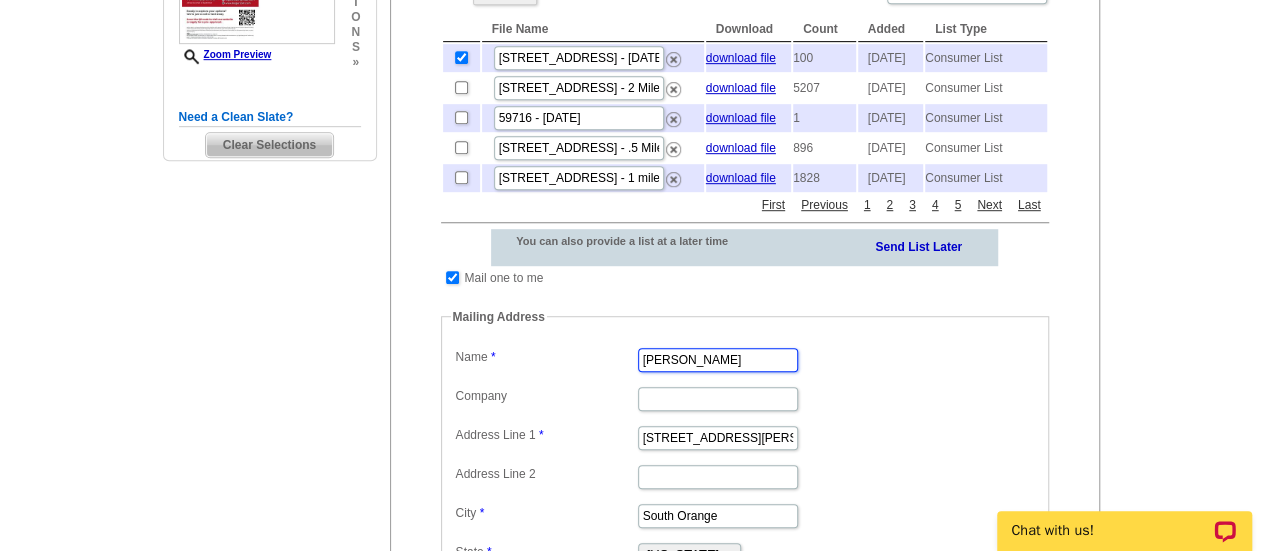 type on "[PERSON_NAME]-Little" 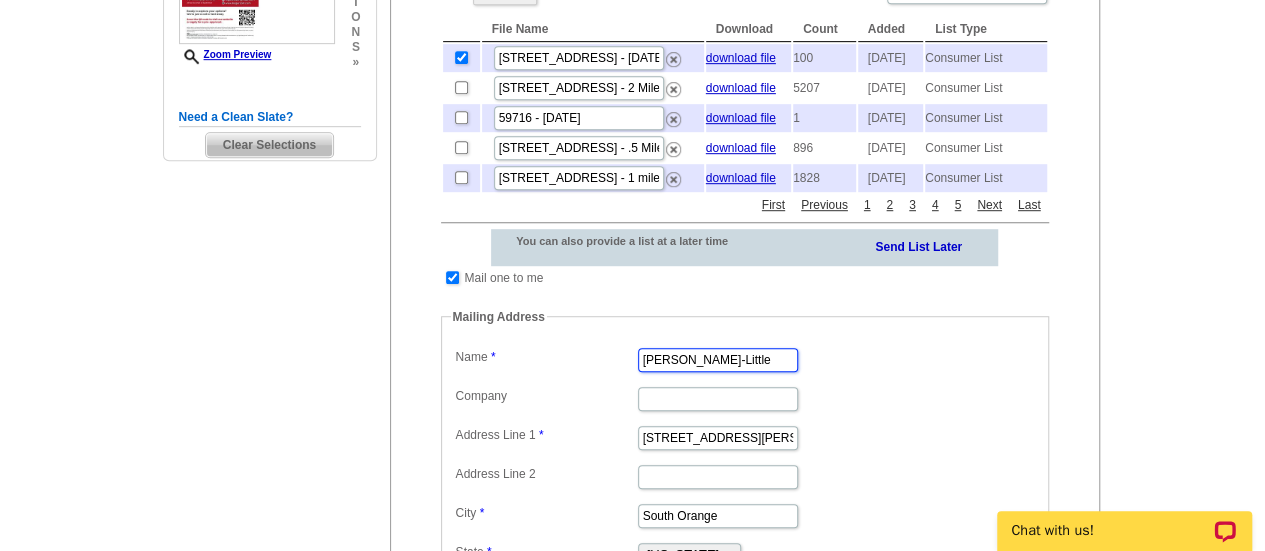 scroll, scrollTop: 0, scrollLeft: 0, axis: both 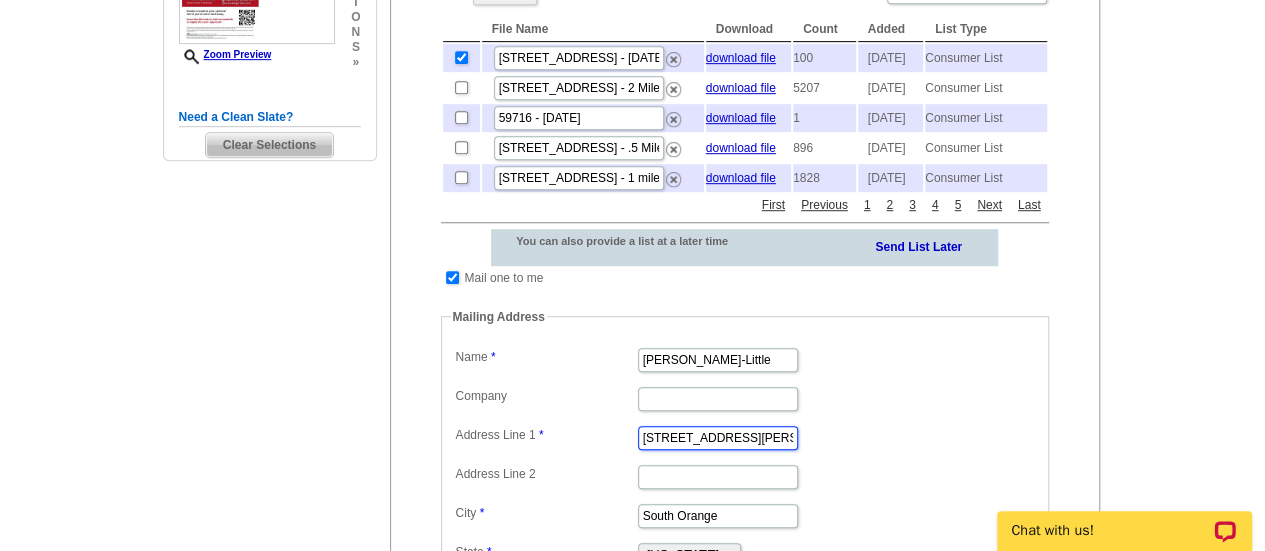 click on "350 Tillou Rd" at bounding box center [718, 438] 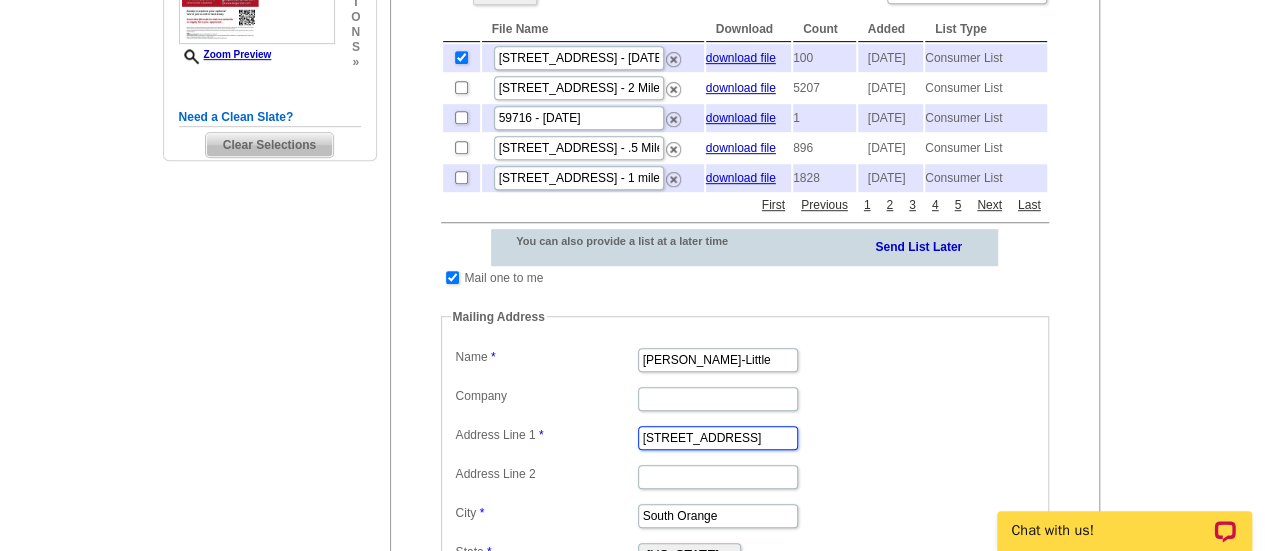 scroll, scrollTop: 0, scrollLeft: 55, axis: horizontal 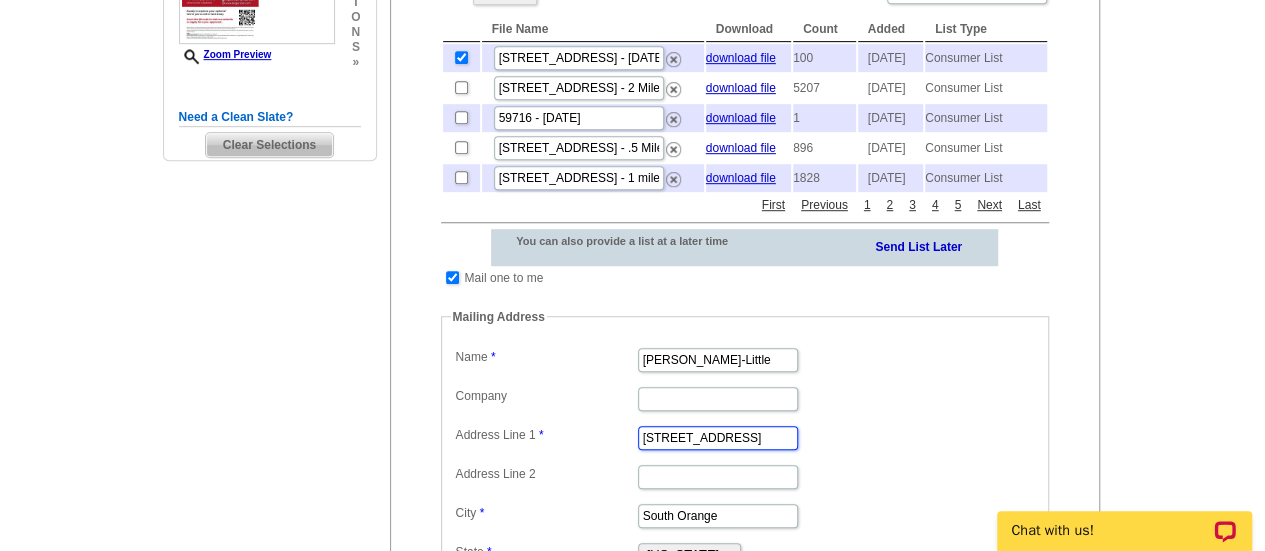 drag, startPoint x: 692, startPoint y: 477, endPoint x: 830, endPoint y: 497, distance: 139.44174 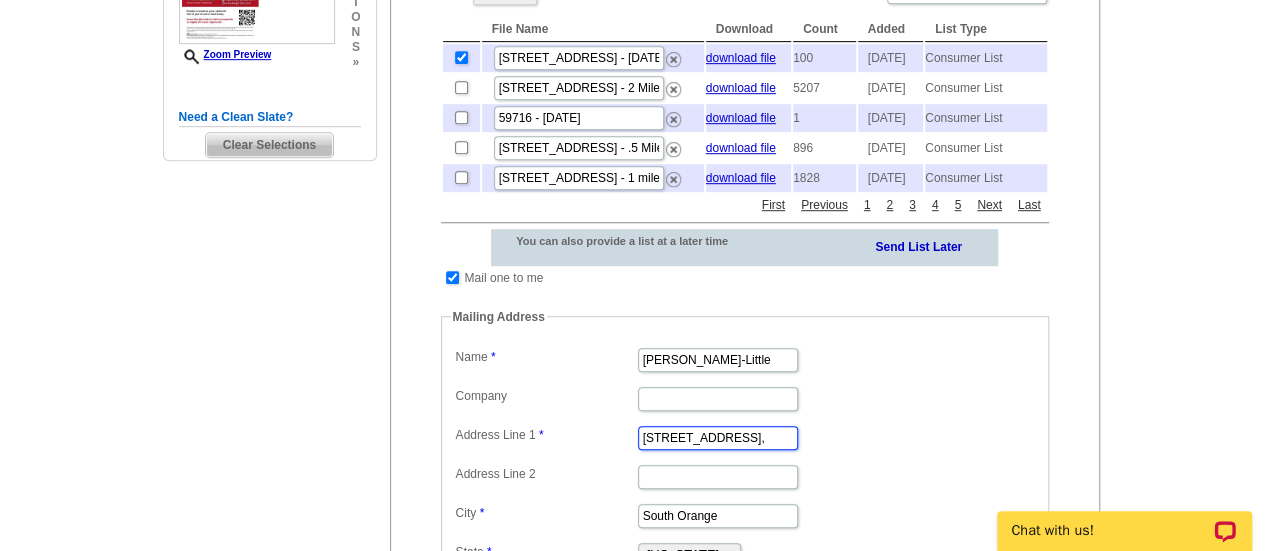 scroll, scrollTop: 0, scrollLeft: 0, axis: both 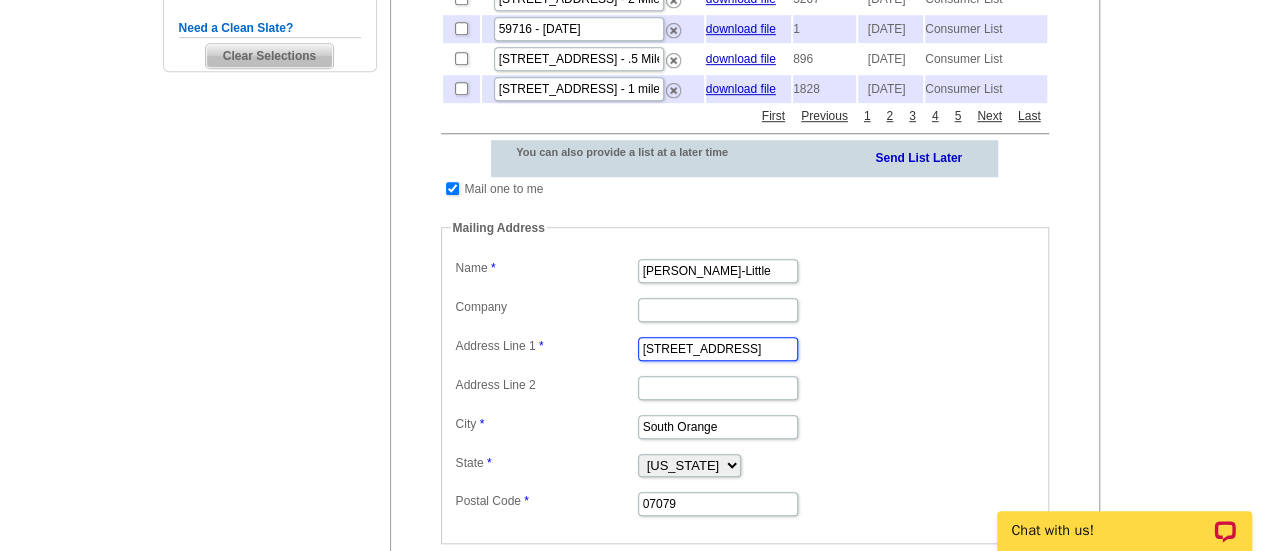 type on "12408 Tahoe Lane" 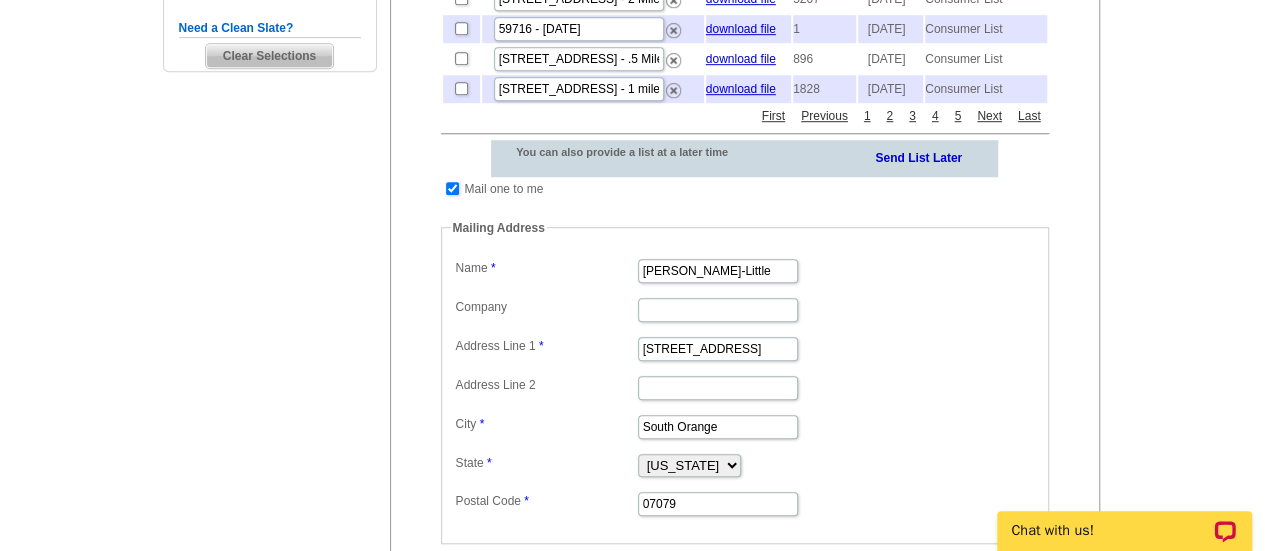 click on "South Orange" at bounding box center (745, 425) 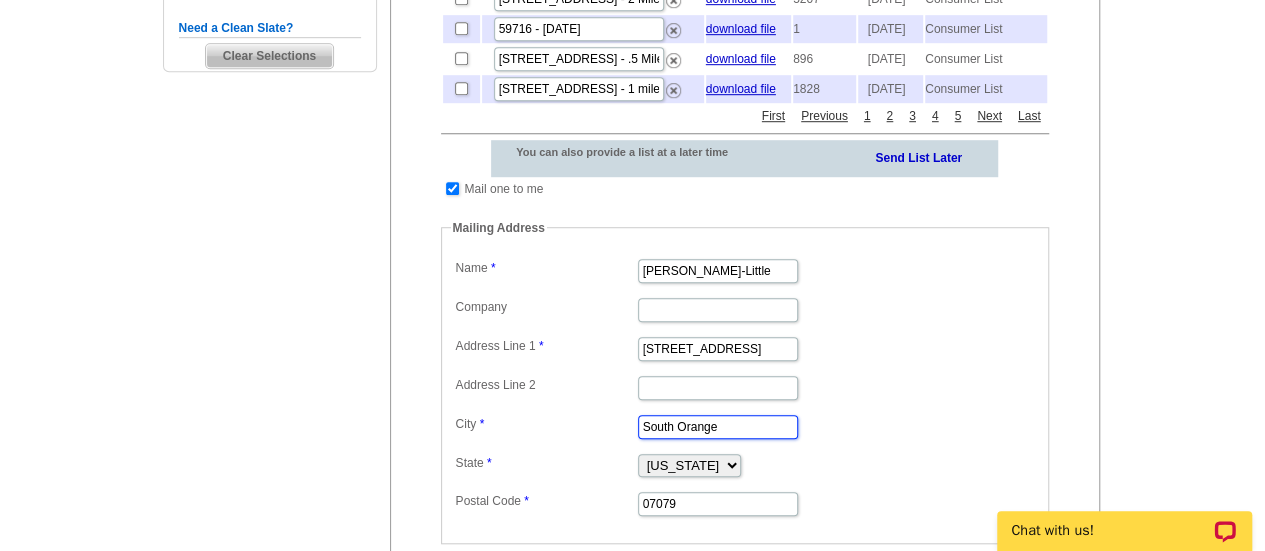click on "South Orange" at bounding box center [718, 427] 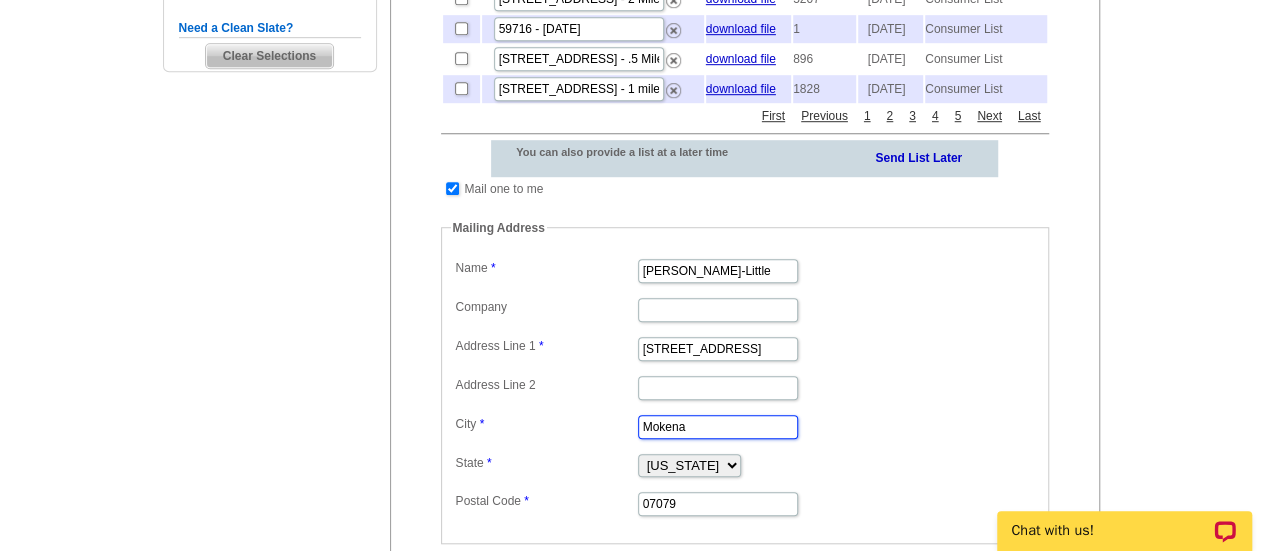 type on "Mokena" 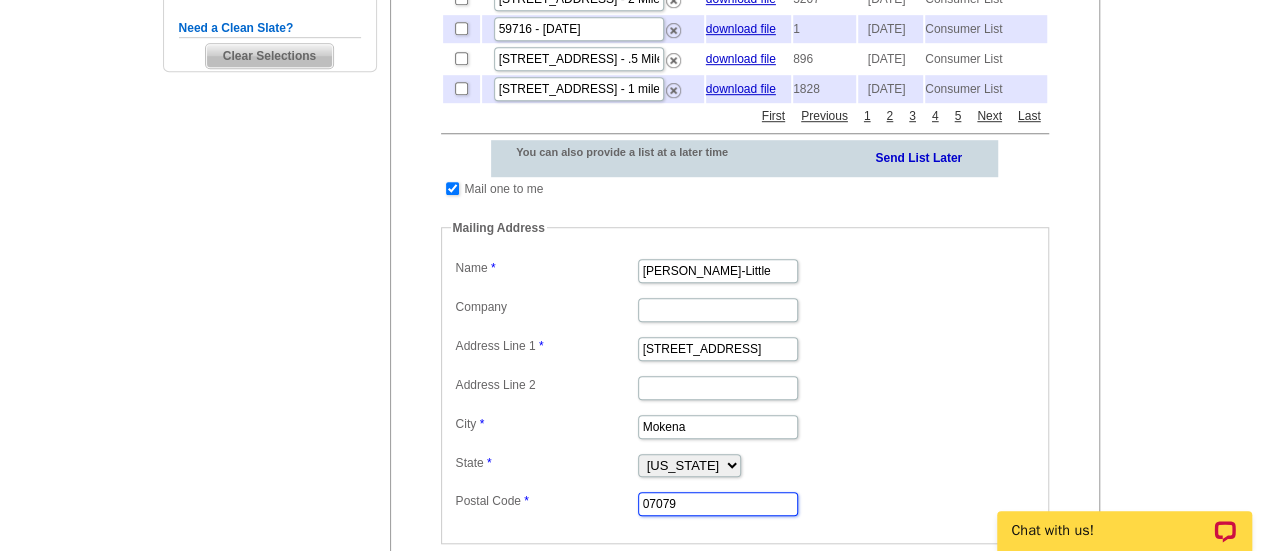 click on "07079" at bounding box center [718, 504] 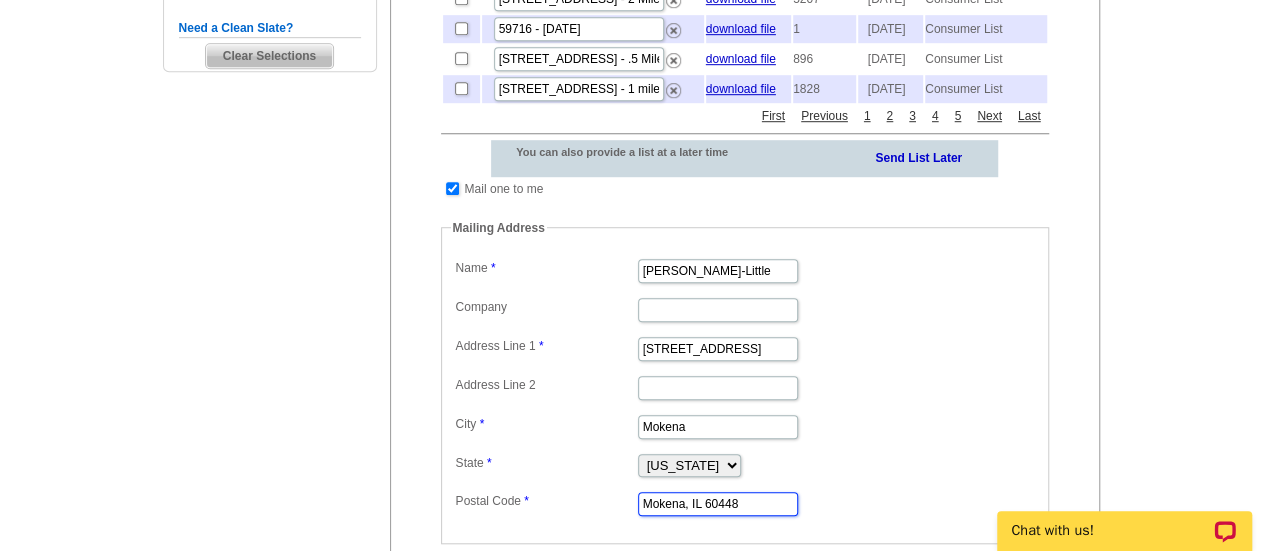 click on "Mokena, IL 60448" at bounding box center (718, 504) 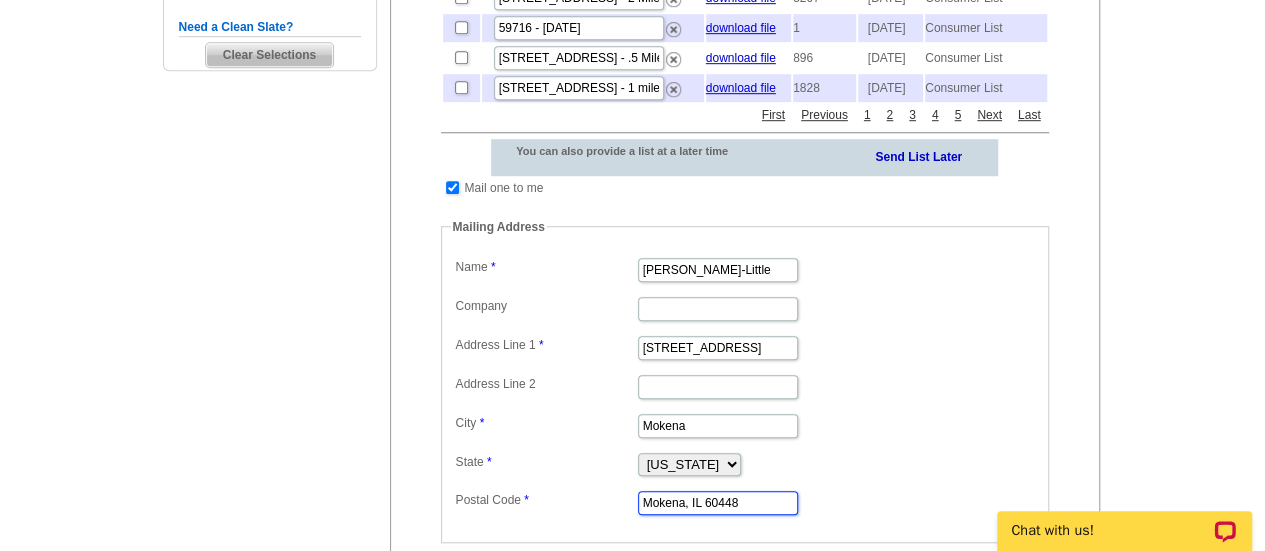 drag, startPoint x: 704, startPoint y: 538, endPoint x: 560, endPoint y: 528, distance: 144.3468 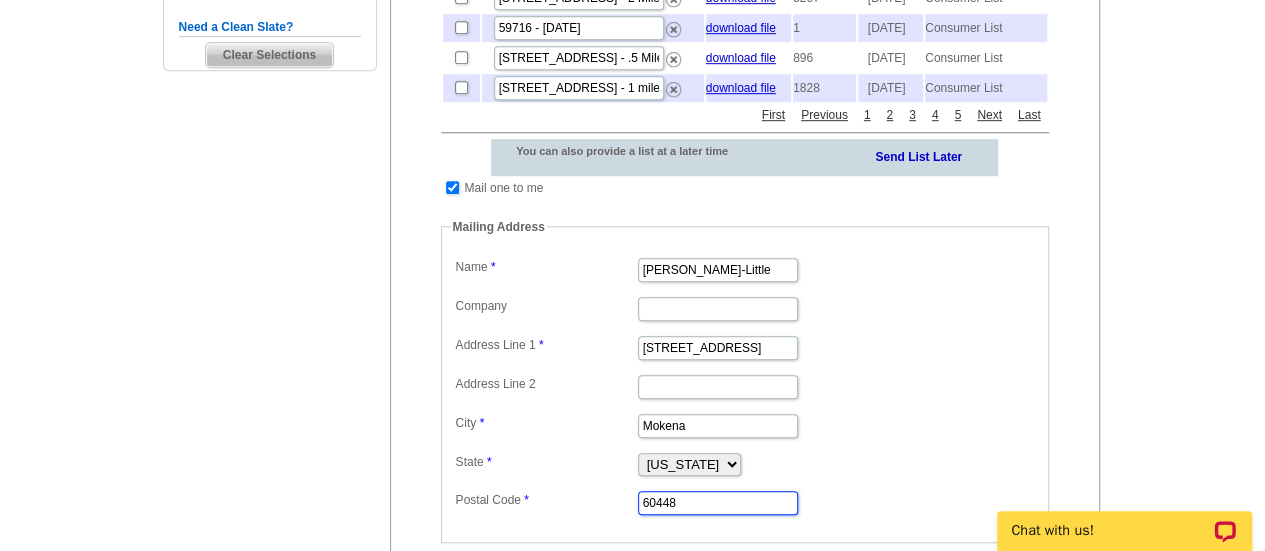 type on "60448" 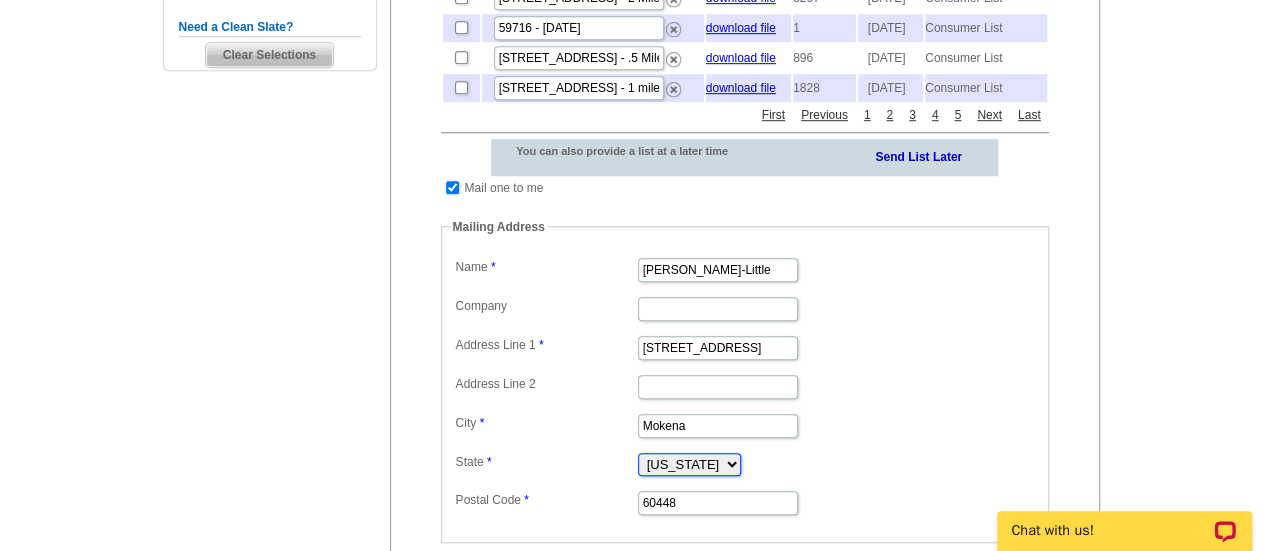 click on "Alabama
Alaska
Arizona
Arkansas
California
Colorado
Connecticut
District of Columbia
Delaware
Florida
Georgia
Hawaii
Idaho
Illinois
Indiana
Iowa
Kansas
Kentucky
Louisiana
Maine
Maryland
Massachusetts
Michigan
Minnesota
Mississippi
Missouri
Montana
Nebraska
Nevada
New Hampshire
New Jersey
New Mexico
New York
North Carolina
North Dakota
Ohio
Oklahoma
Oregon
Pennsylvania
Rhode Island
South Carolina
South Dakota
Tennessee
Texas
Utah
Vermont
Virginia
Washington
West Virginia
Wisconsin
Wyoming" at bounding box center [689, 464] 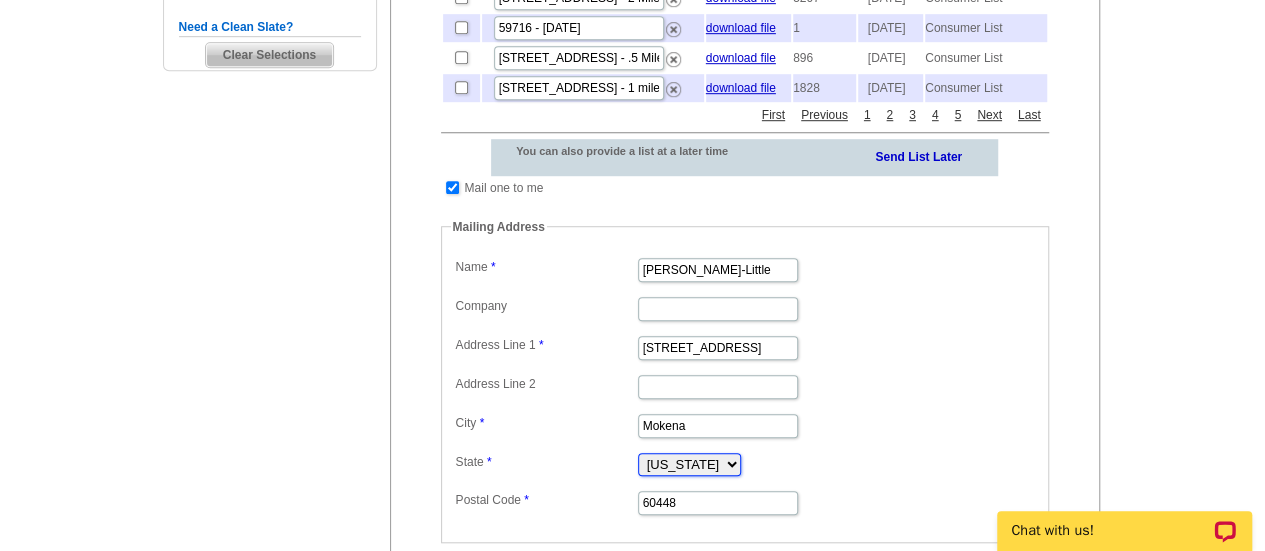 select on "IL" 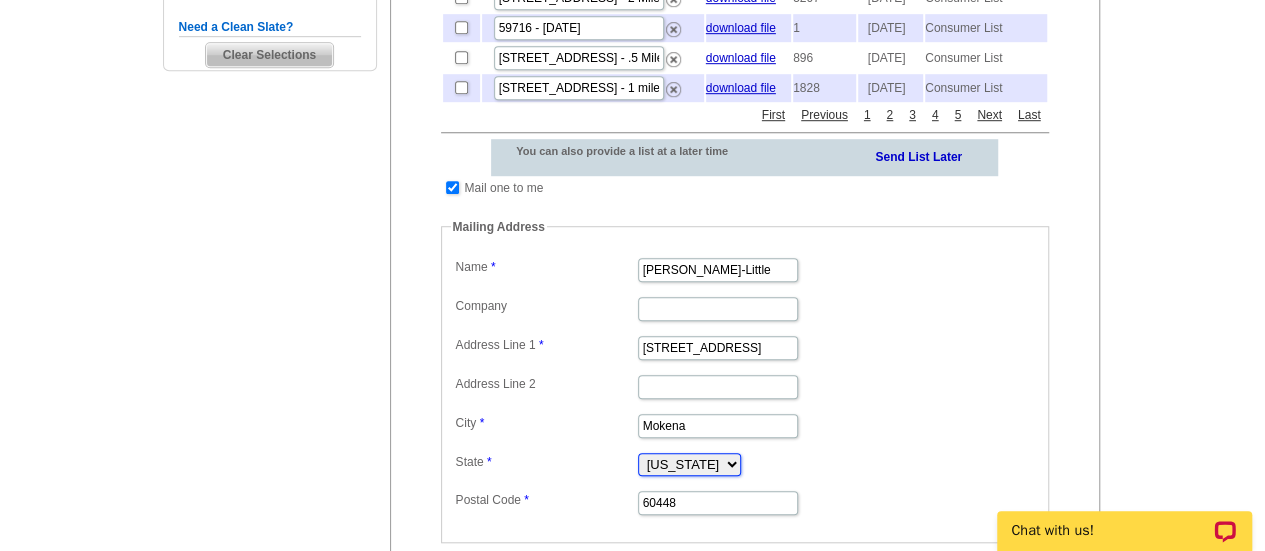click on "Alabama
Alaska
Arizona
Arkansas
California
Colorado
Connecticut
District of Columbia
Delaware
Florida
Georgia
Hawaii
Idaho
Illinois
Indiana
Iowa
Kansas
Kentucky
Louisiana
Maine
Maryland
Massachusetts
Michigan
Minnesota
Mississippi
Missouri
Montana
Nebraska
Nevada
New Hampshire
New Jersey
New Mexico
New York
North Carolina
North Dakota
Ohio
Oklahoma
Oregon
Pennsylvania
Rhode Island
South Carolina
South Dakota
Tennessee
Texas
Utah
Vermont
Virginia
Washington
West Virginia
Wisconsin
Wyoming" at bounding box center [689, 464] 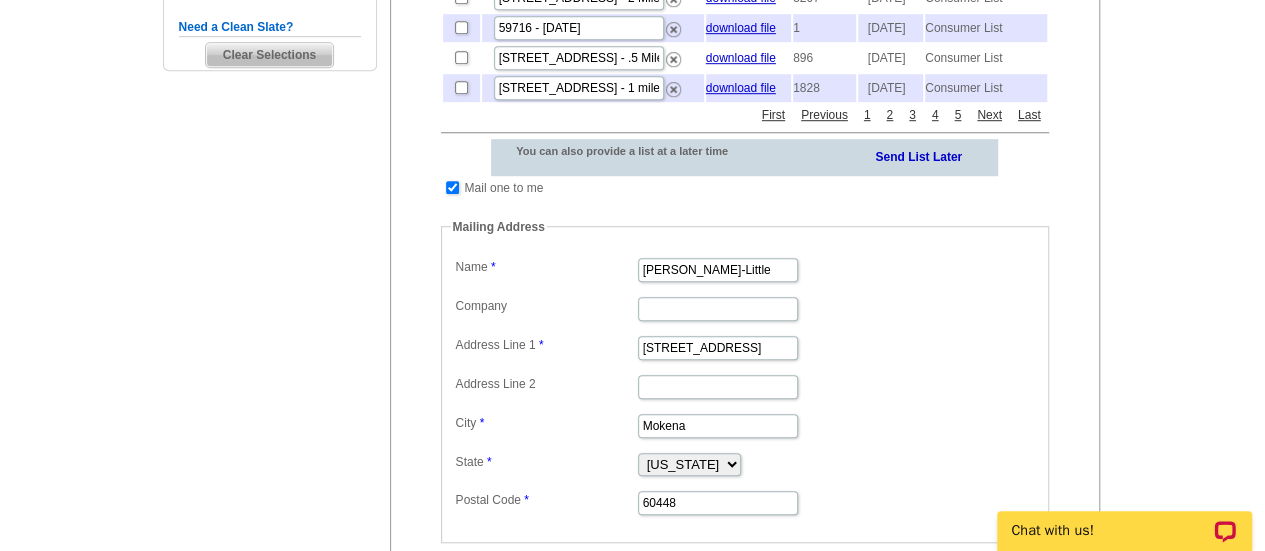 click at bounding box center [735, 209] 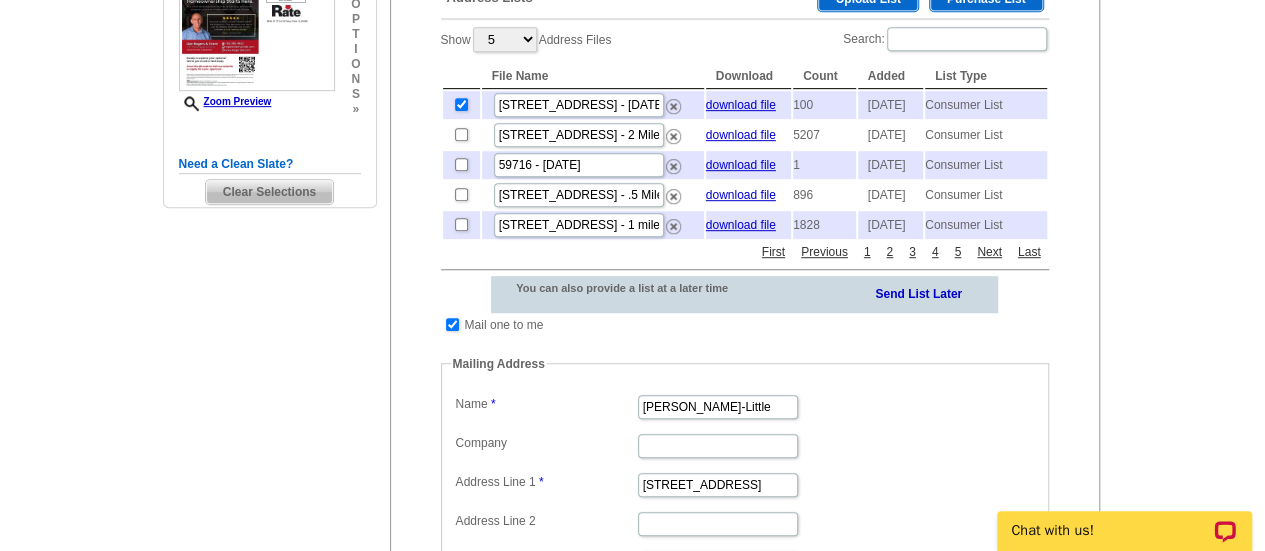 scroll, scrollTop: 474, scrollLeft: 0, axis: vertical 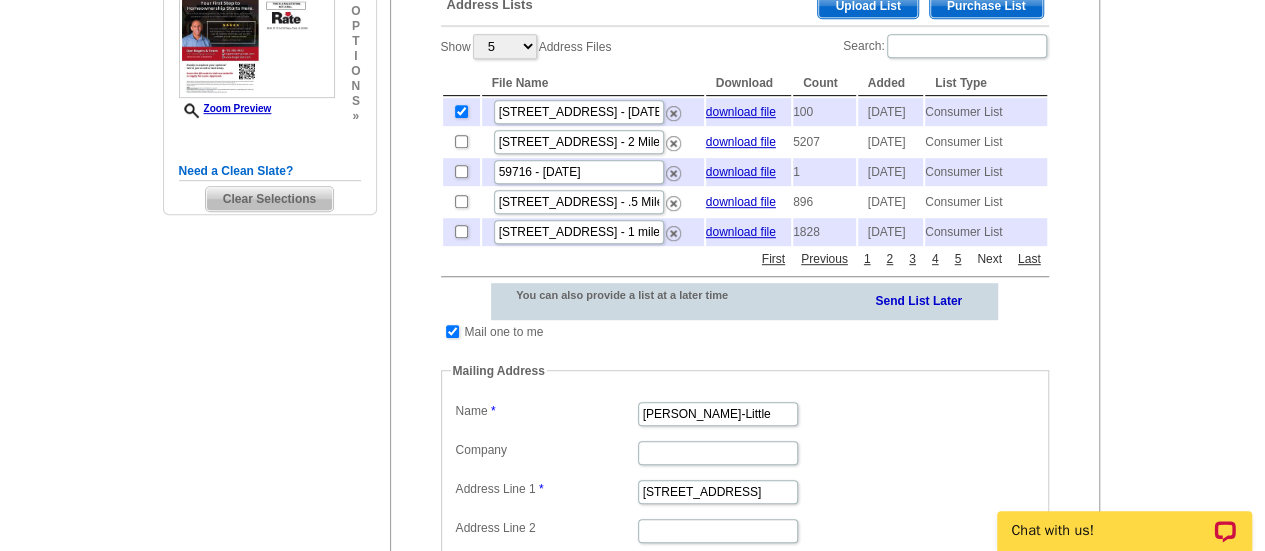 click on "Next" at bounding box center [989, 259] 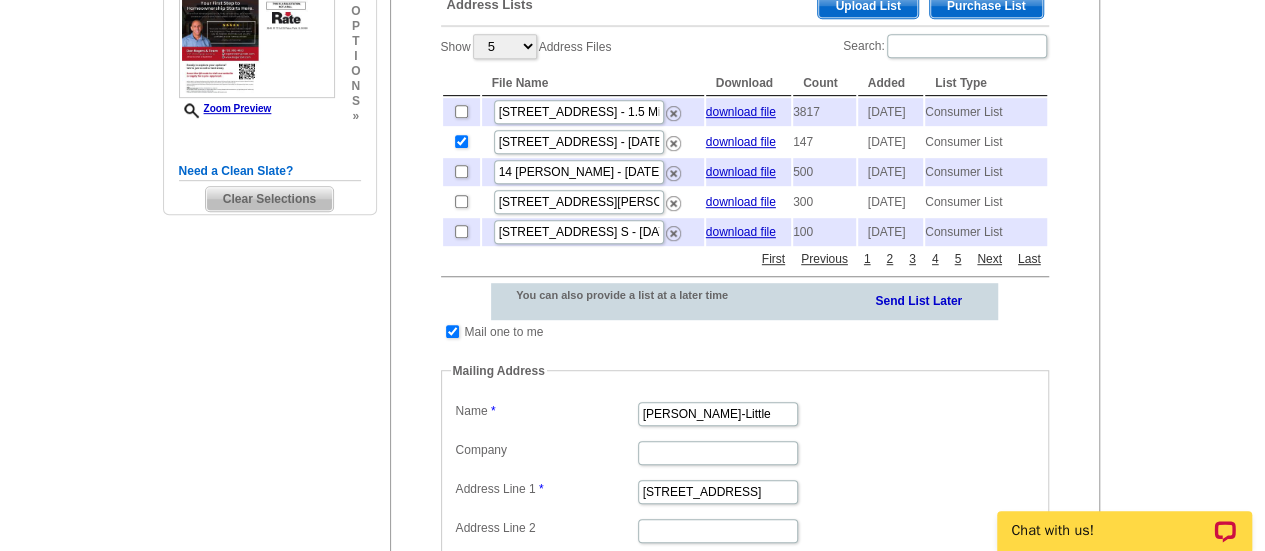 click at bounding box center (461, 142) 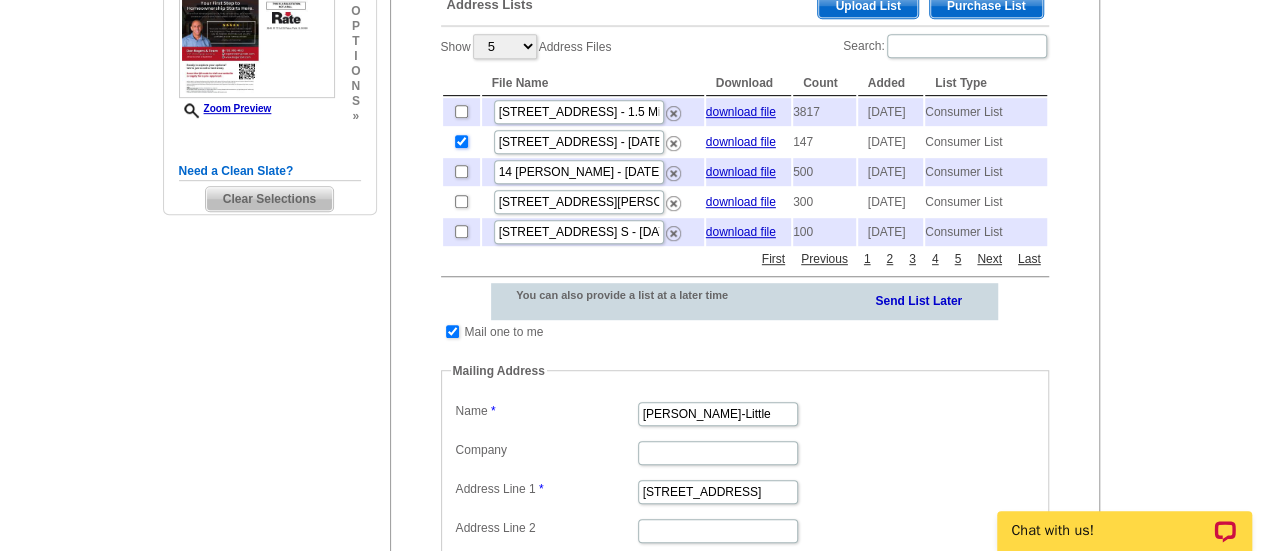 click at bounding box center [461, 141] 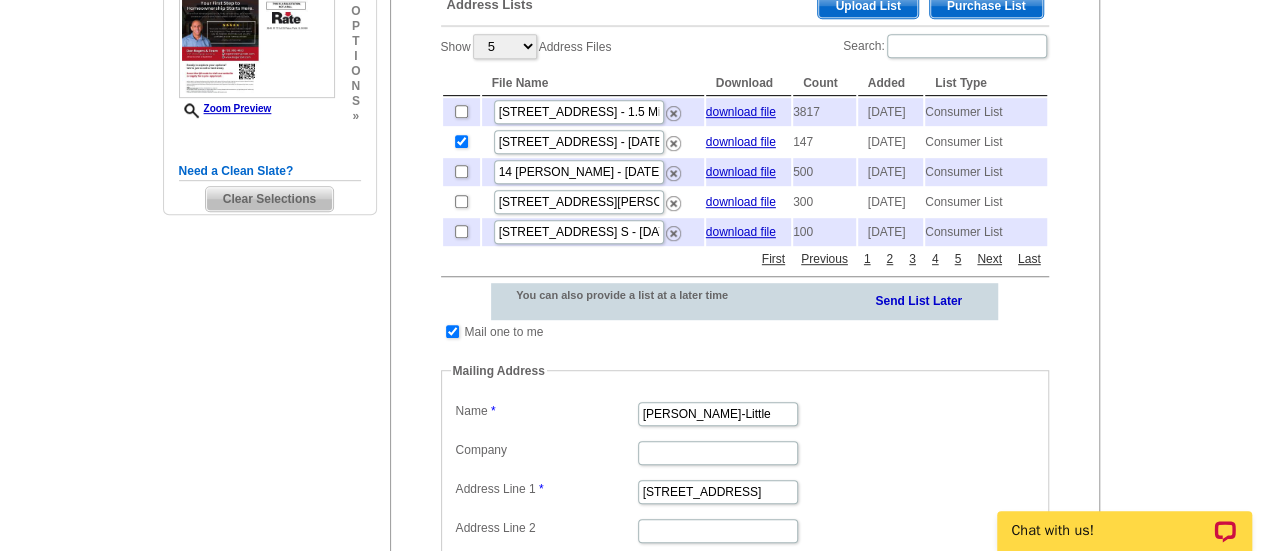 checkbox on "false" 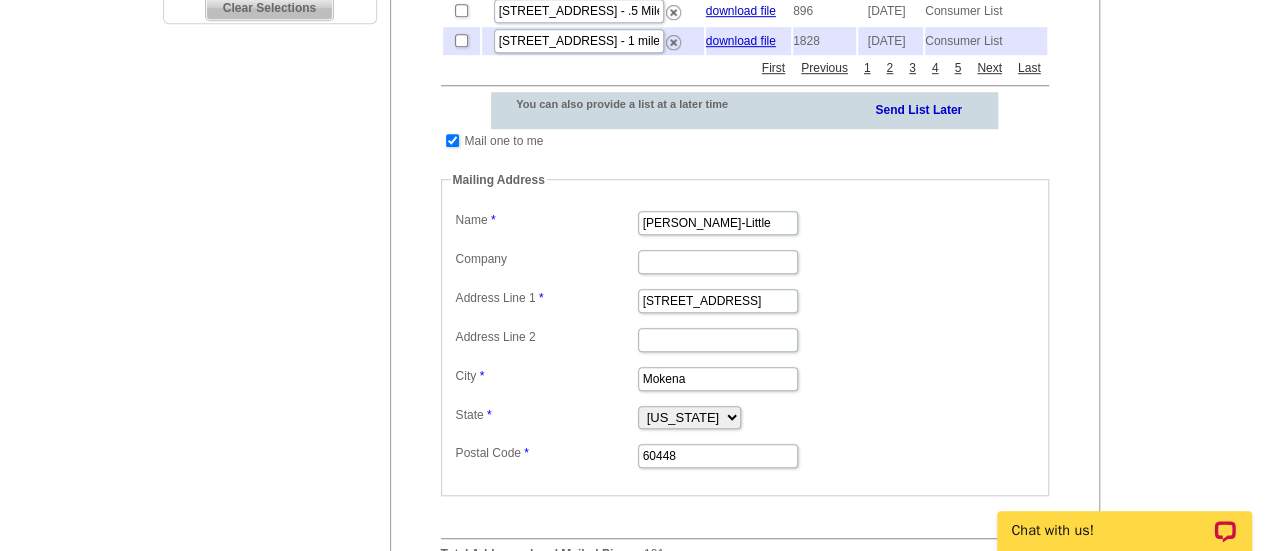 scroll, scrollTop: 667, scrollLeft: 0, axis: vertical 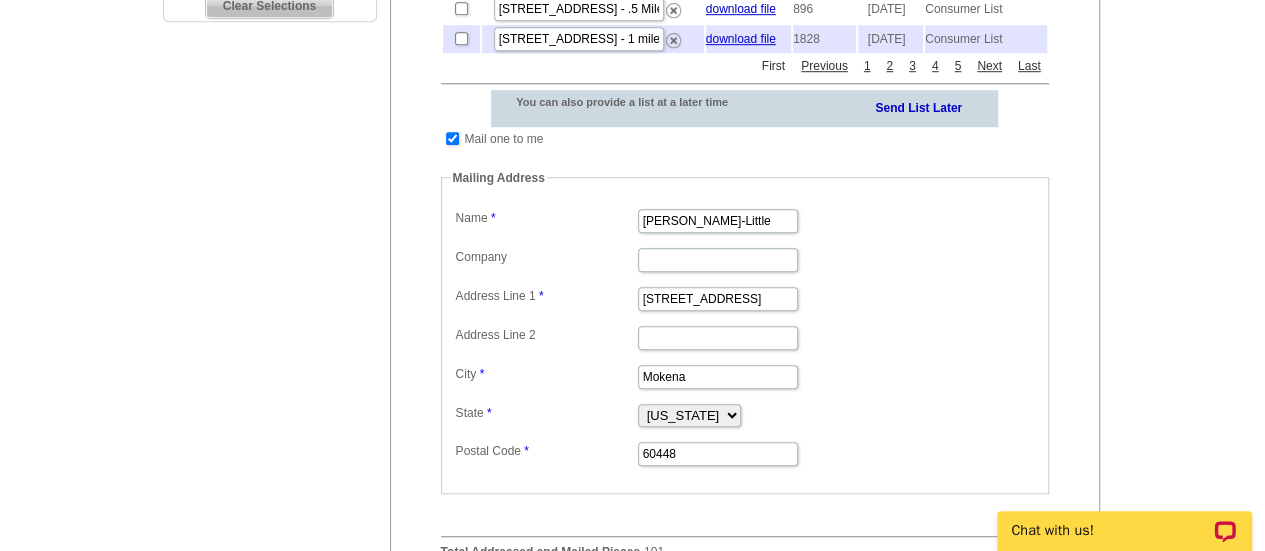 click on "First" at bounding box center (773, 66) 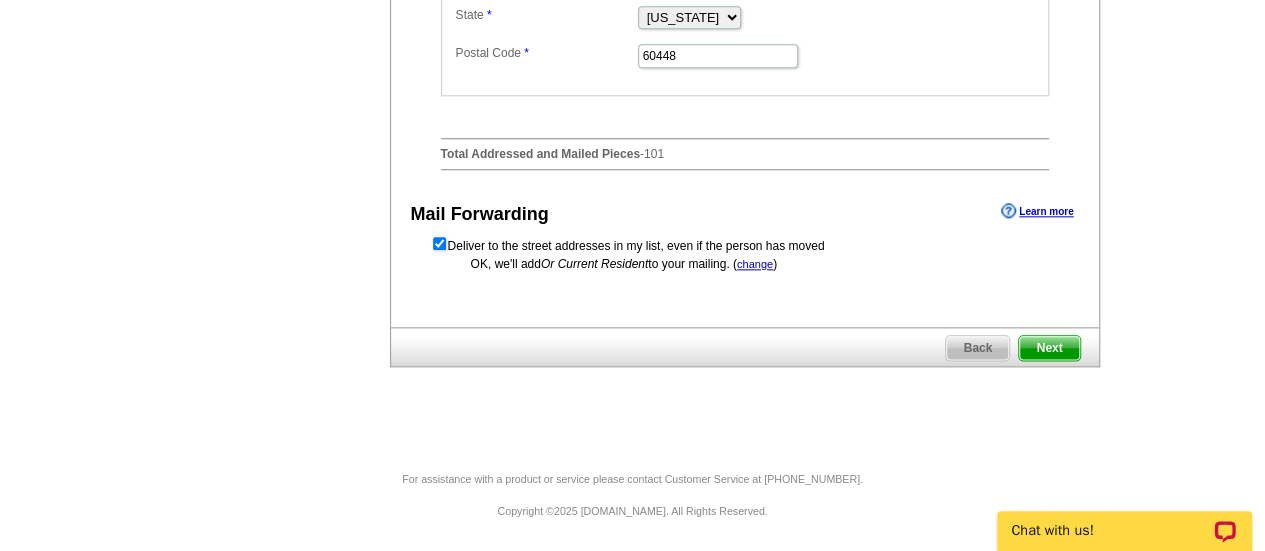 scroll, scrollTop: 1090, scrollLeft: 0, axis: vertical 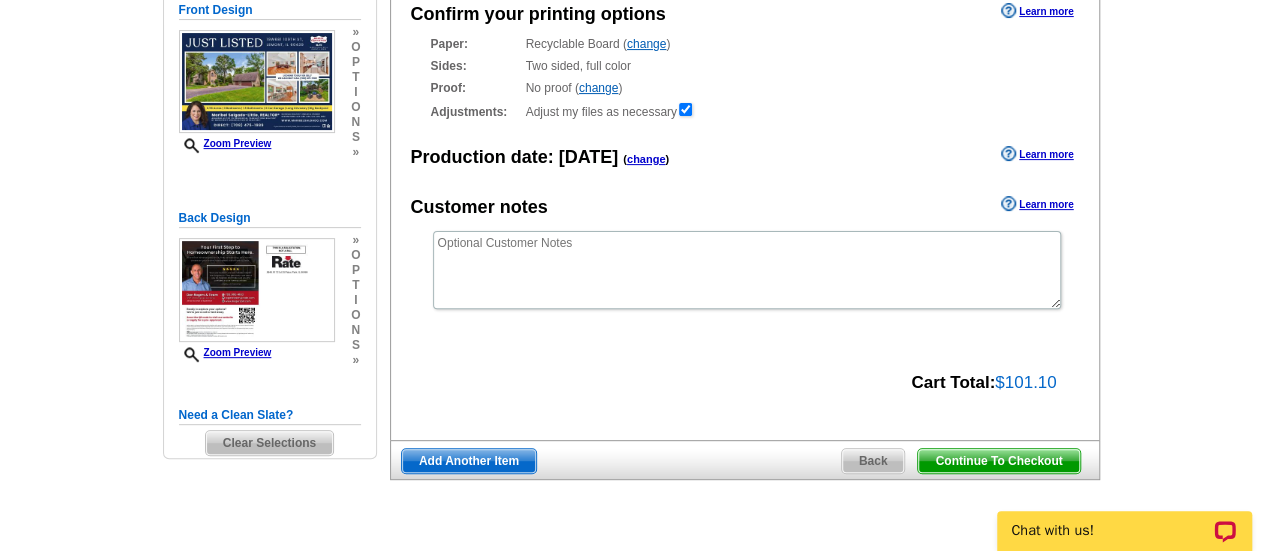 click on "Continue To Checkout" at bounding box center [998, 461] 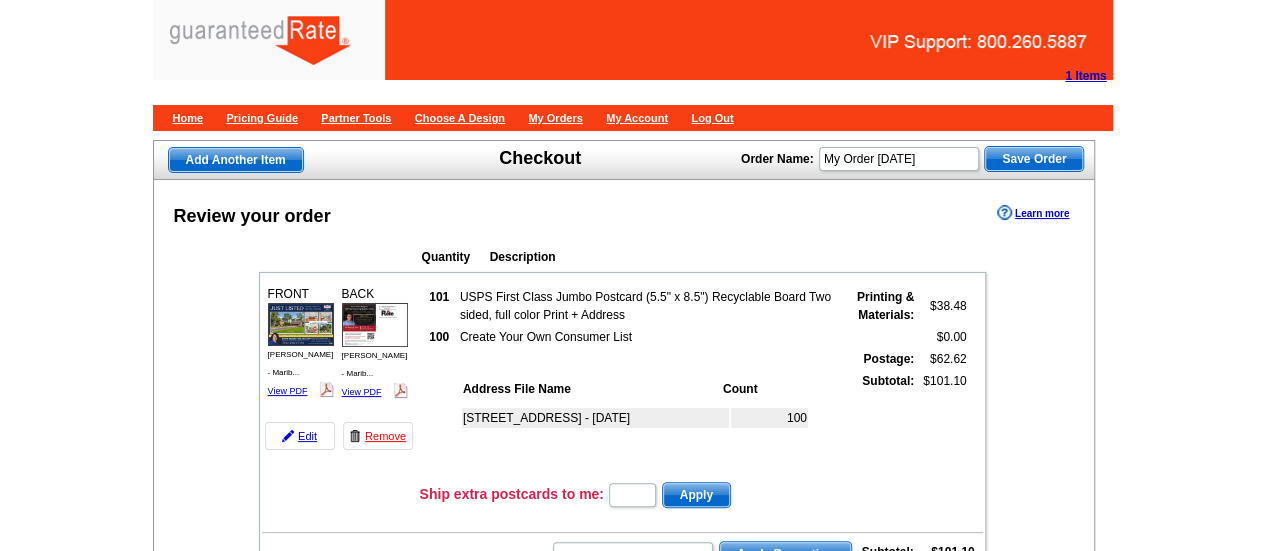 scroll, scrollTop: 53, scrollLeft: 0, axis: vertical 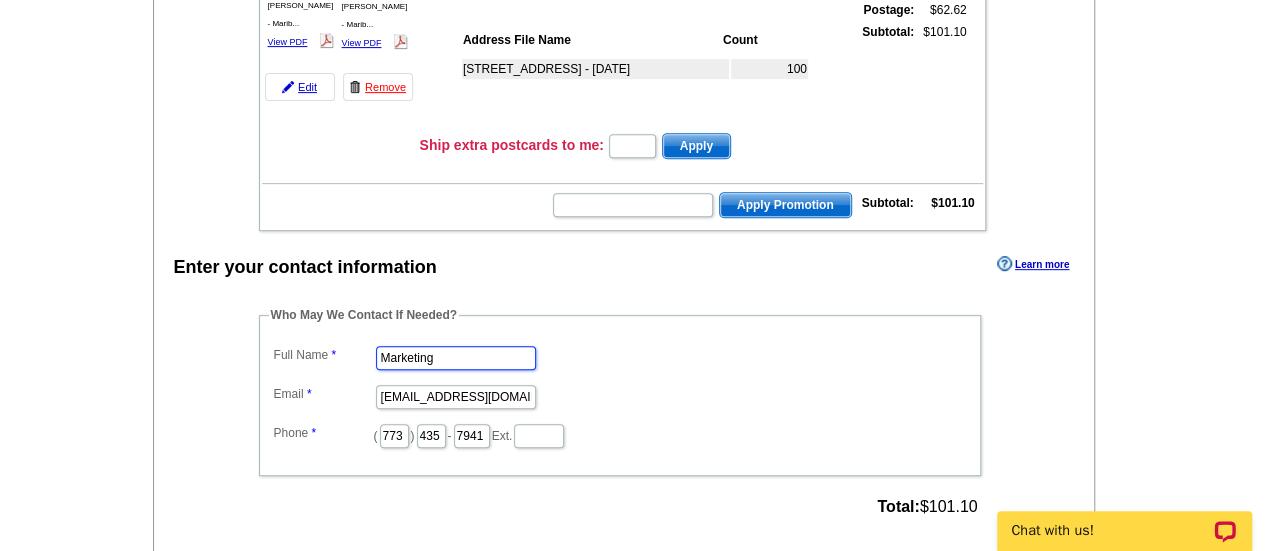 click on "Marketing" at bounding box center [456, 358] 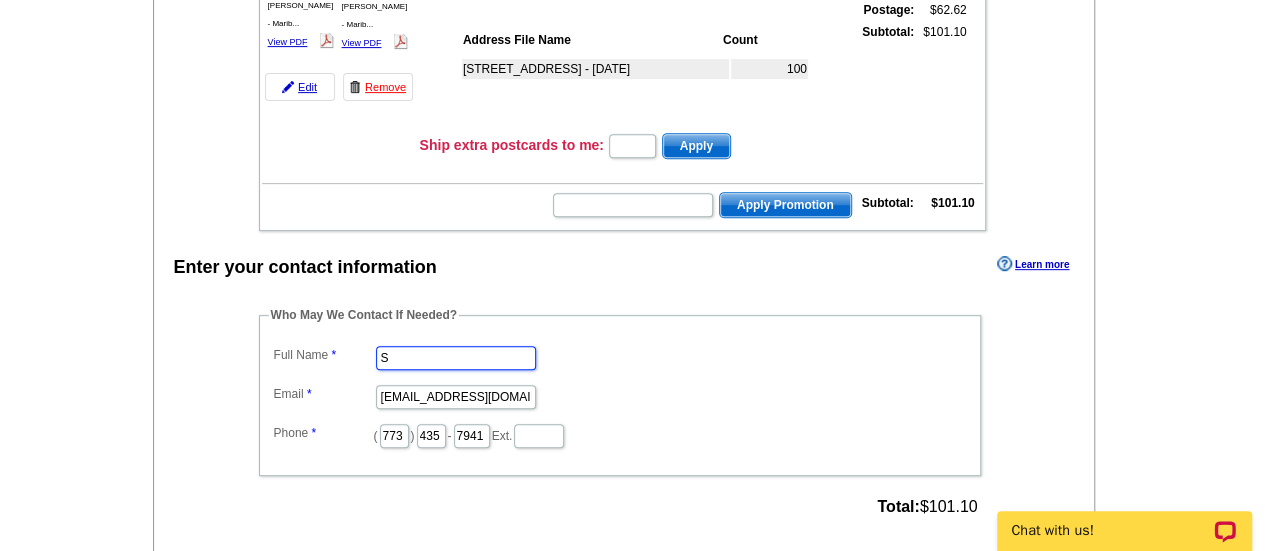 type on "[PERSON_NAME]" 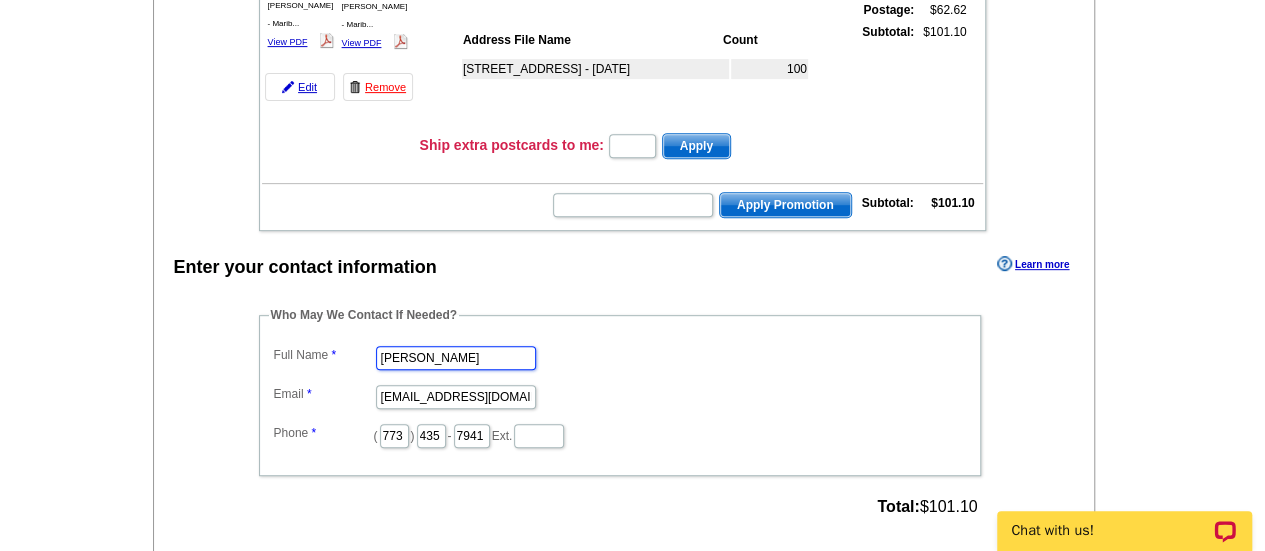 scroll, scrollTop: 0, scrollLeft: 0, axis: both 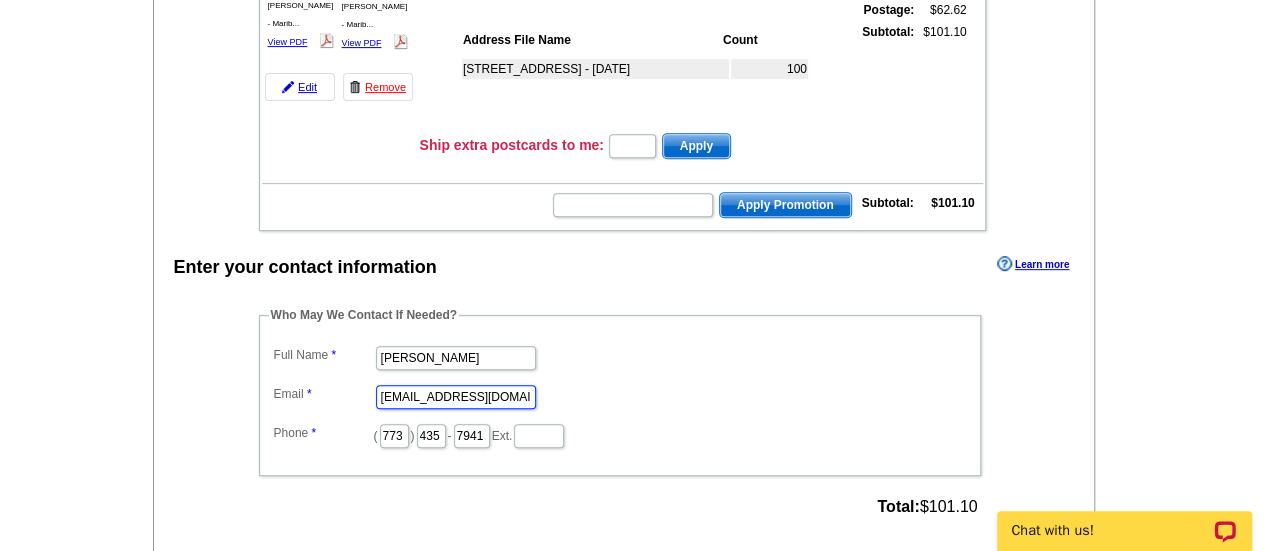 click on "[EMAIL_ADDRESS][DOMAIN_NAME]" at bounding box center (456, 397) 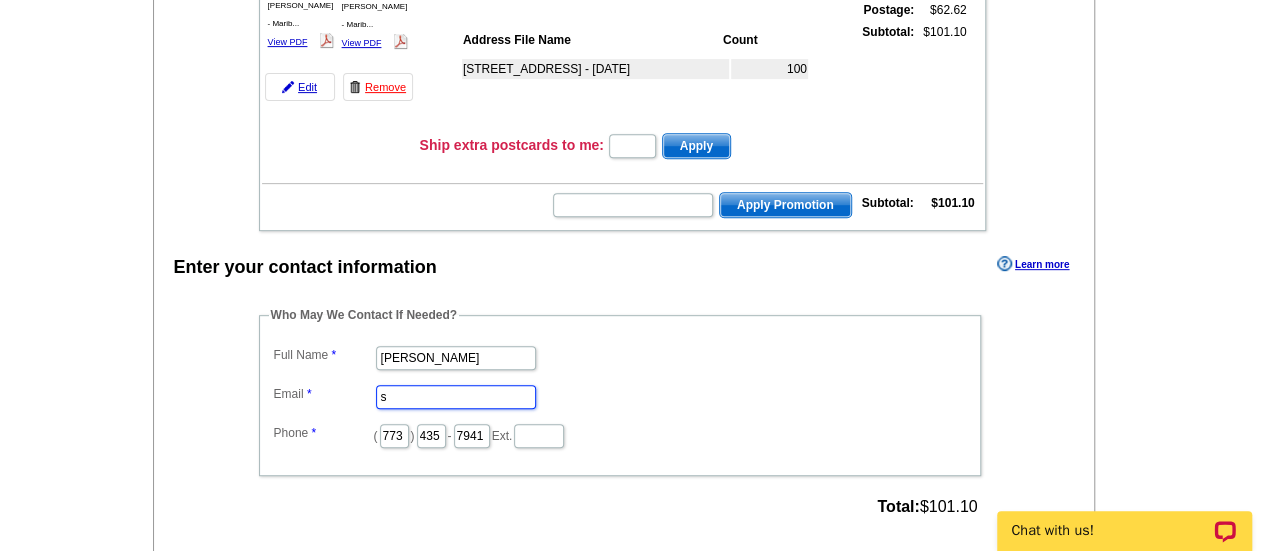 type on "[PERSON_NAME][EMAIL_ADDRESS][PERSON_NAME][DOMAIN_NAME]" 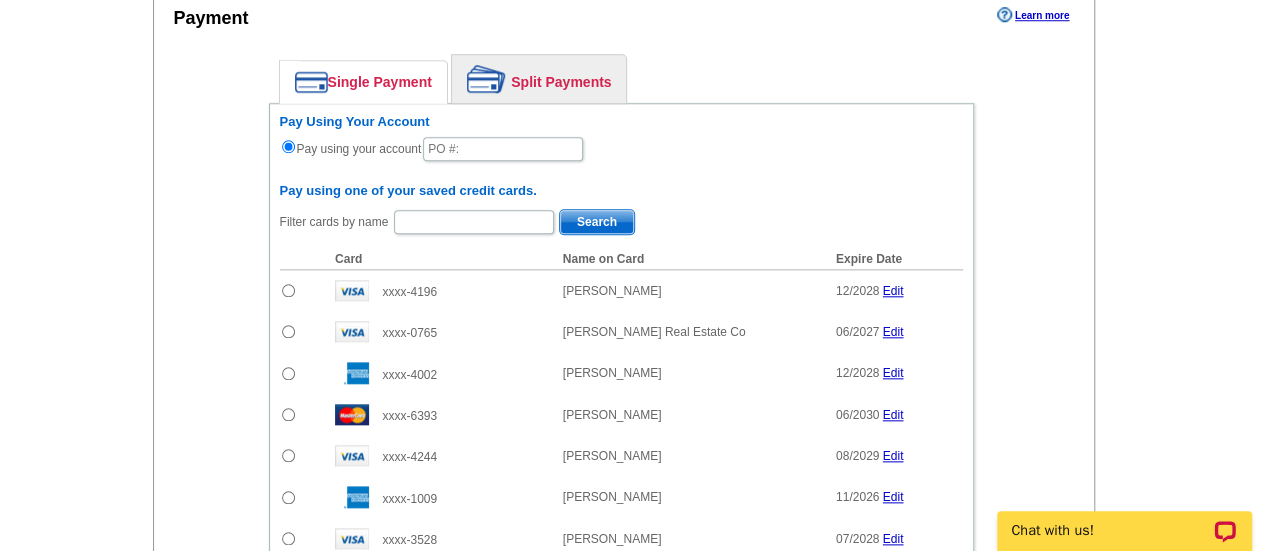 scroll, scrollTop: 888, scrollLeft: 0, axis: vertical 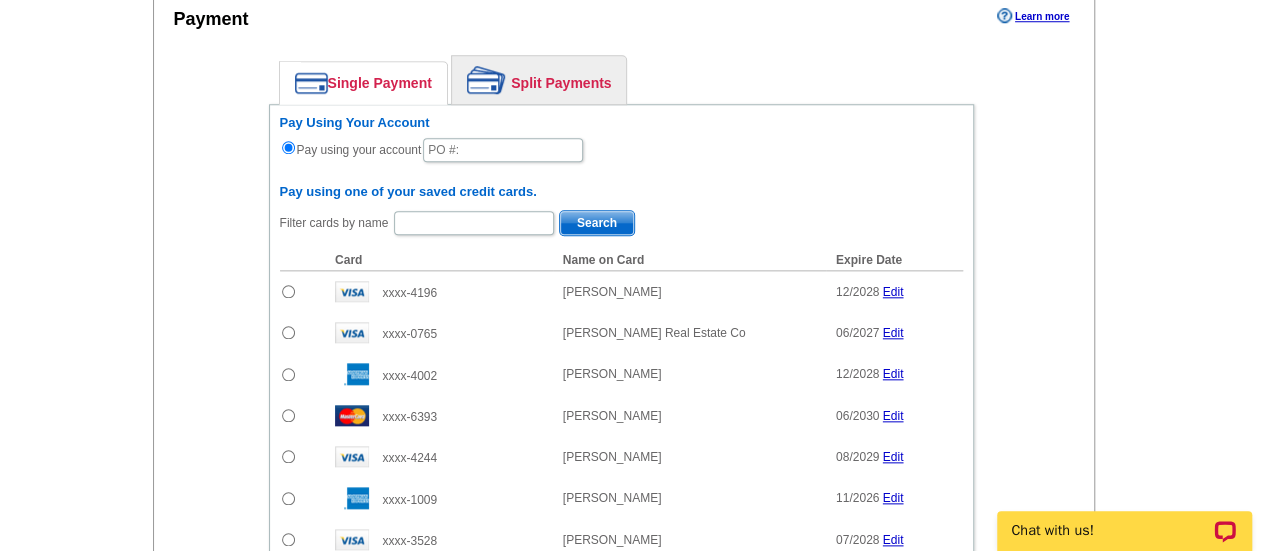 click at bounding box center (486, 80) 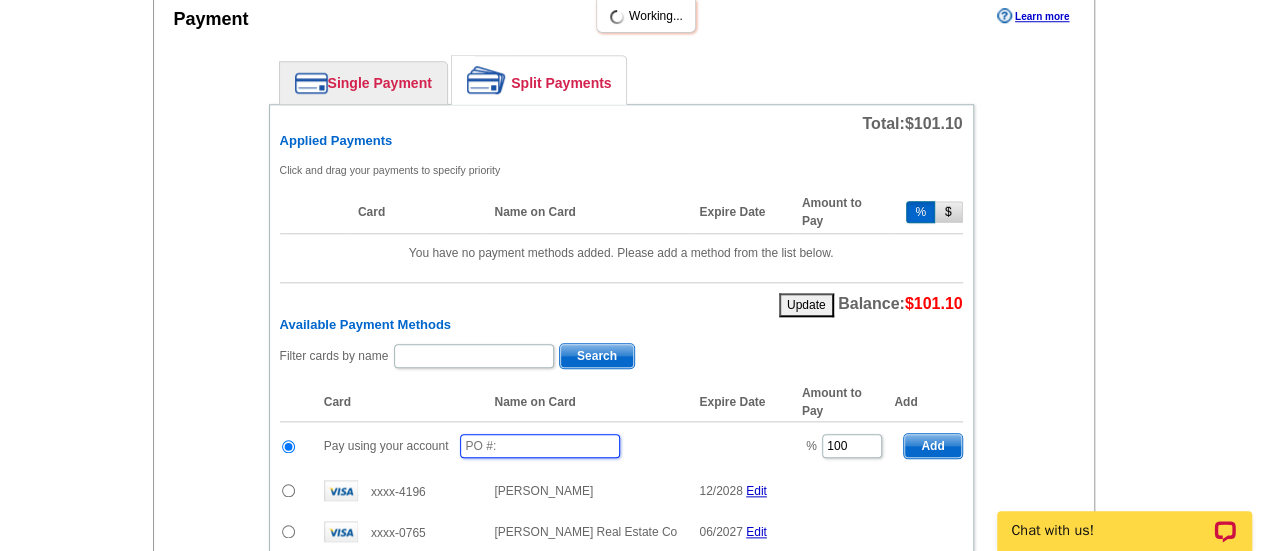 click at bounding box center [540, 446] 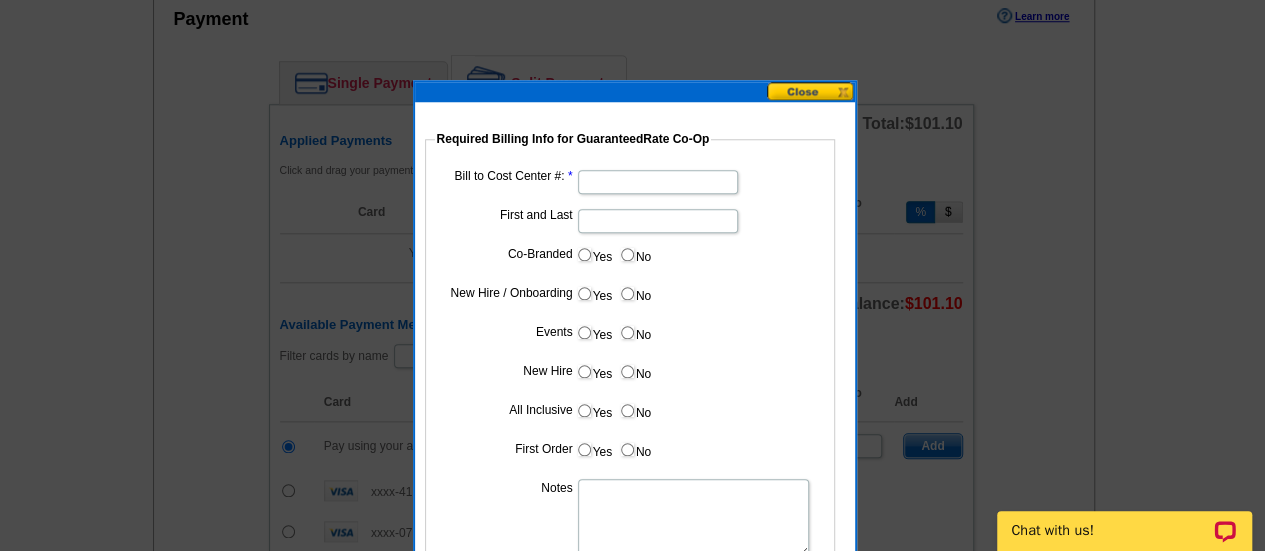 type on "07212025_450_sb" 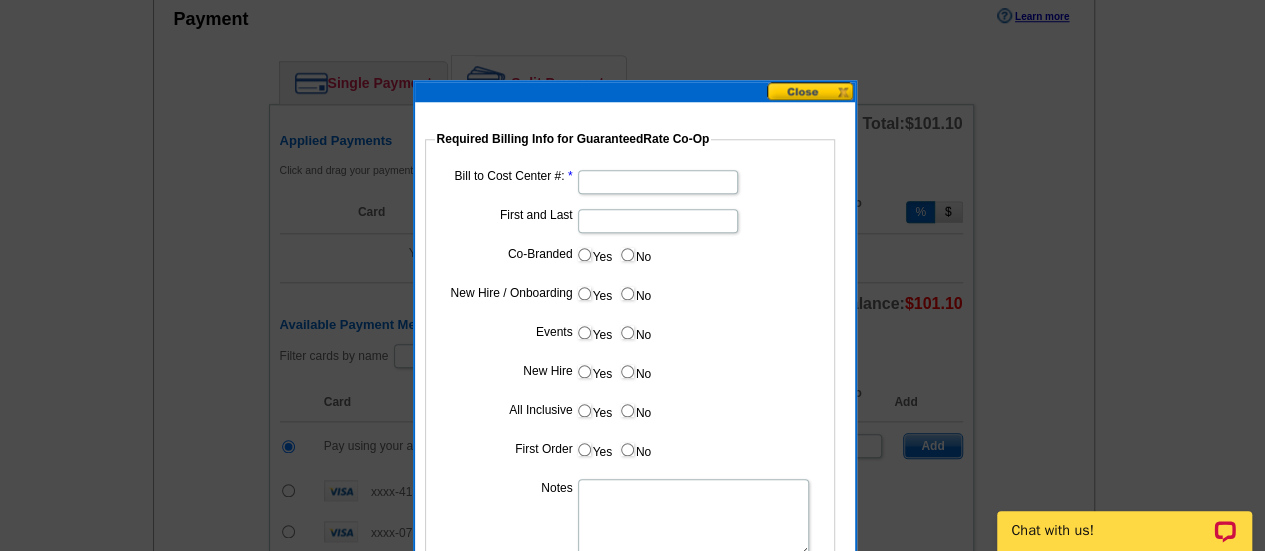 click on "Bill to Cost Center #:" at bounding box center (658, 182) 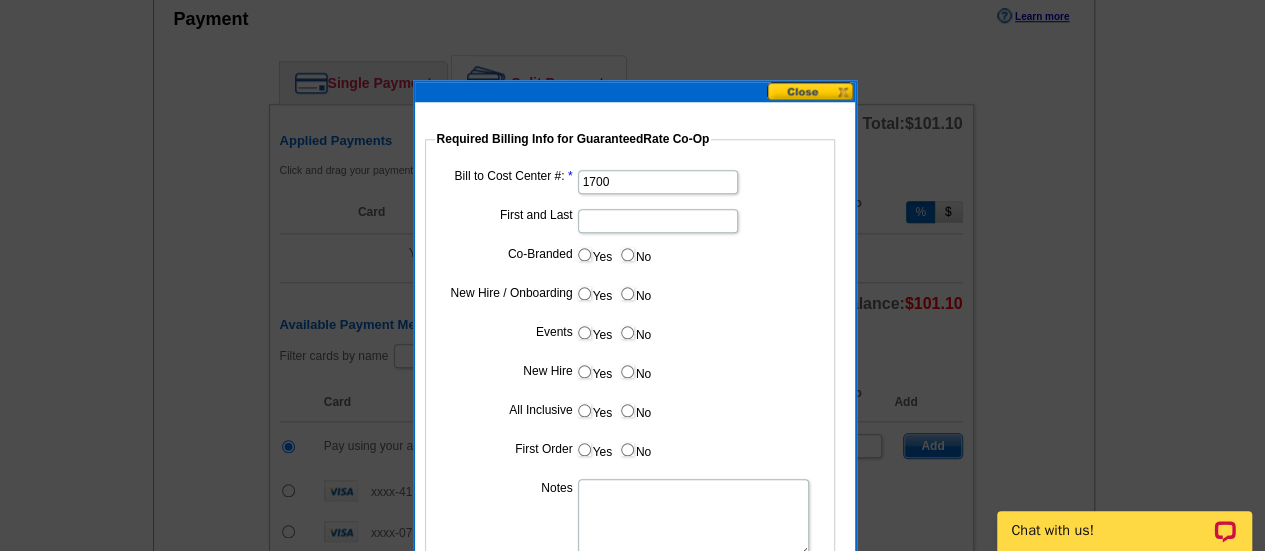 type on "1700" 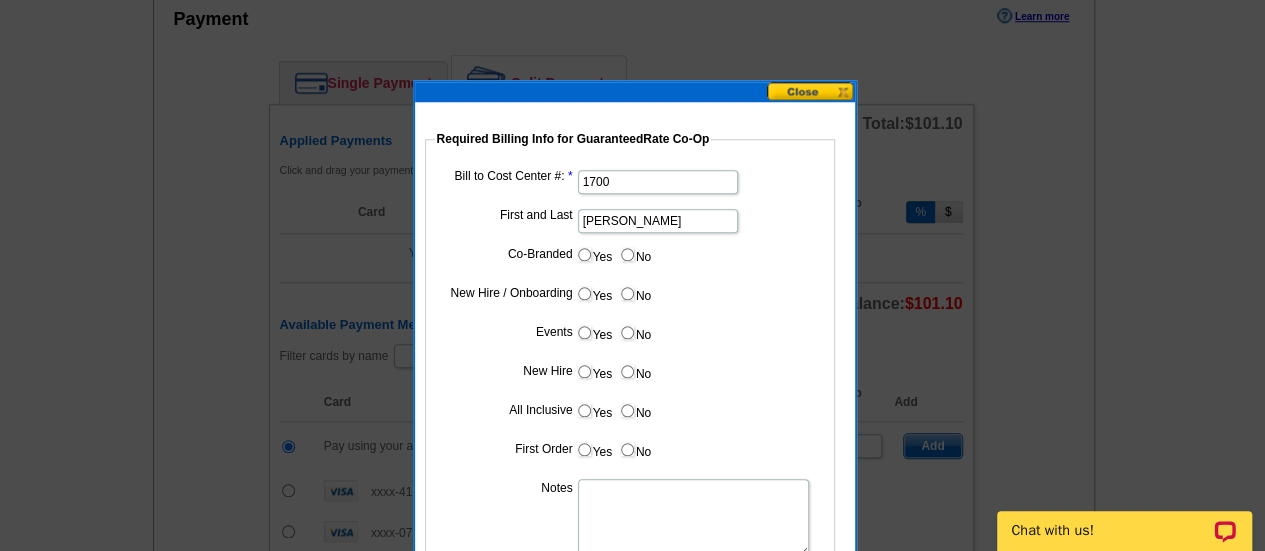 type on "[PERSON_NAME]" 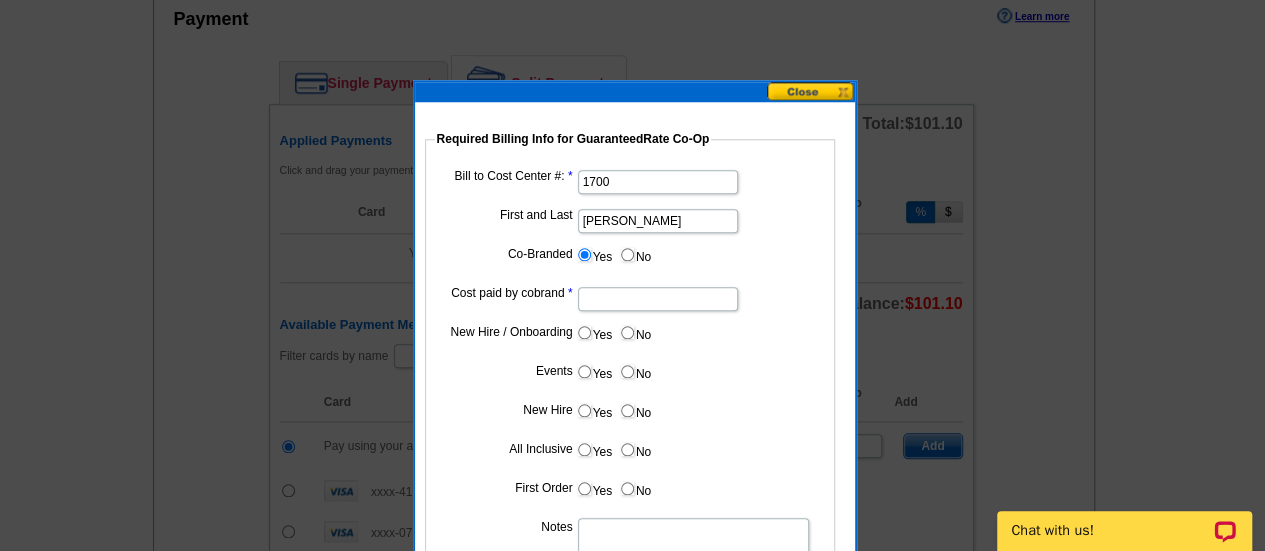 click on "Cost paid by cobrand" at bounding box center [658, 299] 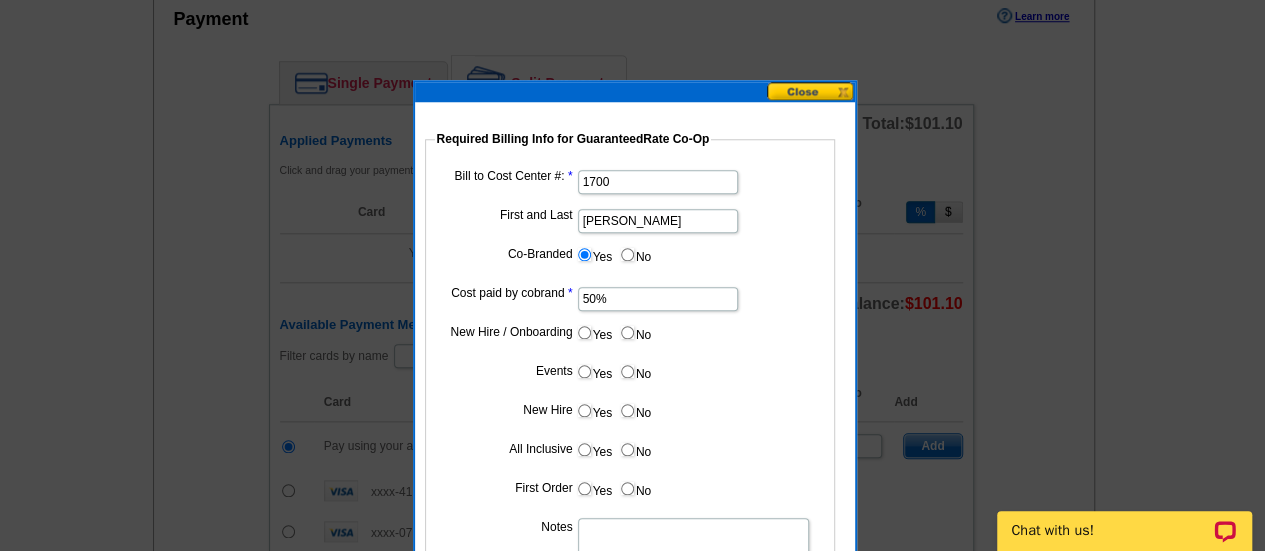click on "No" at bounding box center (627, 332) 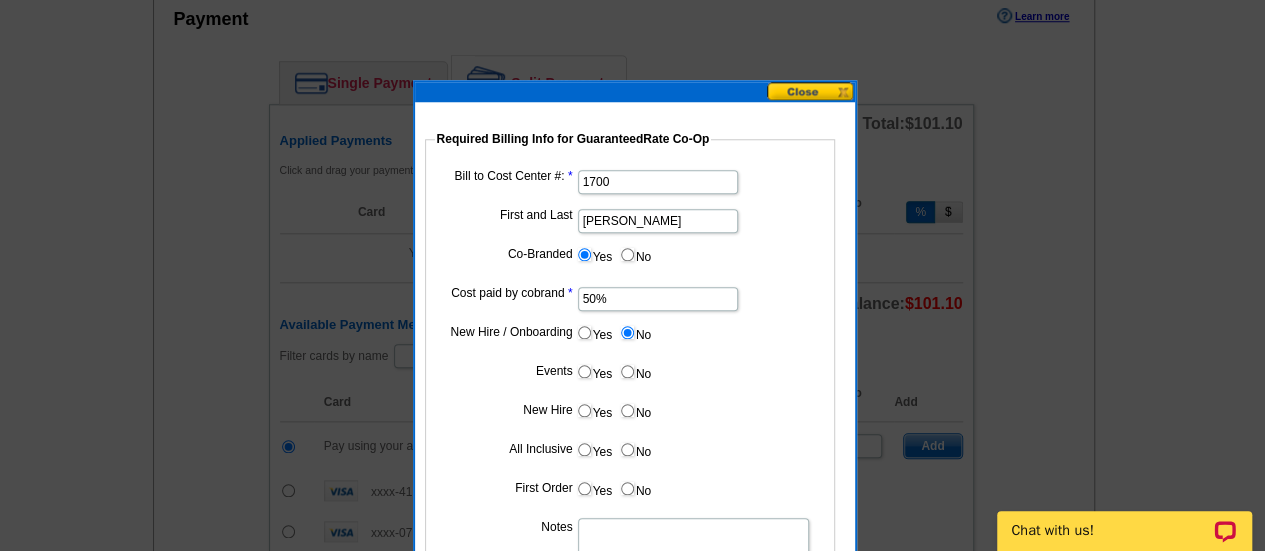 click on "No" at bounding box center (627, 371) 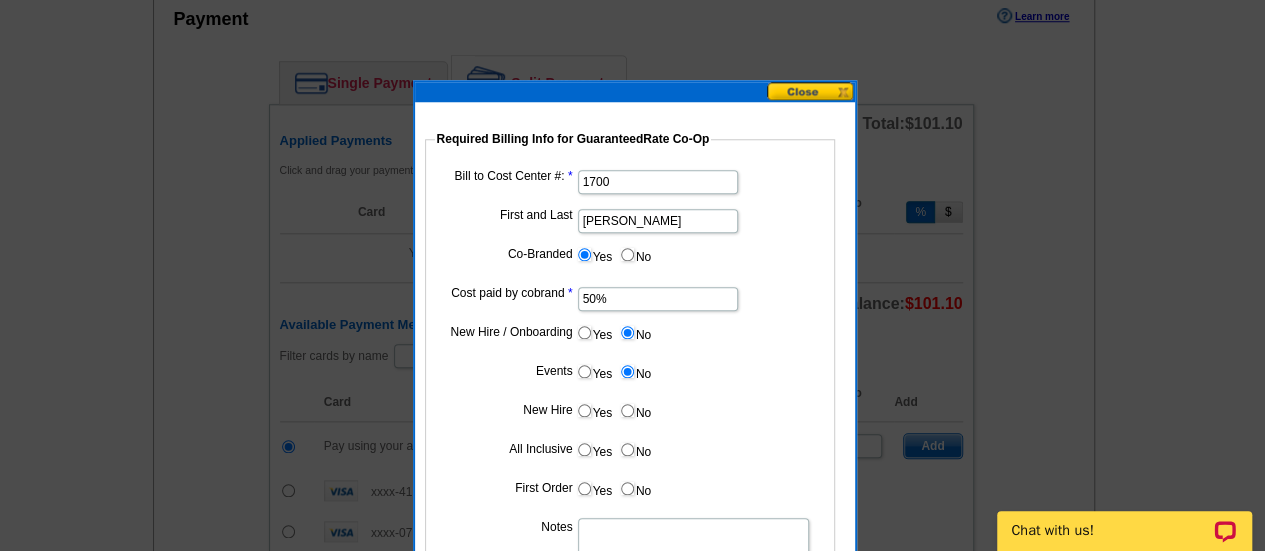 click on "No" at bounding box center (635, 410) 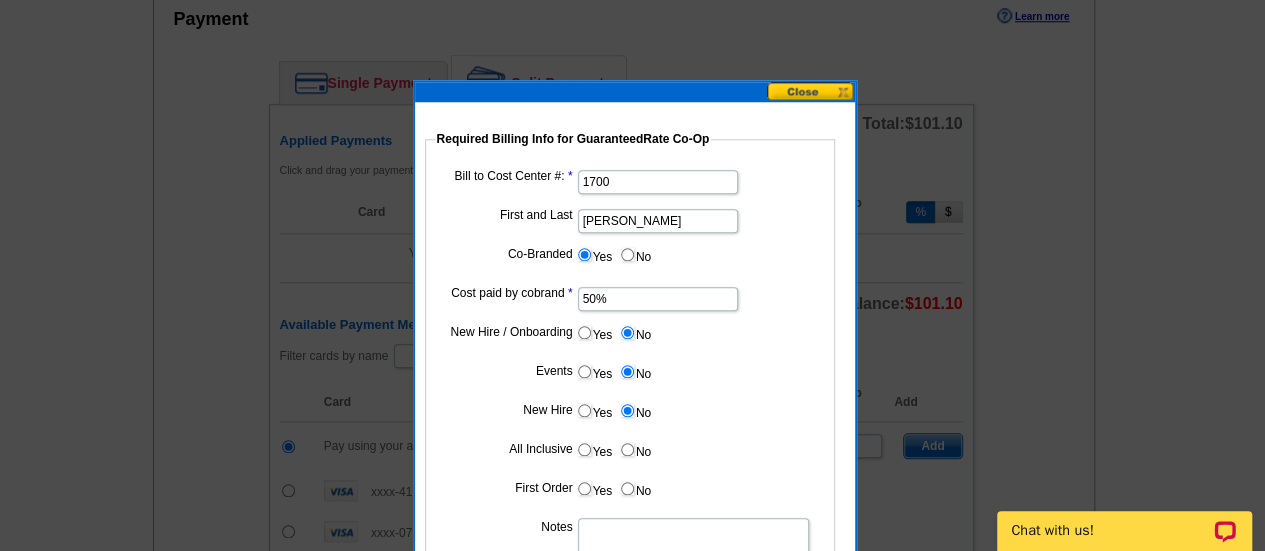 click on "No" at bounding box center [627, 449] 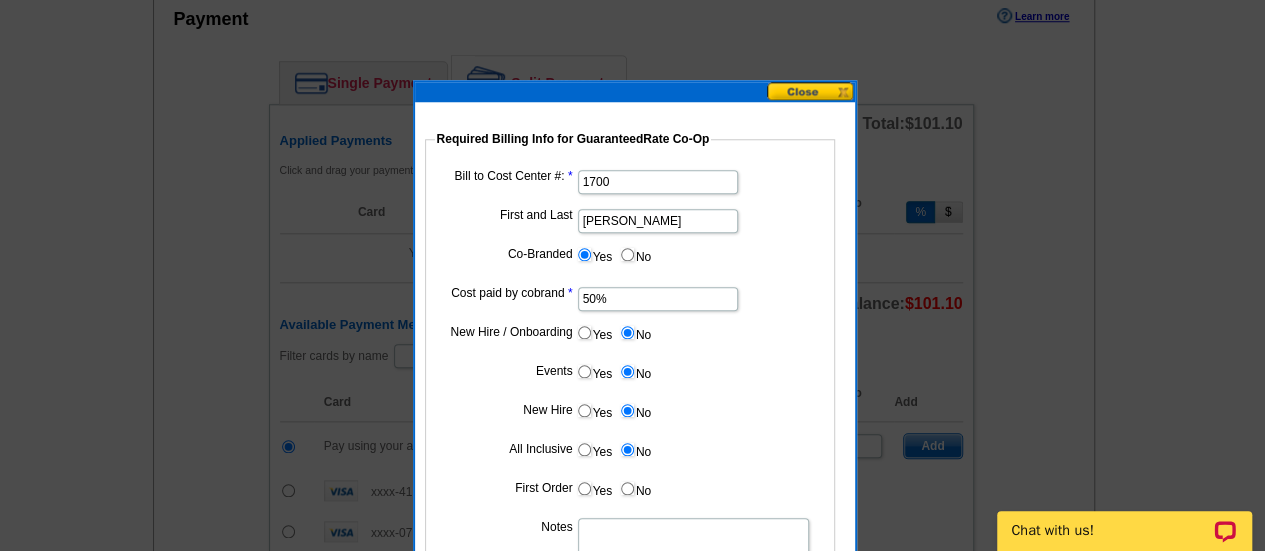 click on "No" at bounding box center (627, 488) 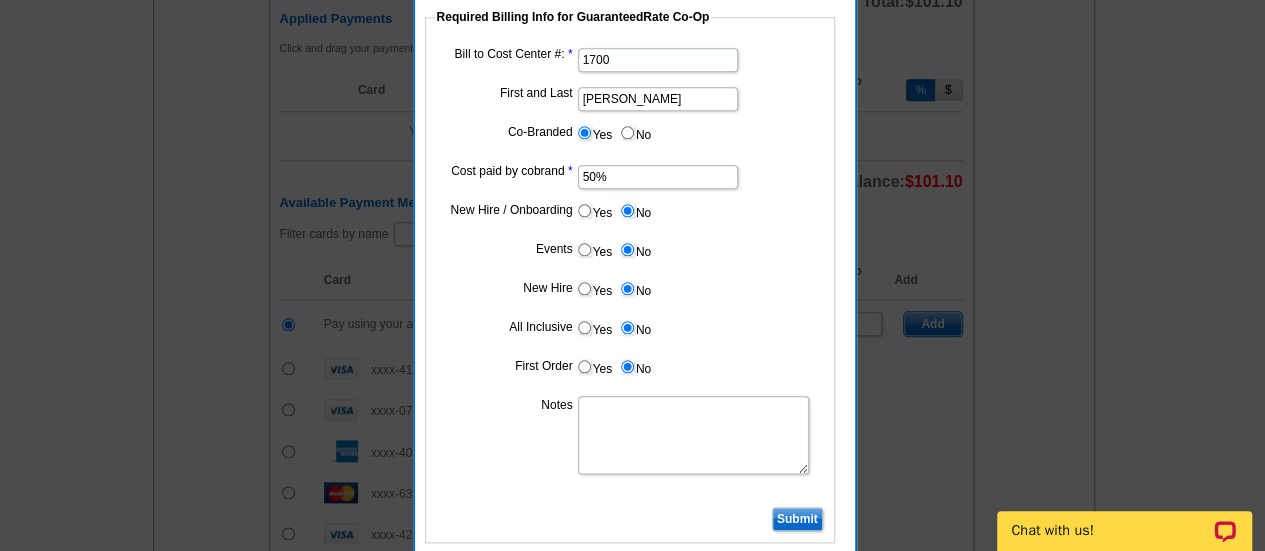 scroll, scrollTop: 1011, scrollLeft: 0, axis: vertical 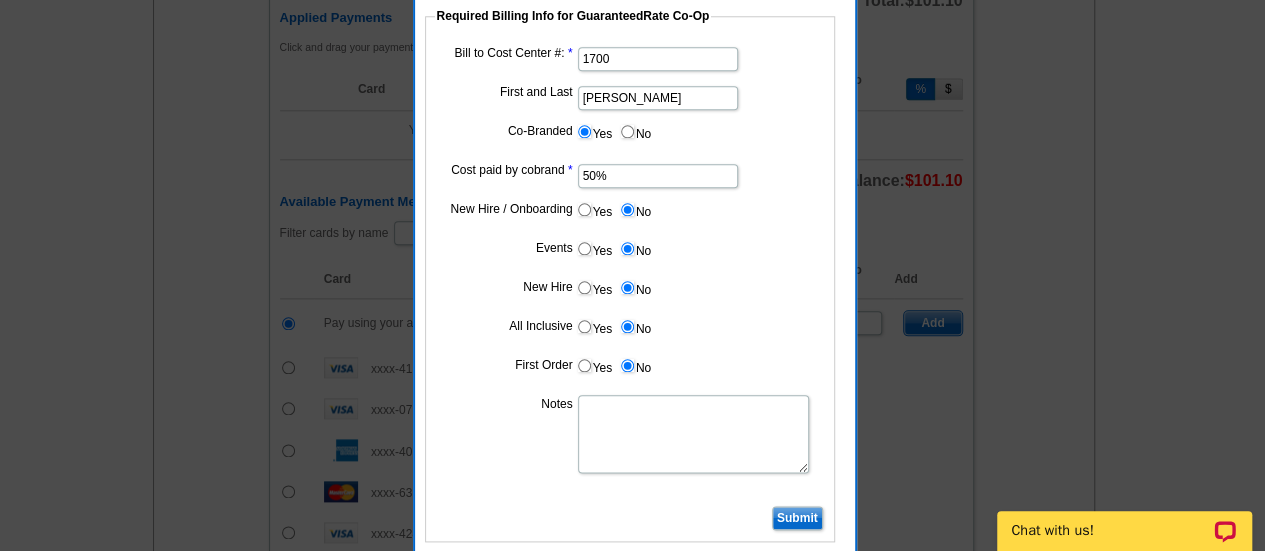 click on "Notes" at bounding box center [693, 434] 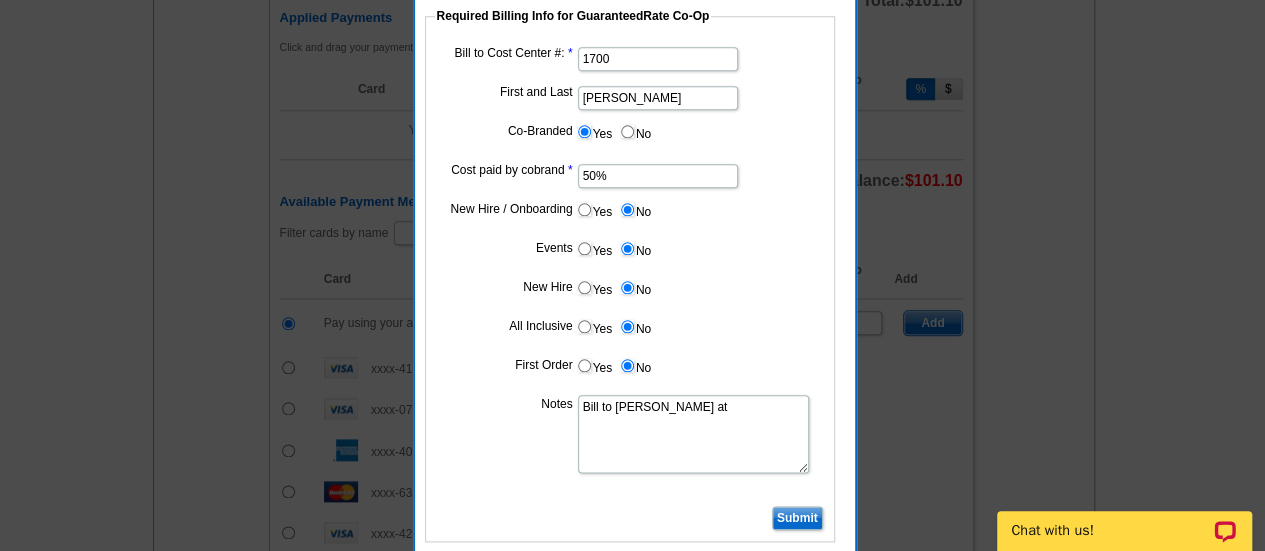 paste on "Mokena, IL 60448" 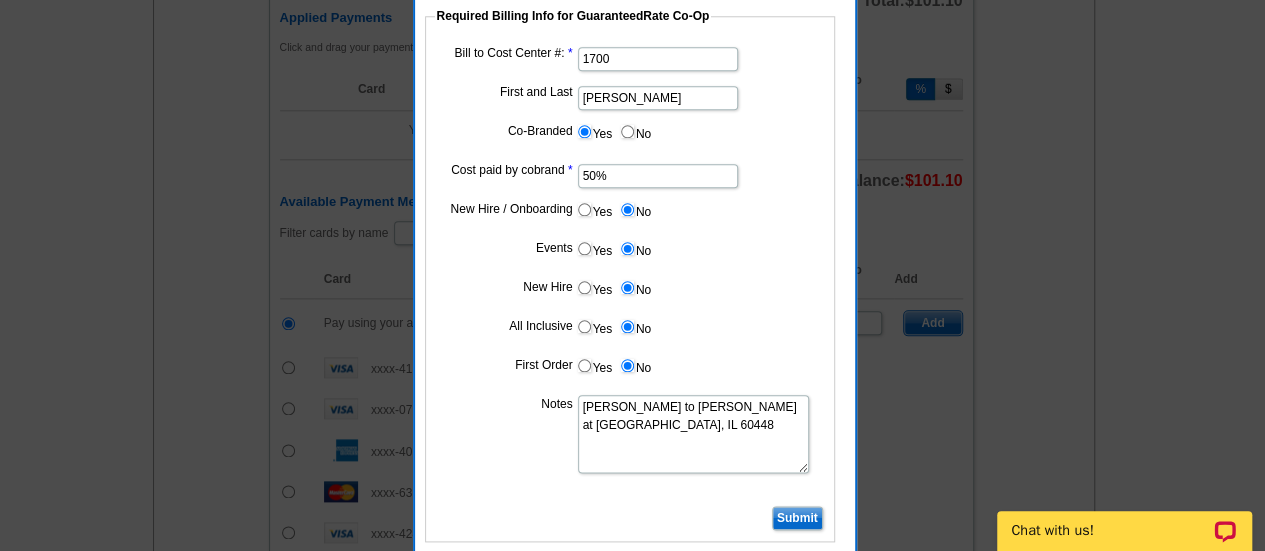 click on "[PERSON_NAME] to [PERSON_NAME] at [GEOGRAPHIC_DATA], IL 60448" at bounding box center (693, 434) 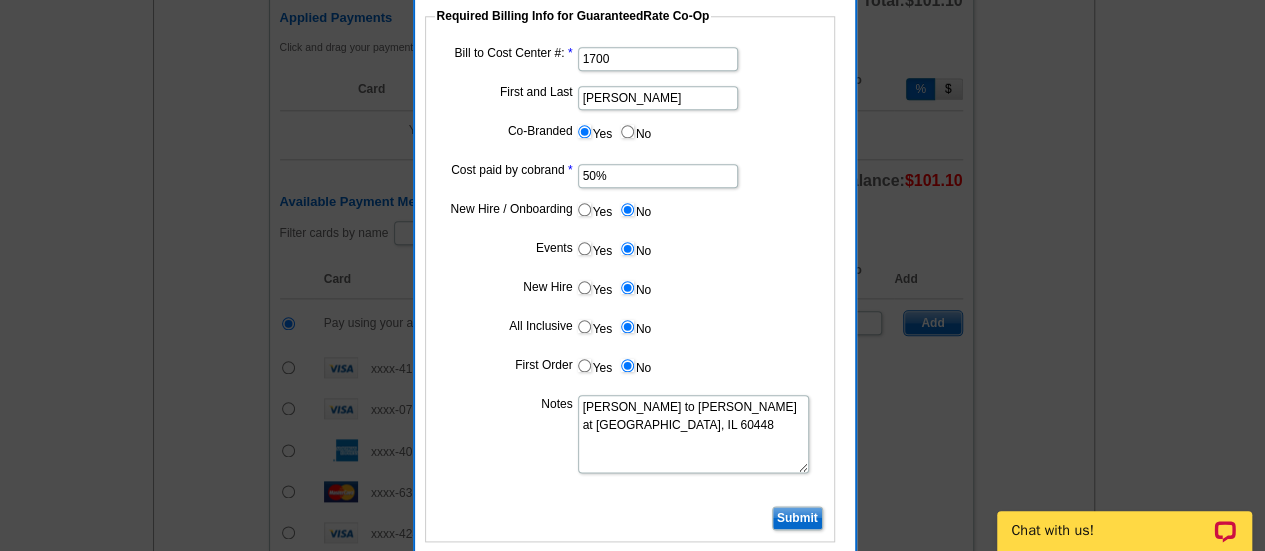 click on "[PERSON_NAME] to [PERSON_NAME] at [GEOGRAPHIC_DATA], IL 60448" at bounding box center (693, 434) 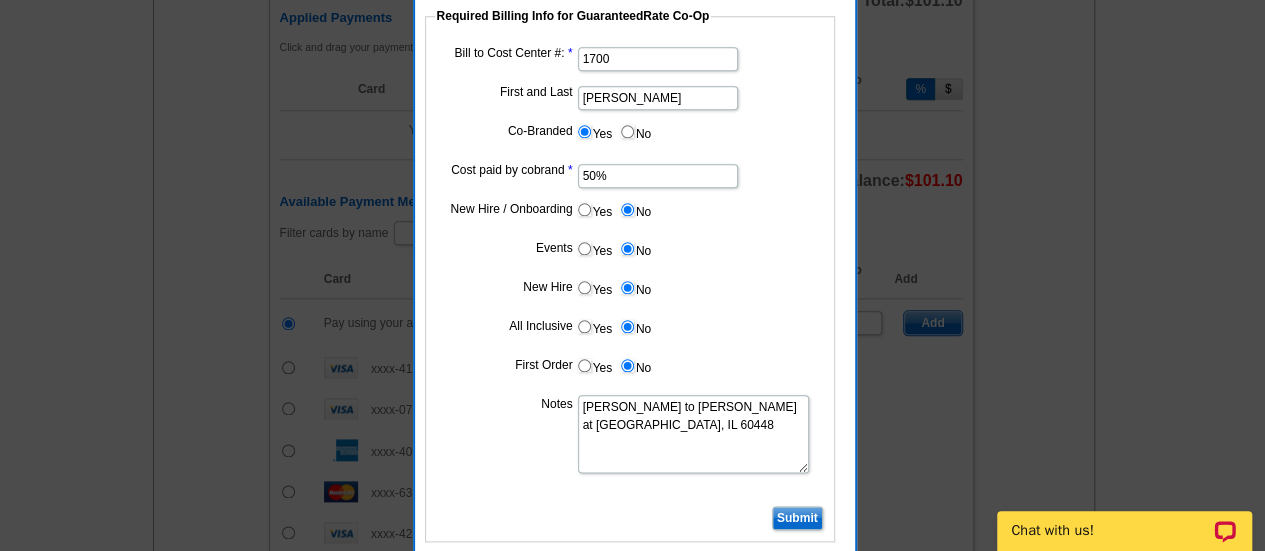 drag, startPoint x: 633, startPoint y: 425, endPoint x: 695, endPoint y: 401, distance: 66.48308 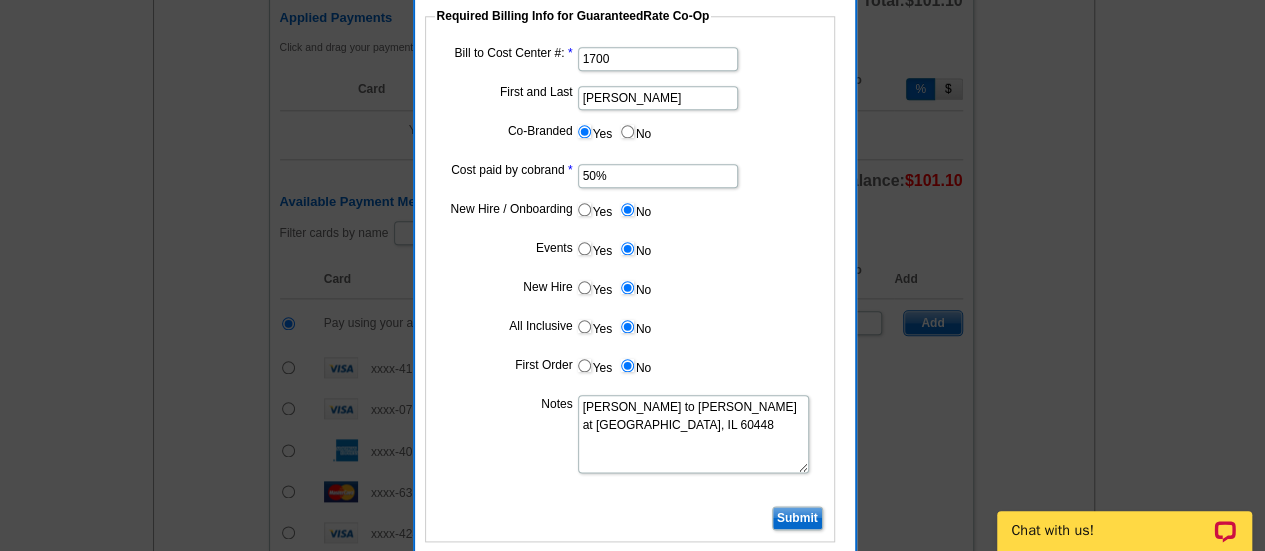 click on "[PERSON_NAME] to [PERSON_NAME] at [GEOGRAPHIC_DATA], IL 60448" at bounding box center [693, 434] 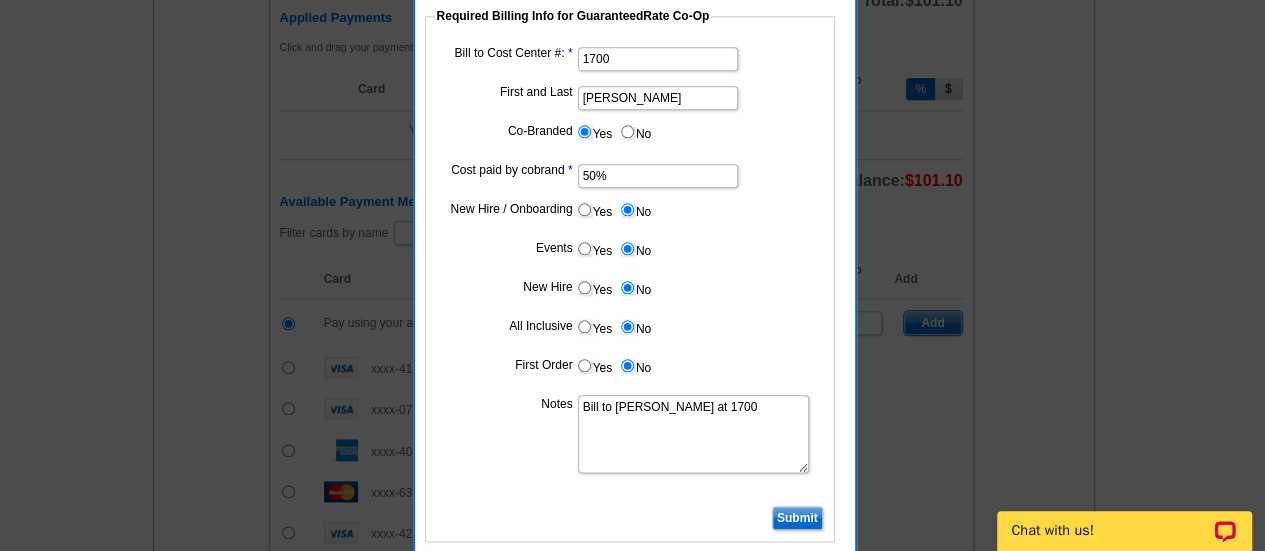 type on "Bill to [PERSON_NAME] at 1700" 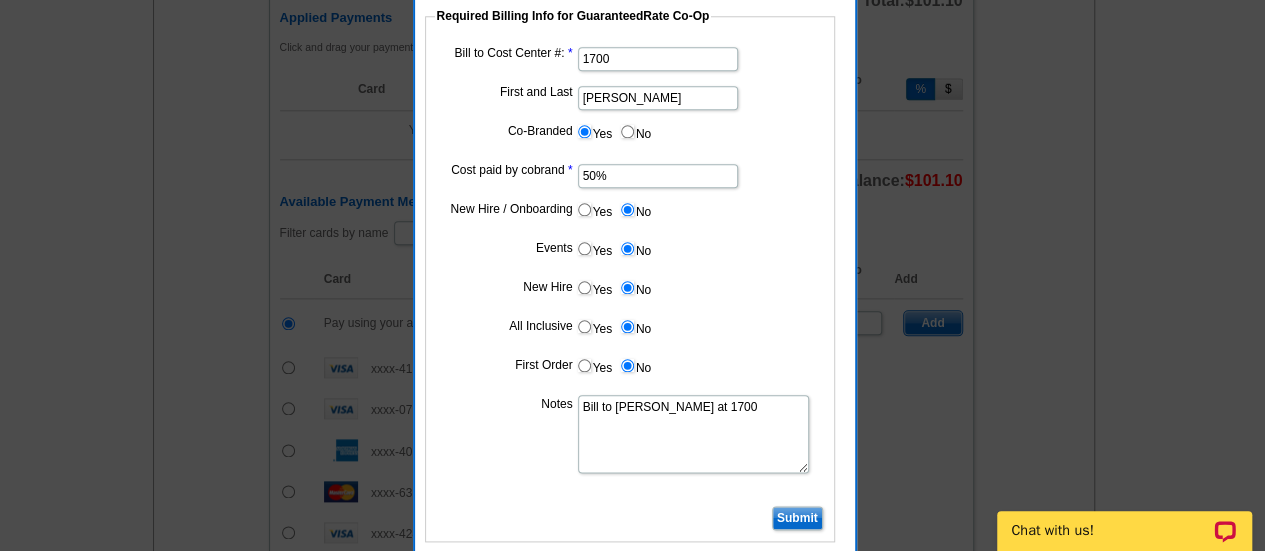 click on "Yes    No" at bounding box center [630, 291] 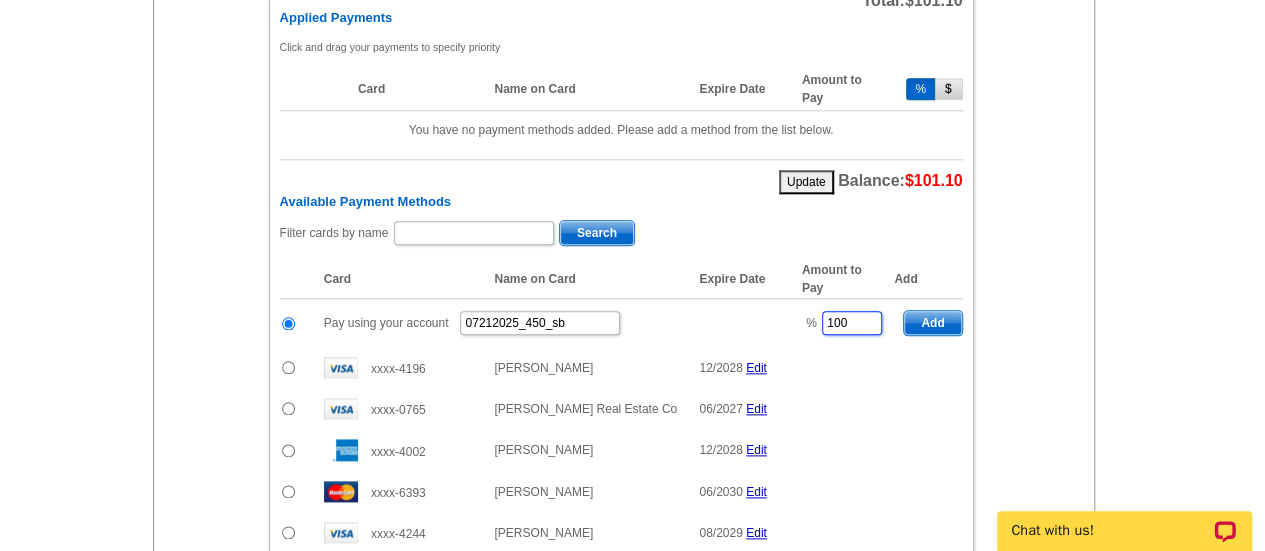drag, startPoint x: 859, startPoint y: 315, endPoint x: 788, endPoint y: 315, distance: 71 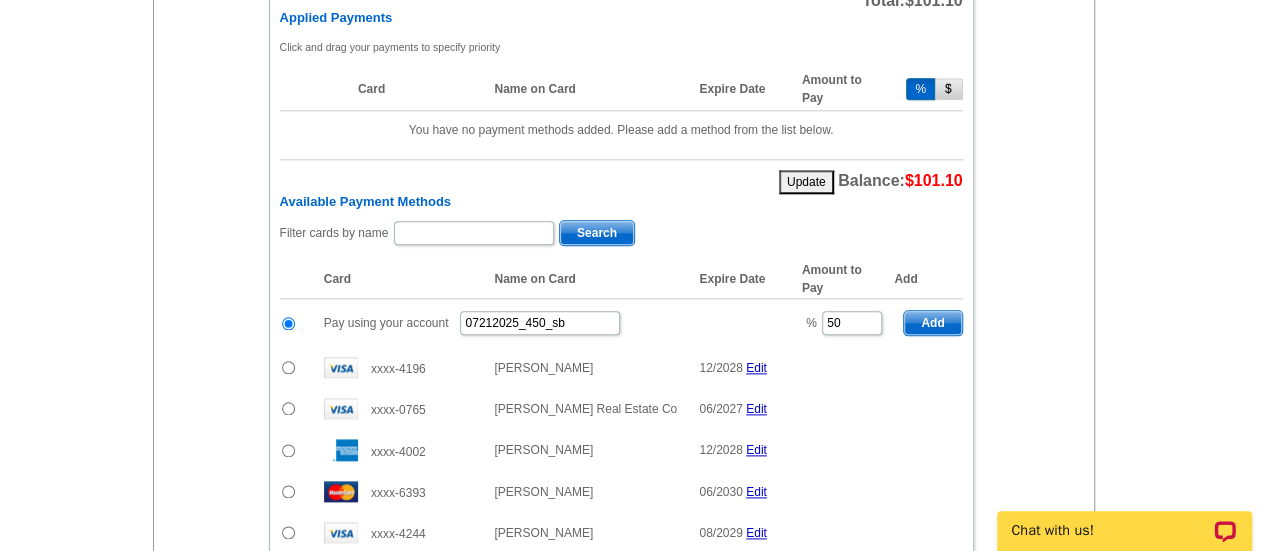 click on "Add" at bounding box center [932, 323] 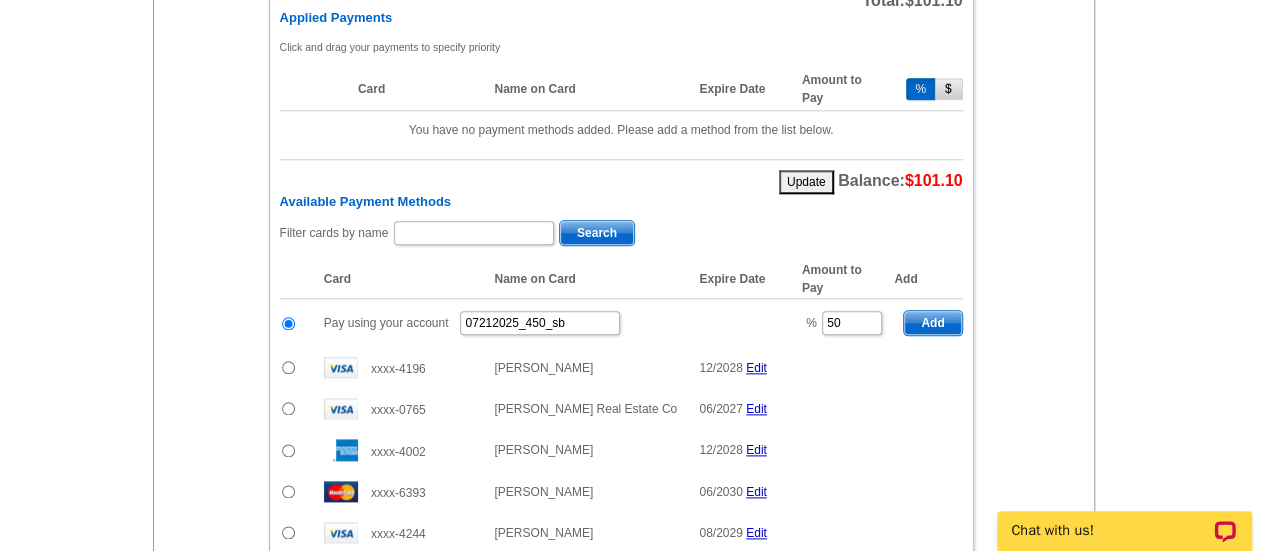 type on "100" 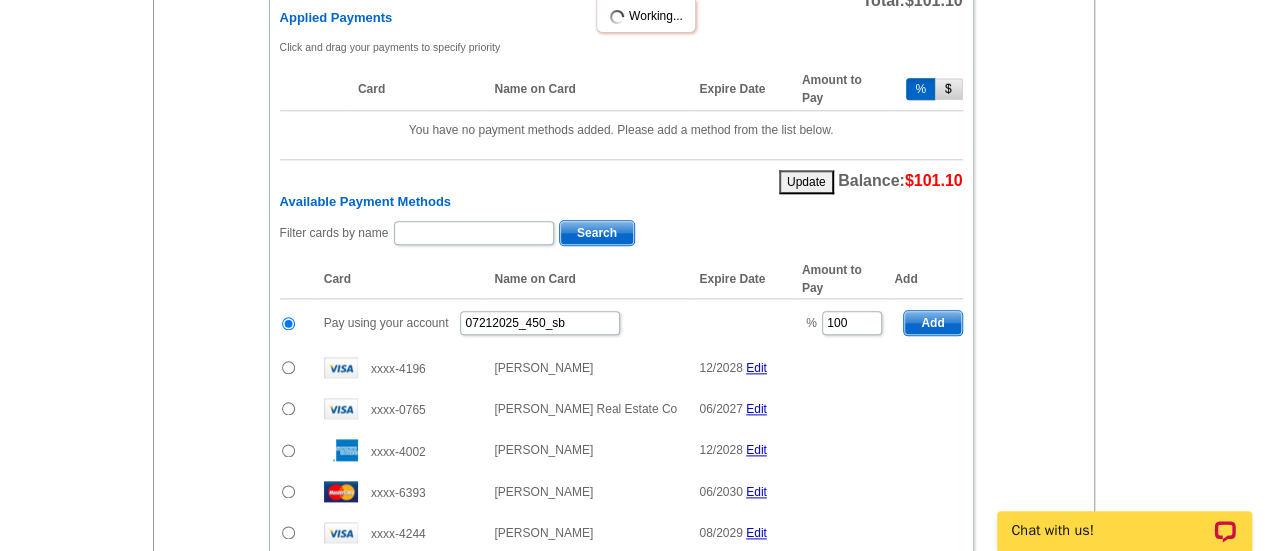 radio on "false" 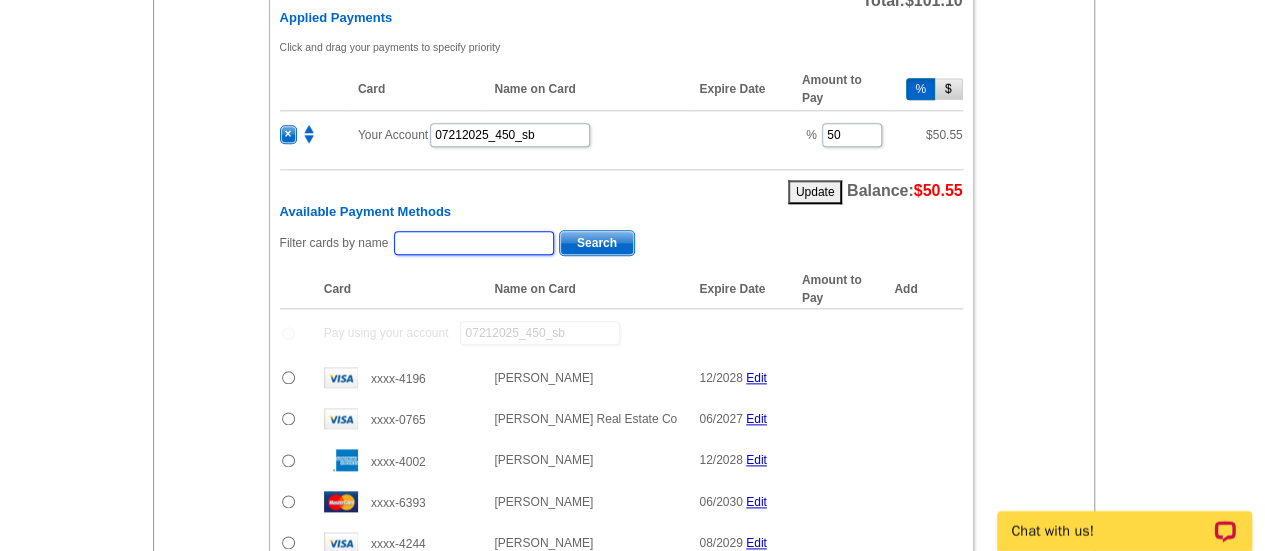 click at bounding box center [474, 243] 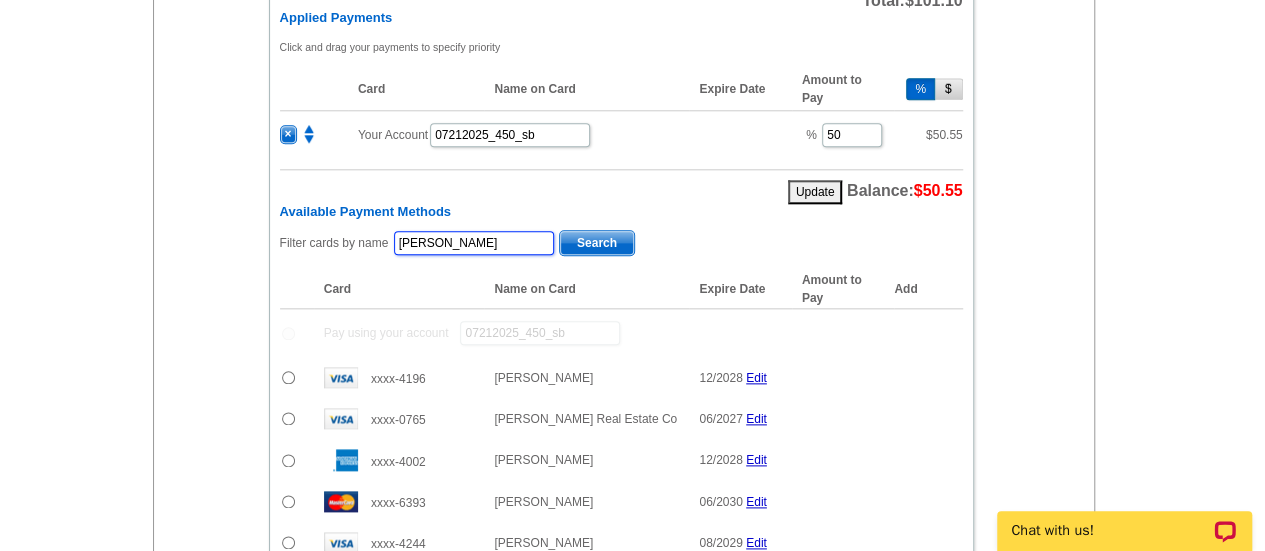 type on "[PERSON_NAME]" 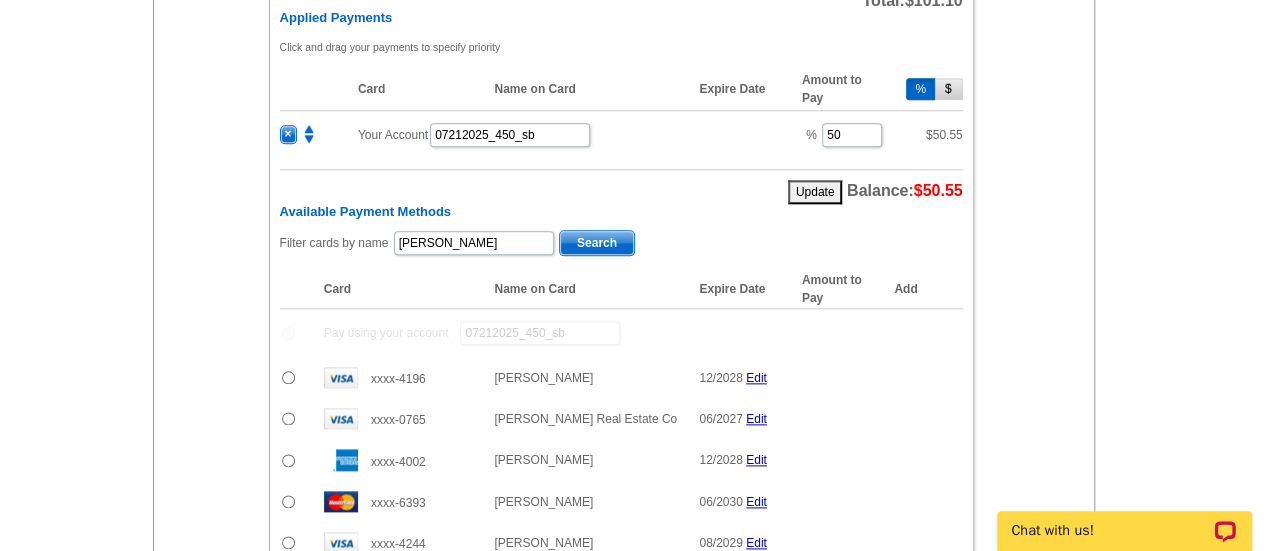 click on "Search" at bounding box center [597, 243] 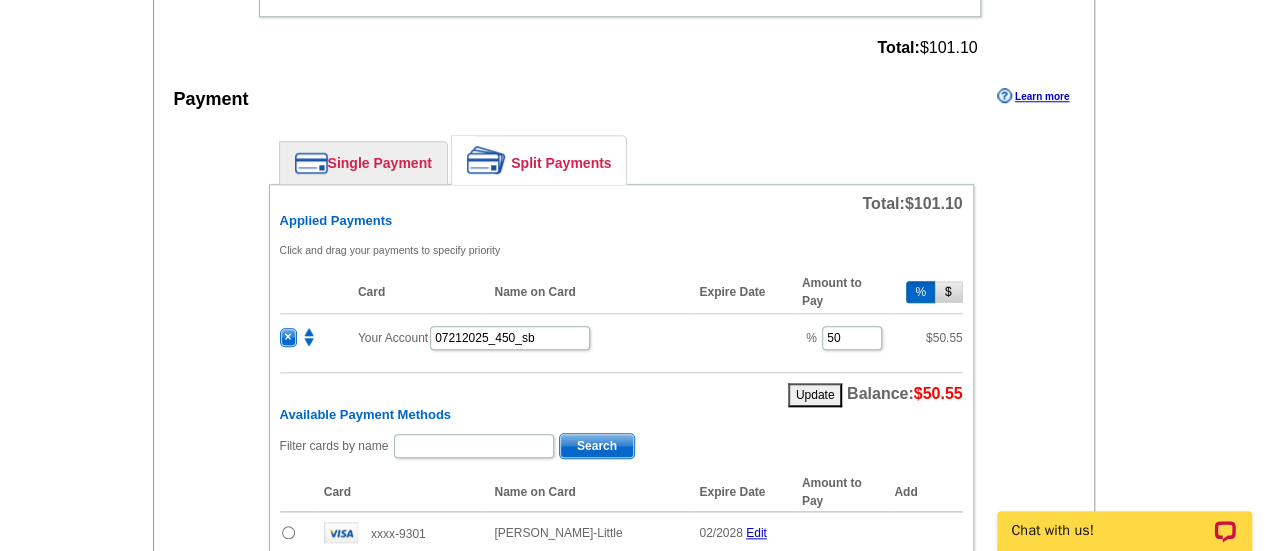 scroll, scrollTop: 809, scrollLeft: 0, axis: vertical 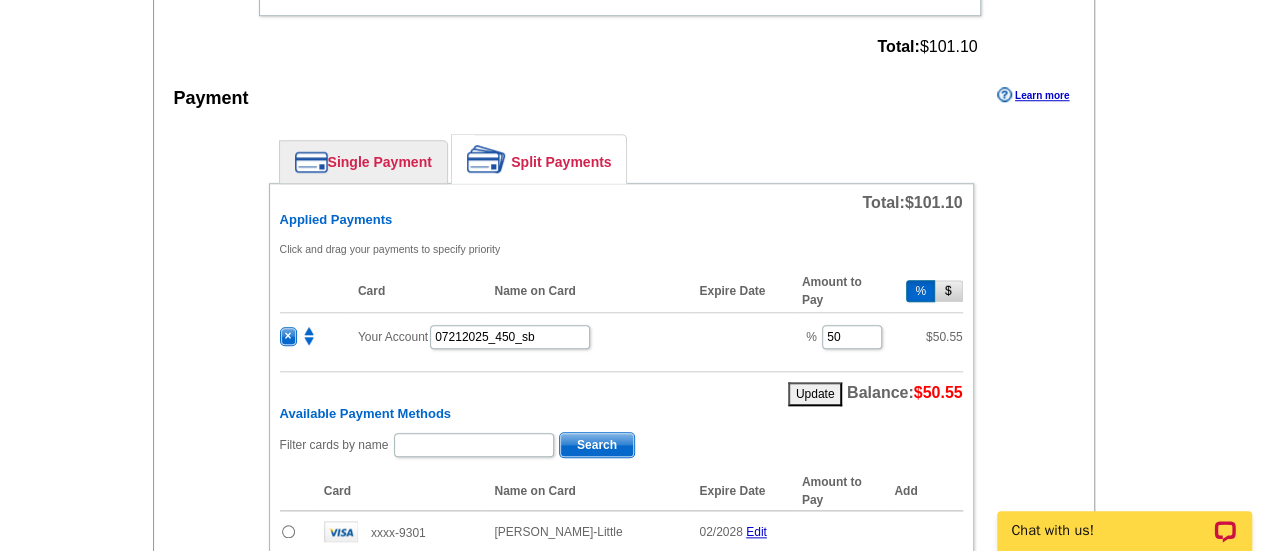 click on "Single Payment" at bounding box center [363, 162] 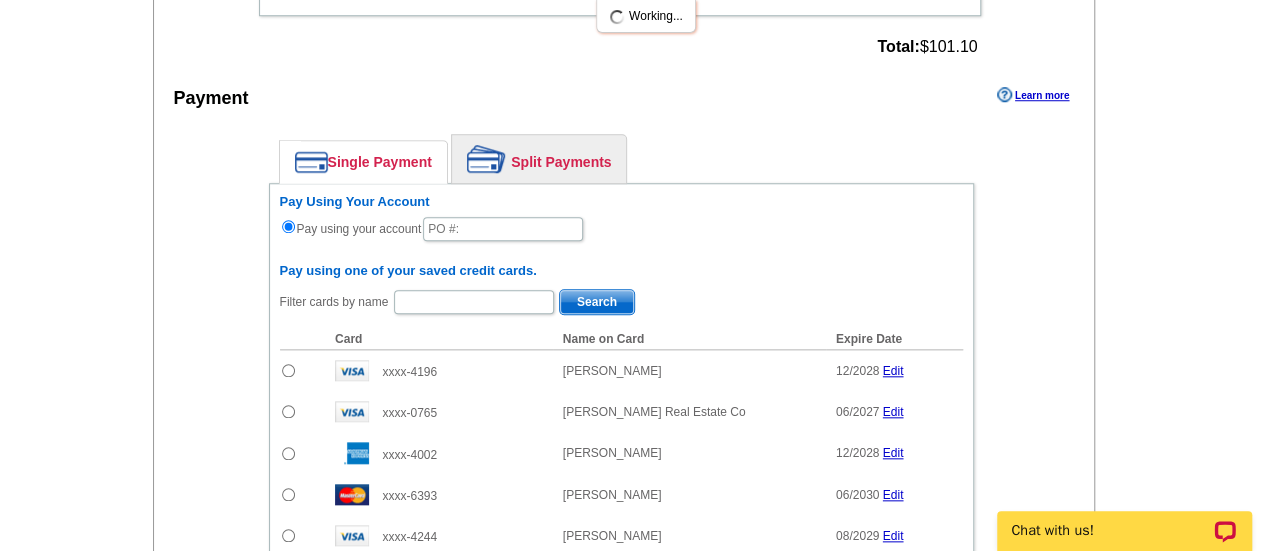 click on "Single Payment
Split Payments
Pay Using Your Account
Pay using your account
Pay using one of your saved credit cards.
Filter cards by name
Search
Card
Name on Card
Expire Date Add" at bounding box center [621, 497] 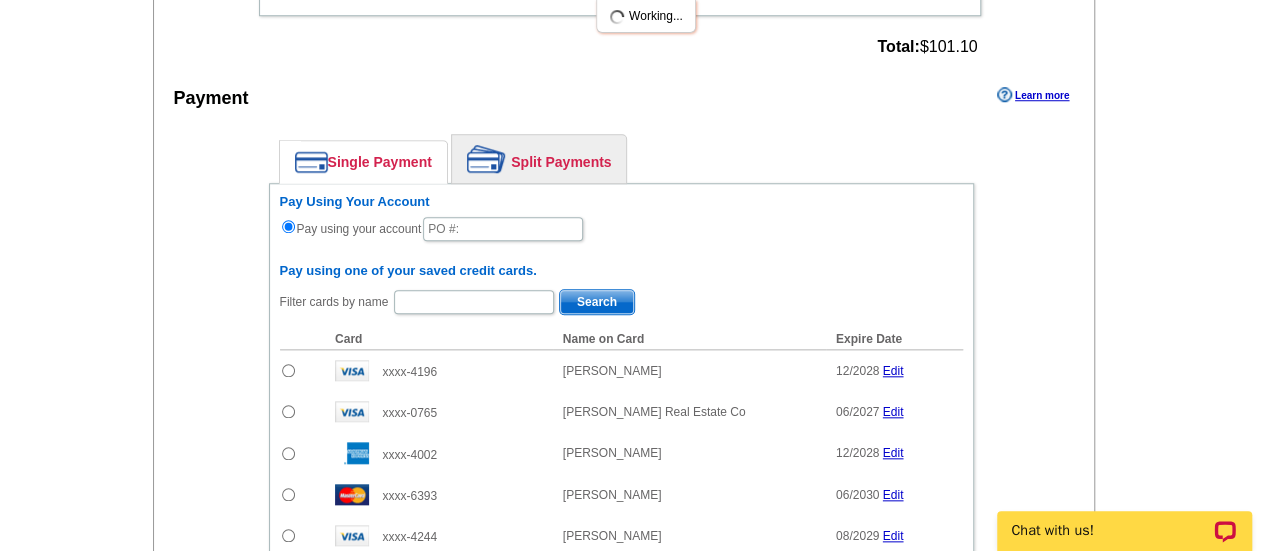 click on "Split Payments" at bounding box center [539, 159] 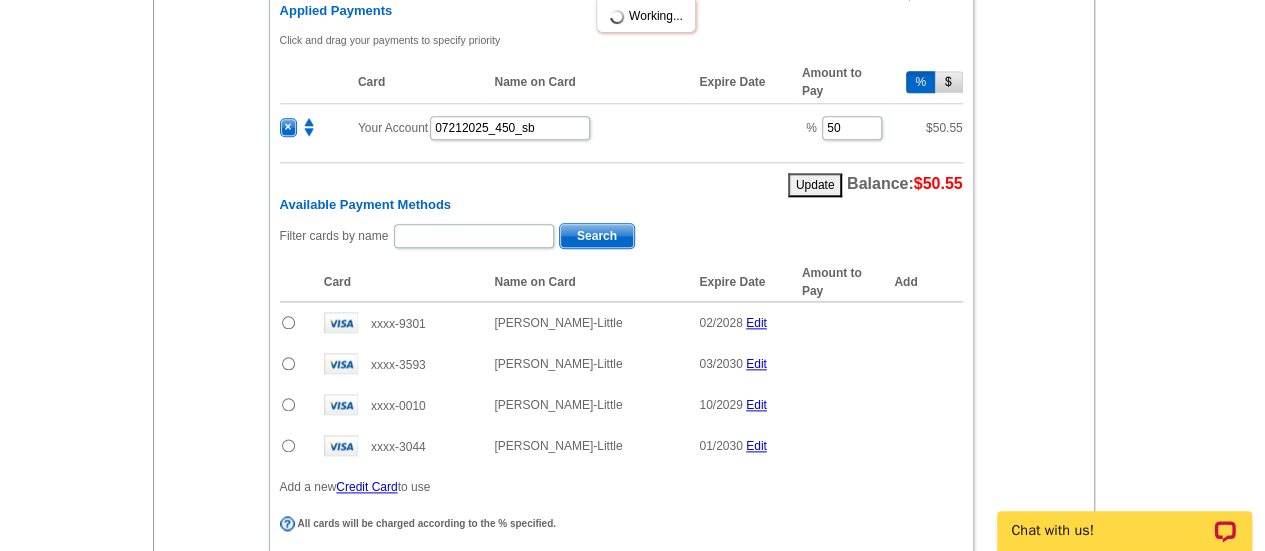 scroll, scrollTop: 921, scrollLeft: 0, axis: vertical 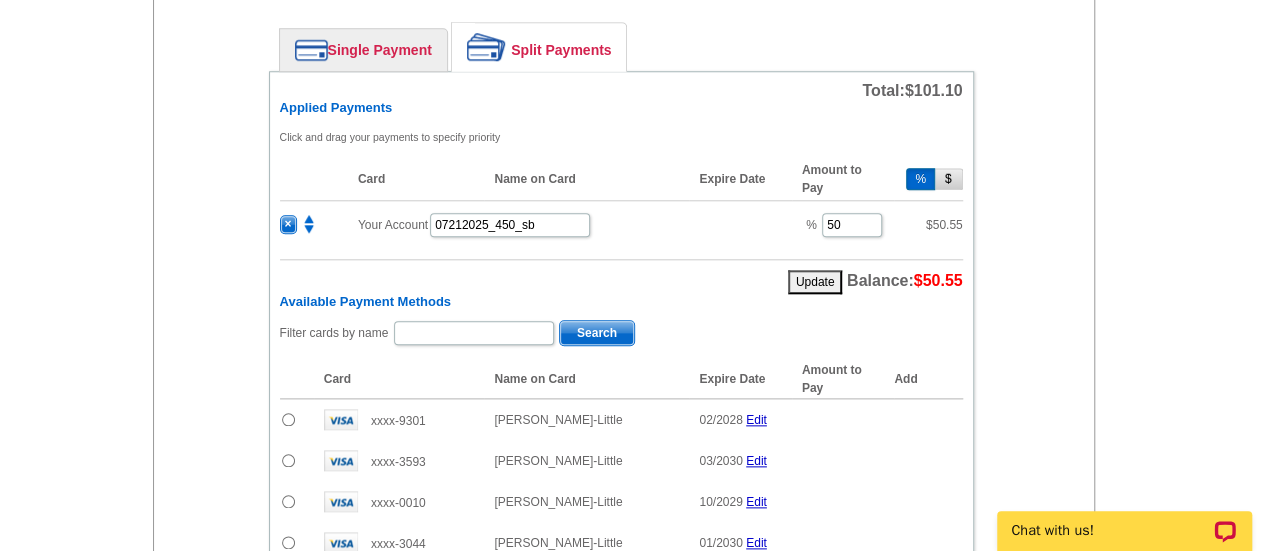click on "Single Payment" at bounding box center (363, 50) 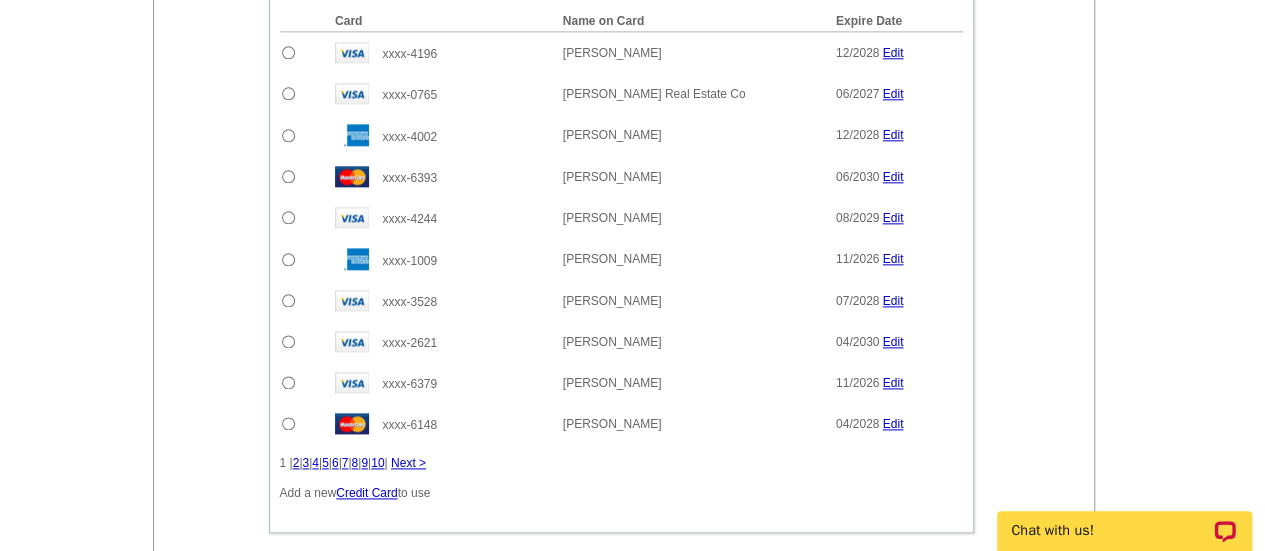 scroll, scrollTop: 1126, scrollLeft: 0, axis: vertical 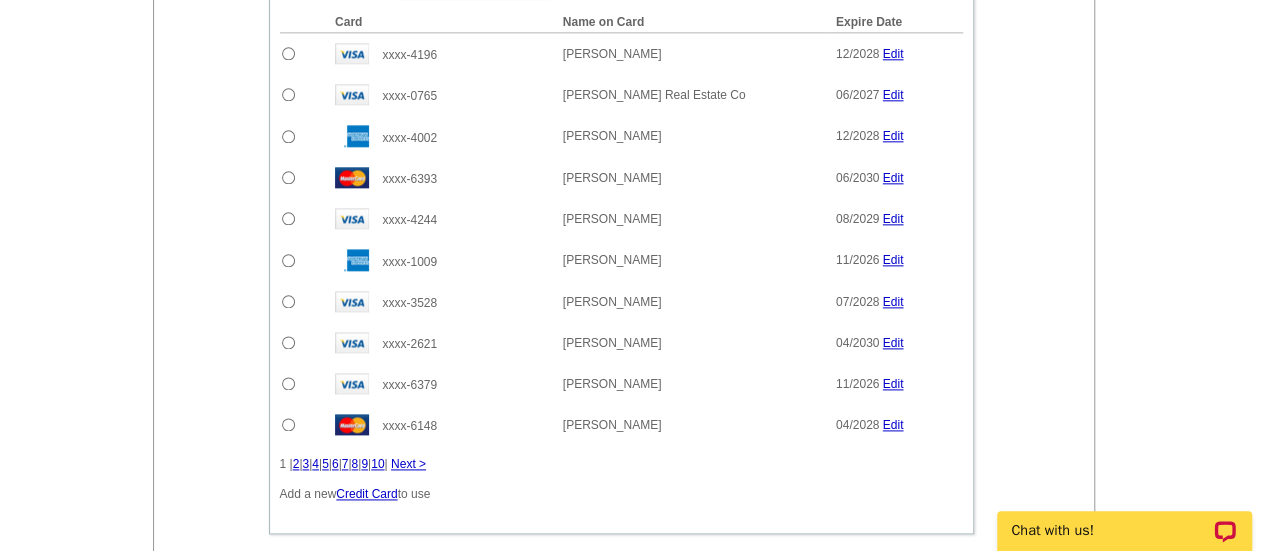 click on "2" at bounding box center (296, 464) 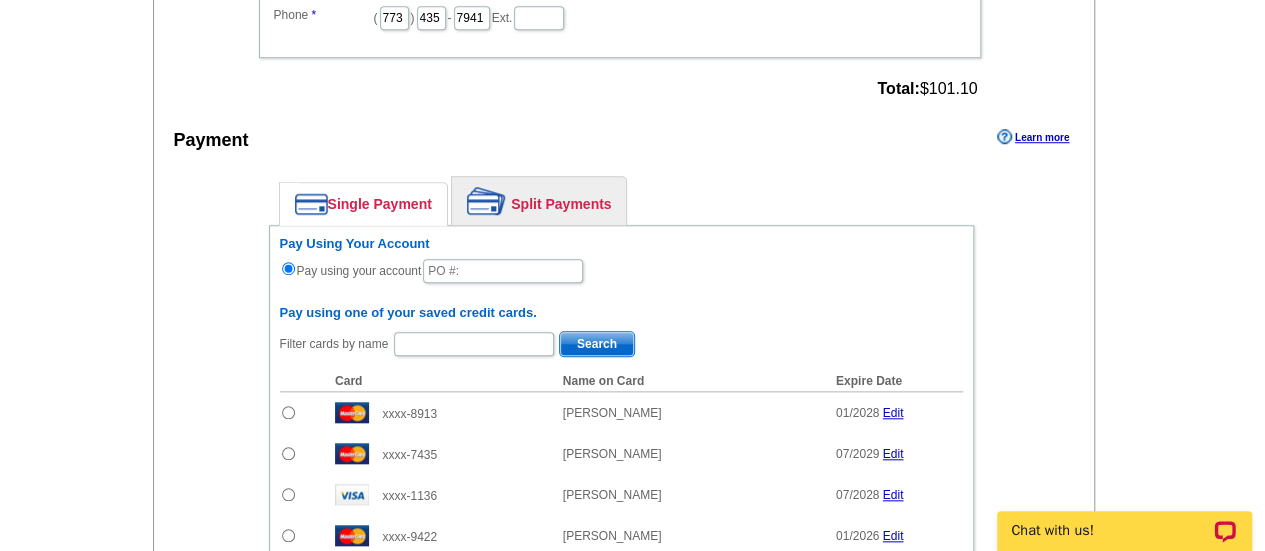 scroll, scrollTop: 770, scrollLeft: 0, axis: vertical 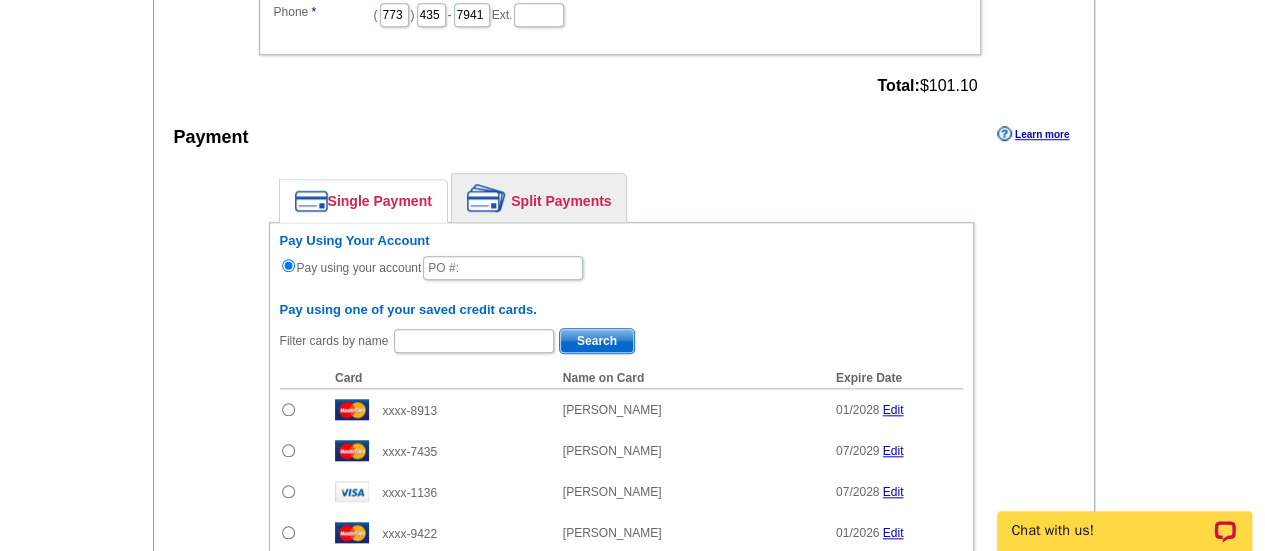 click on "Split Payments" at bounding box center [539, 198] 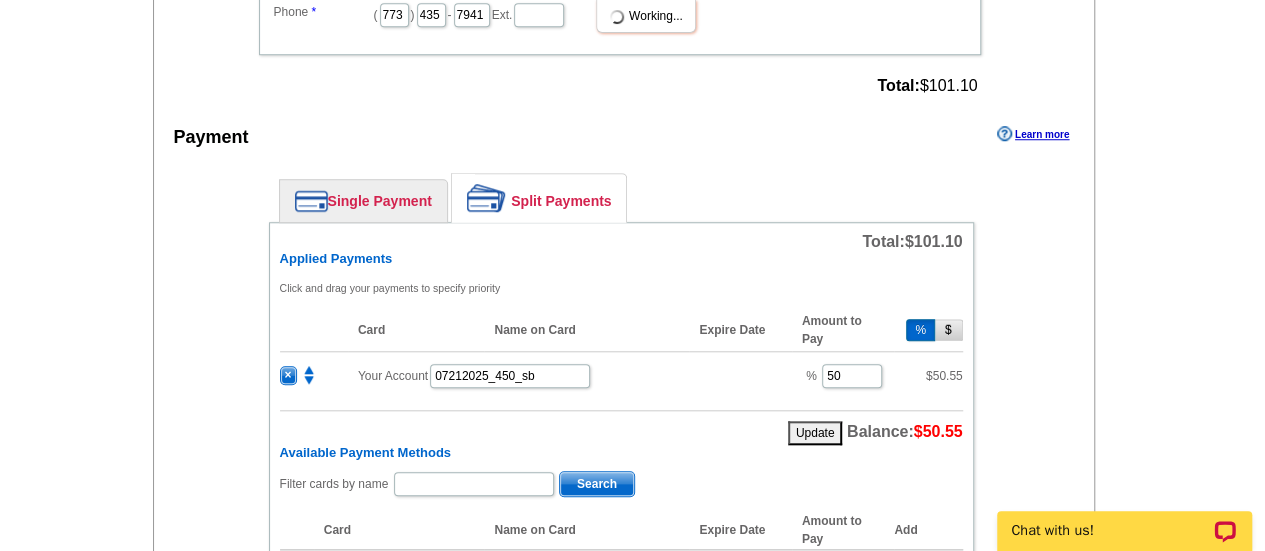 scroll, scrollTop: 1097, scrollLeft: 0, axis: vertical 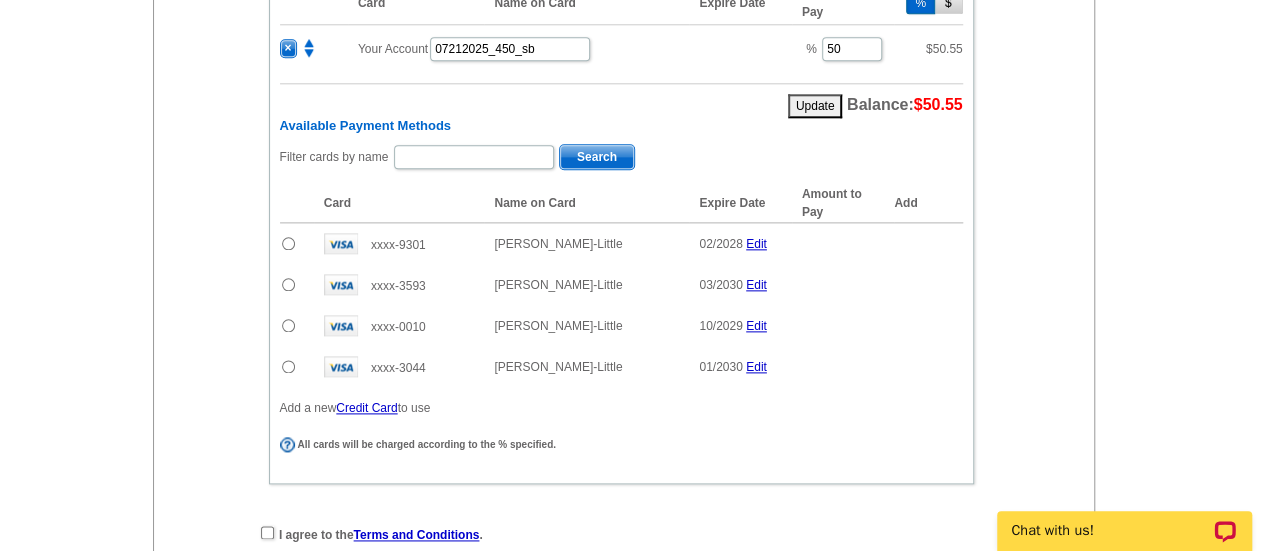 click at bounding box center (288, 284) 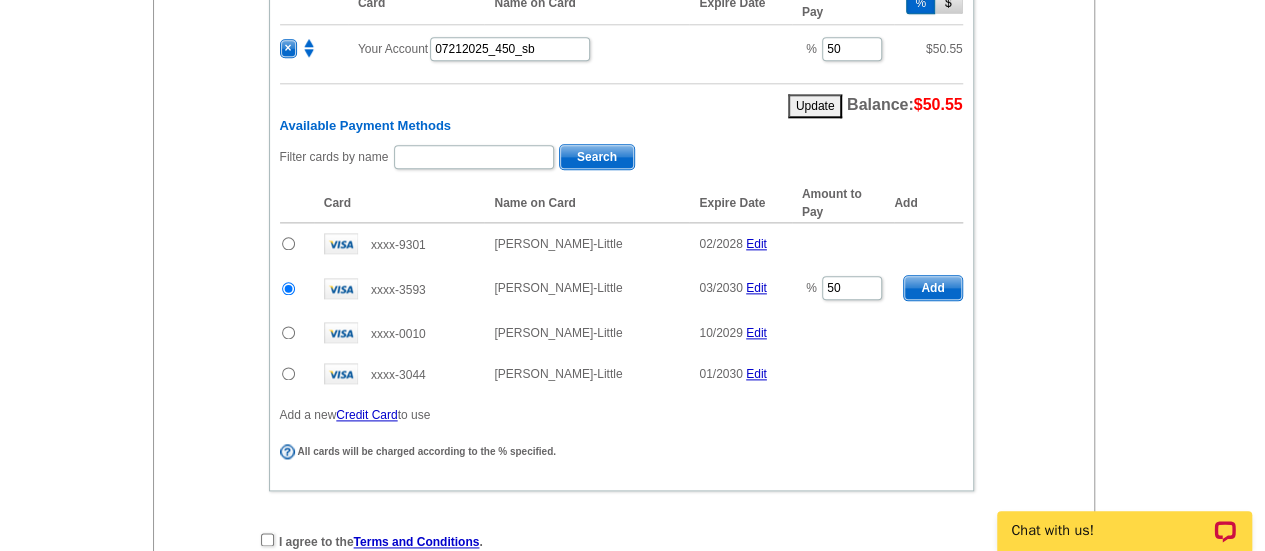 click on "Add" at bounding box center (932, 288) 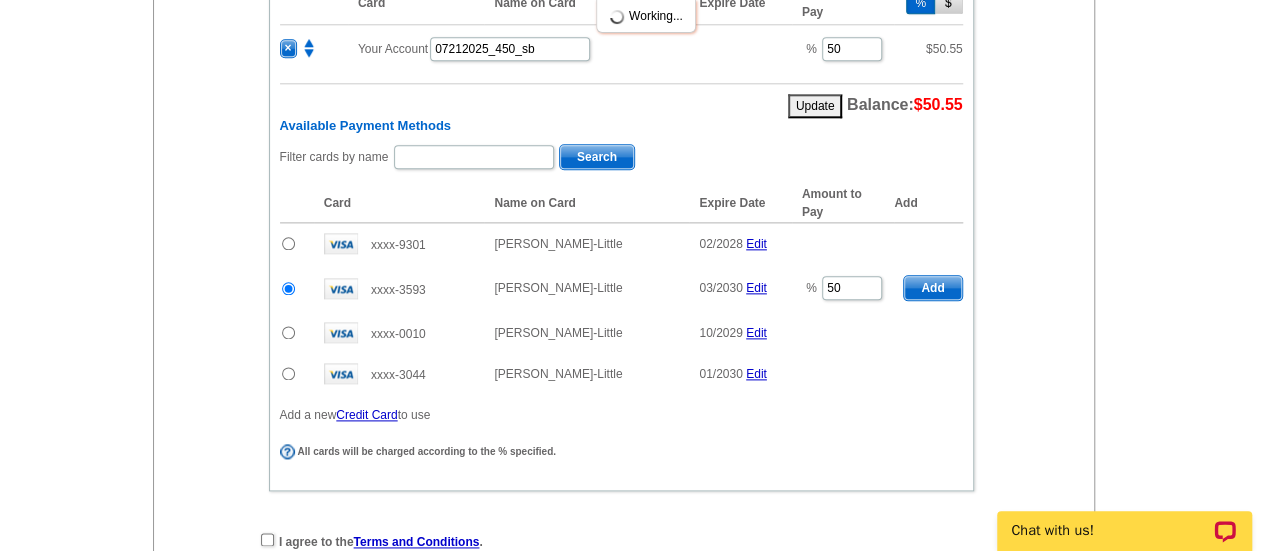 radio on "false" 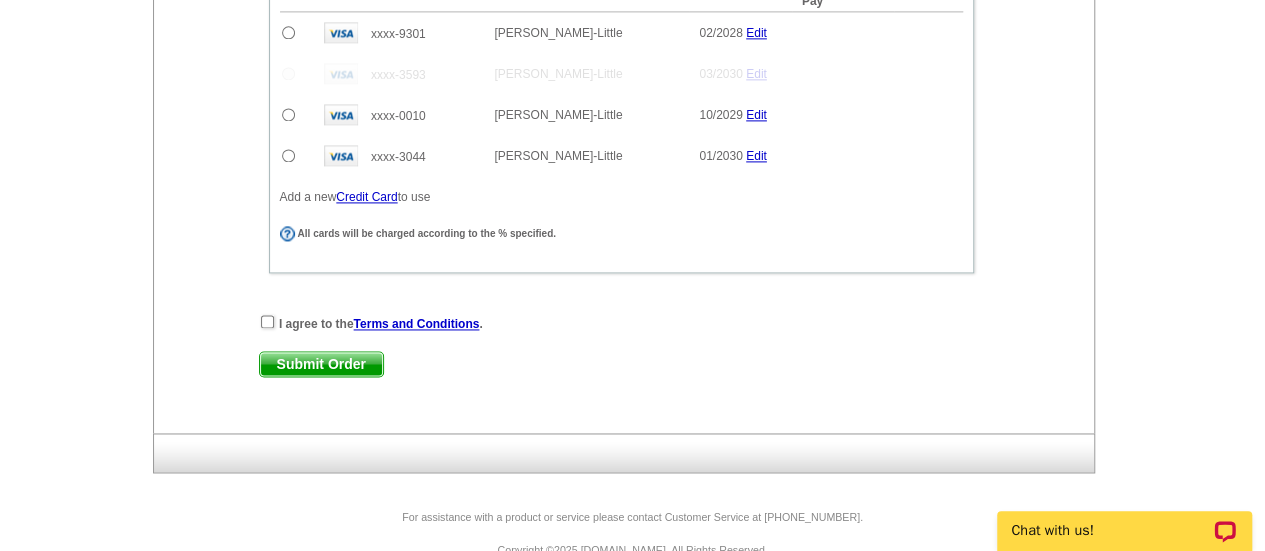 scroll, scrollTop: 1353, scrollLeft: 0, axis: vertical 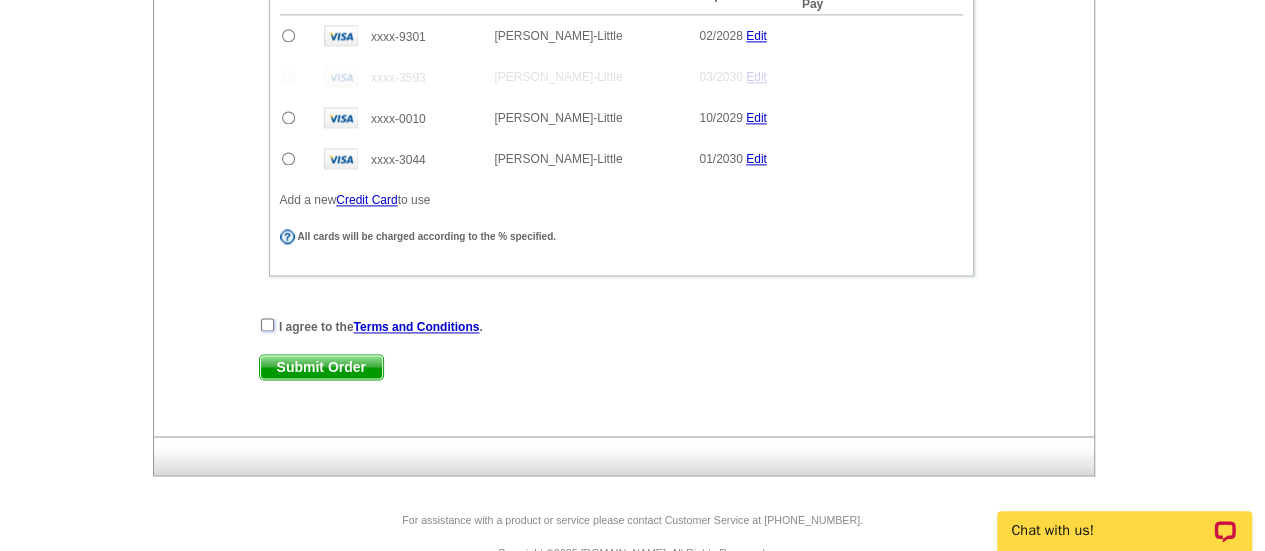 click at bounding box center (267, 324) 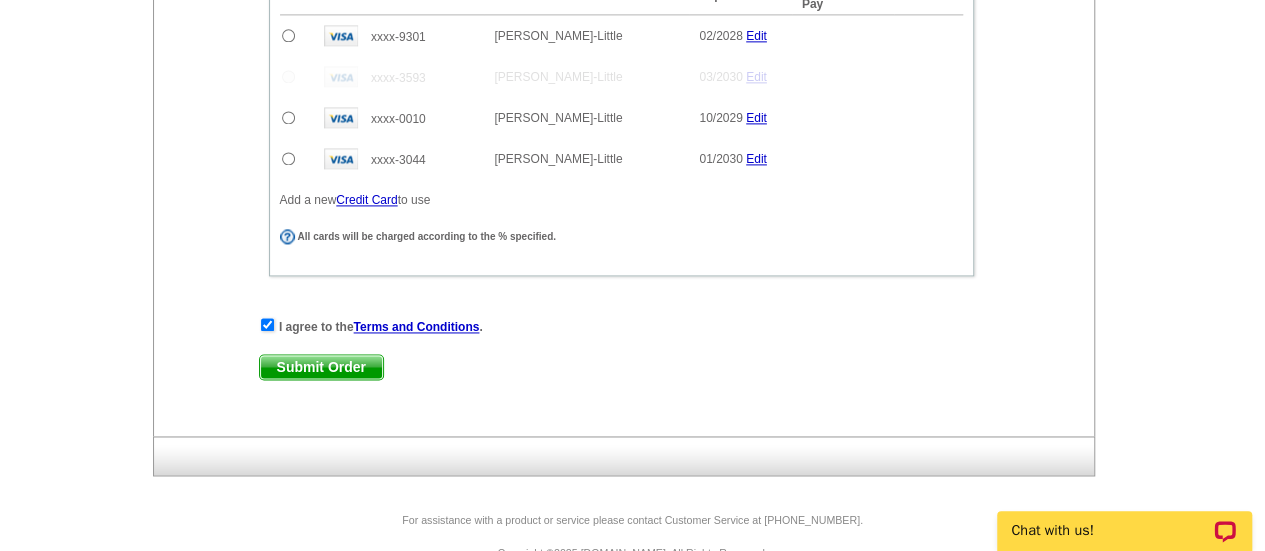 click on "Submit Order" at bounding box center [321, 367] 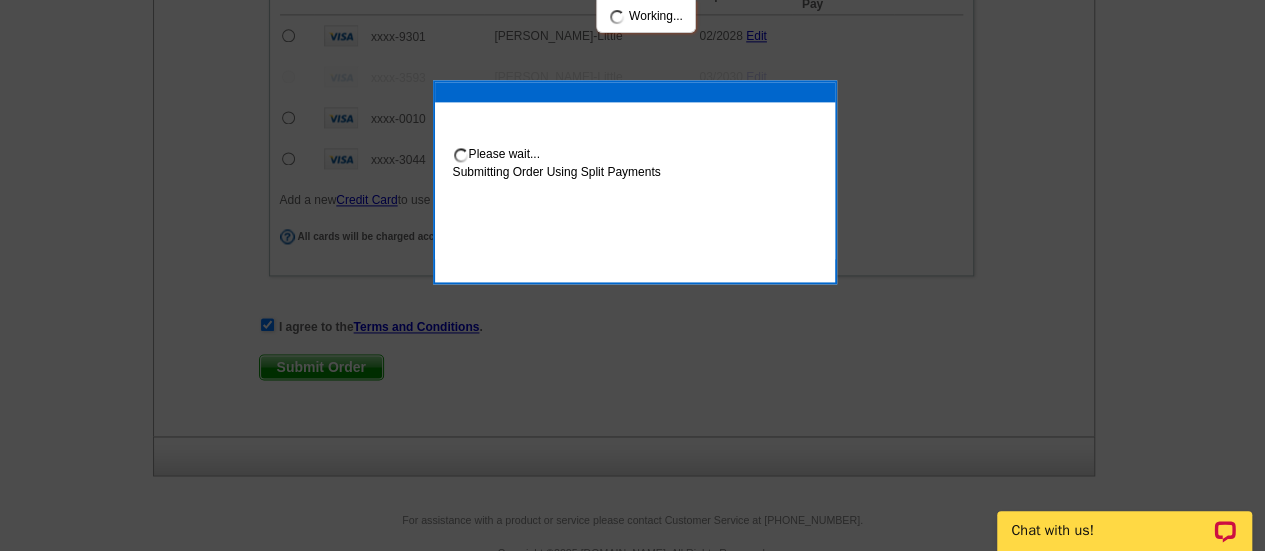 scroll, scrollTop: 1454, scrollLeft: 0, axis: vertical 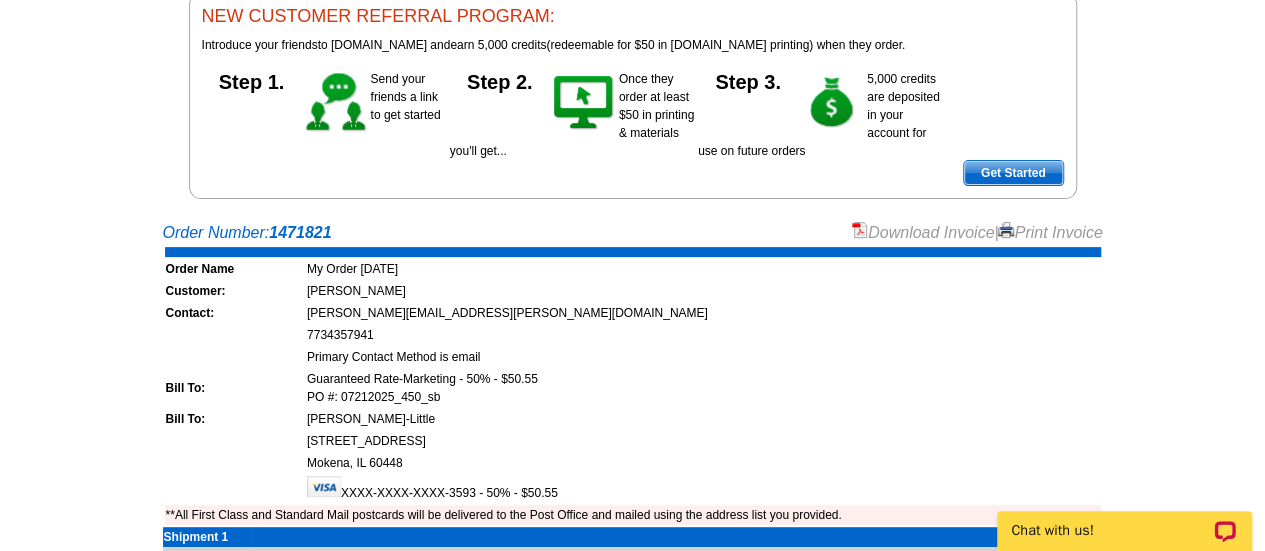 click on "Download Invoice" at bounding box center [923, 232] 